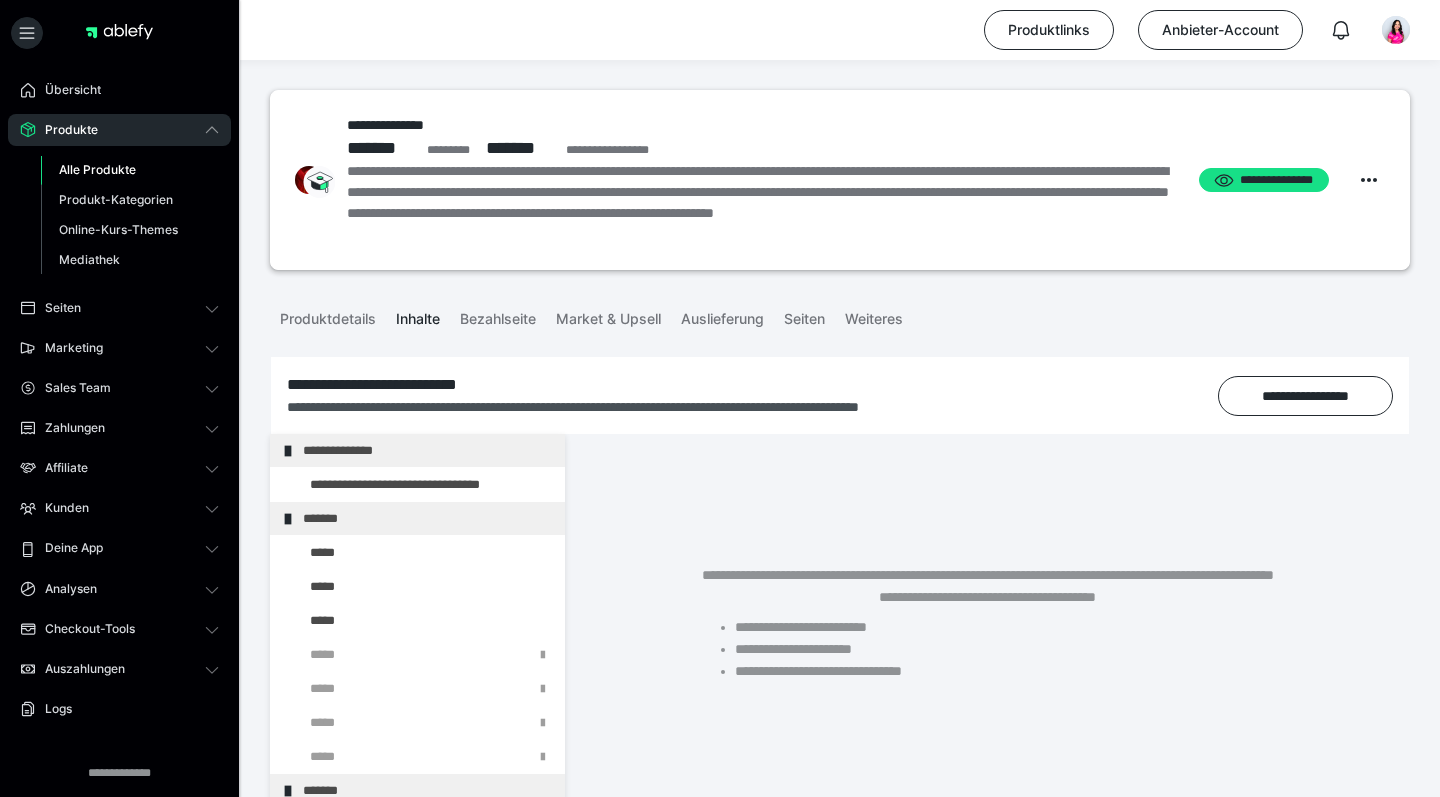 scroll, scrollTop: 0, scrollLeft: 0, axis: both 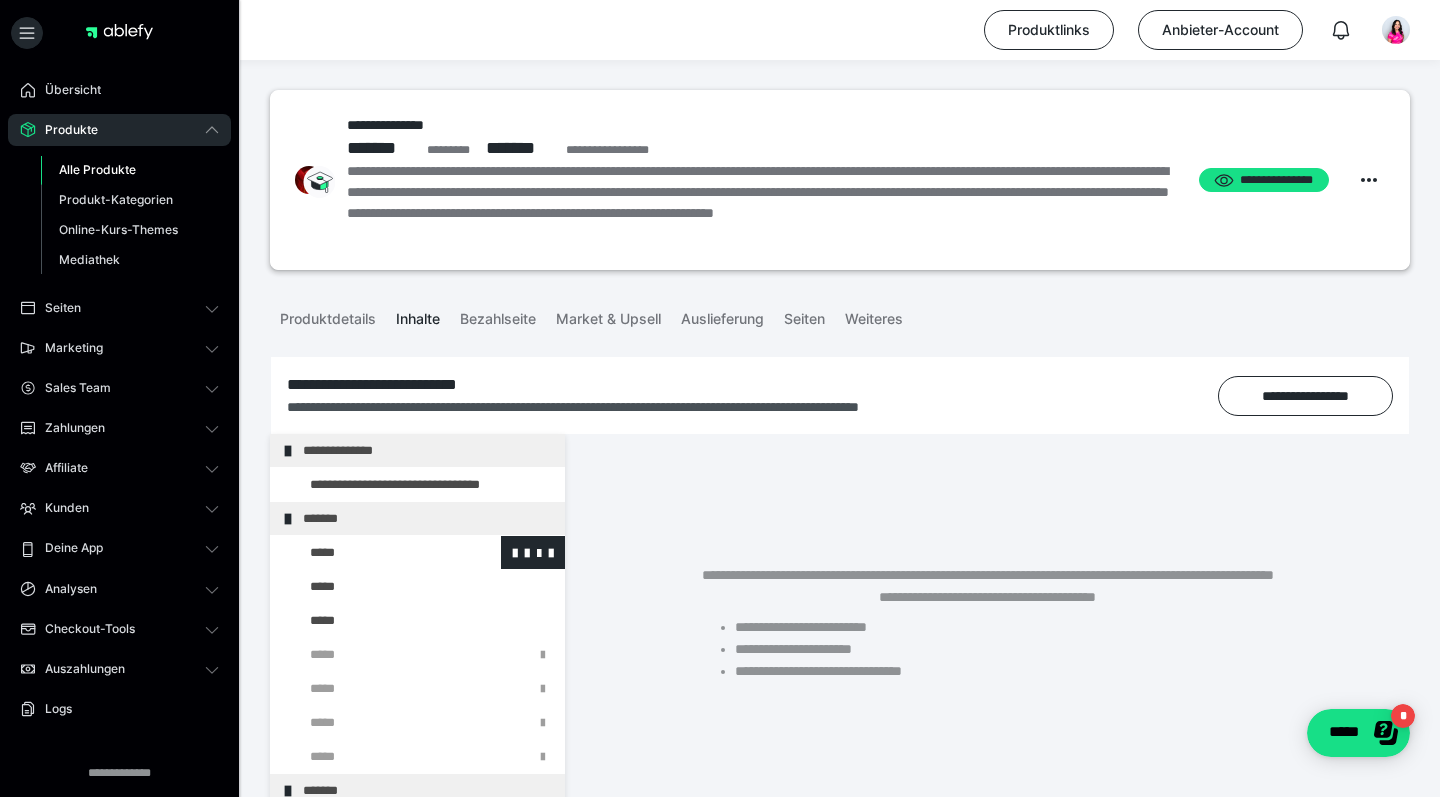 click at bounding box center (375, 552) 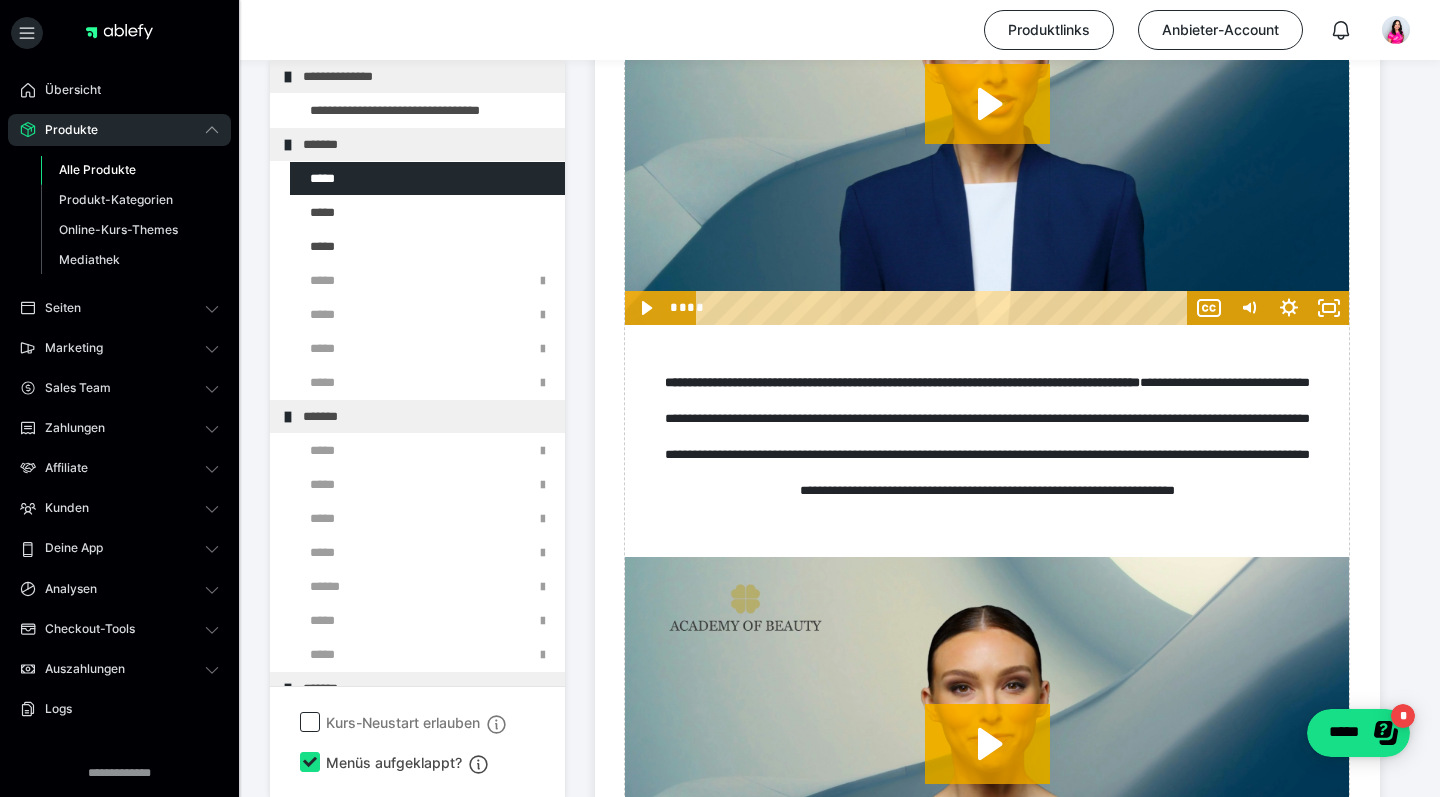 scroll, scrollTop: 834, scrollLeft: 0, axis: vertical 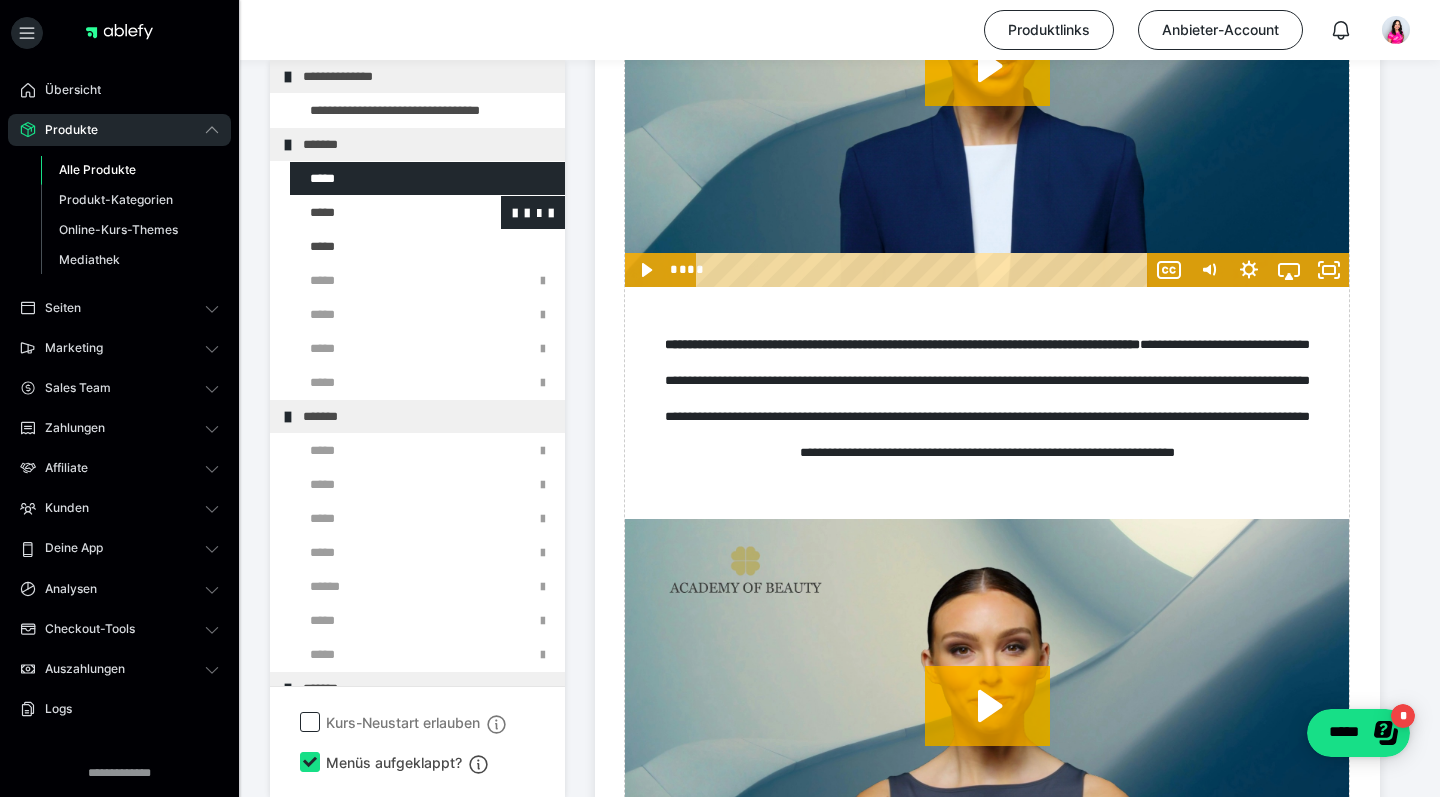 click at bounding box center [375, 212] 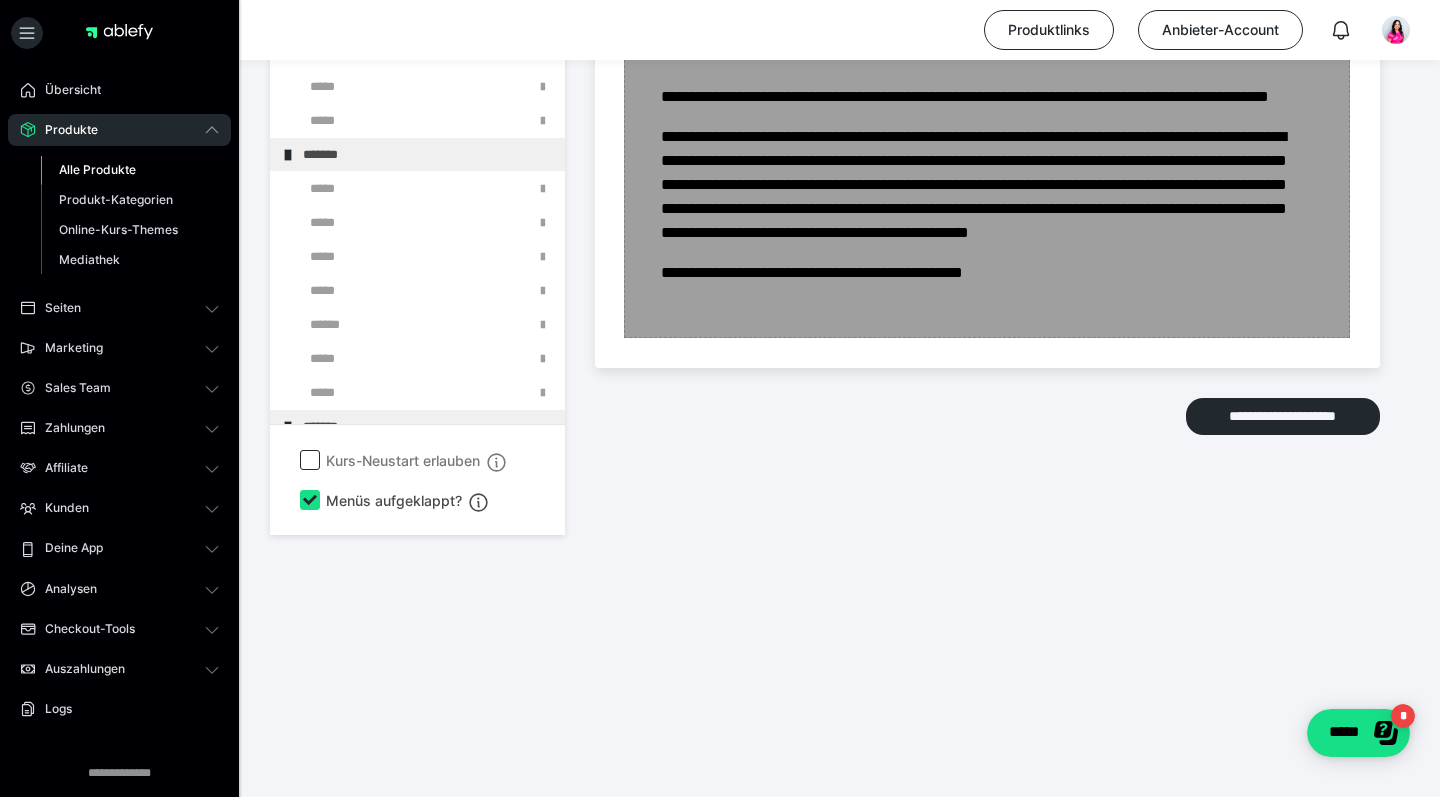 scroll, scrollTop: 5137, scrollLeft: 0, axis: vertical 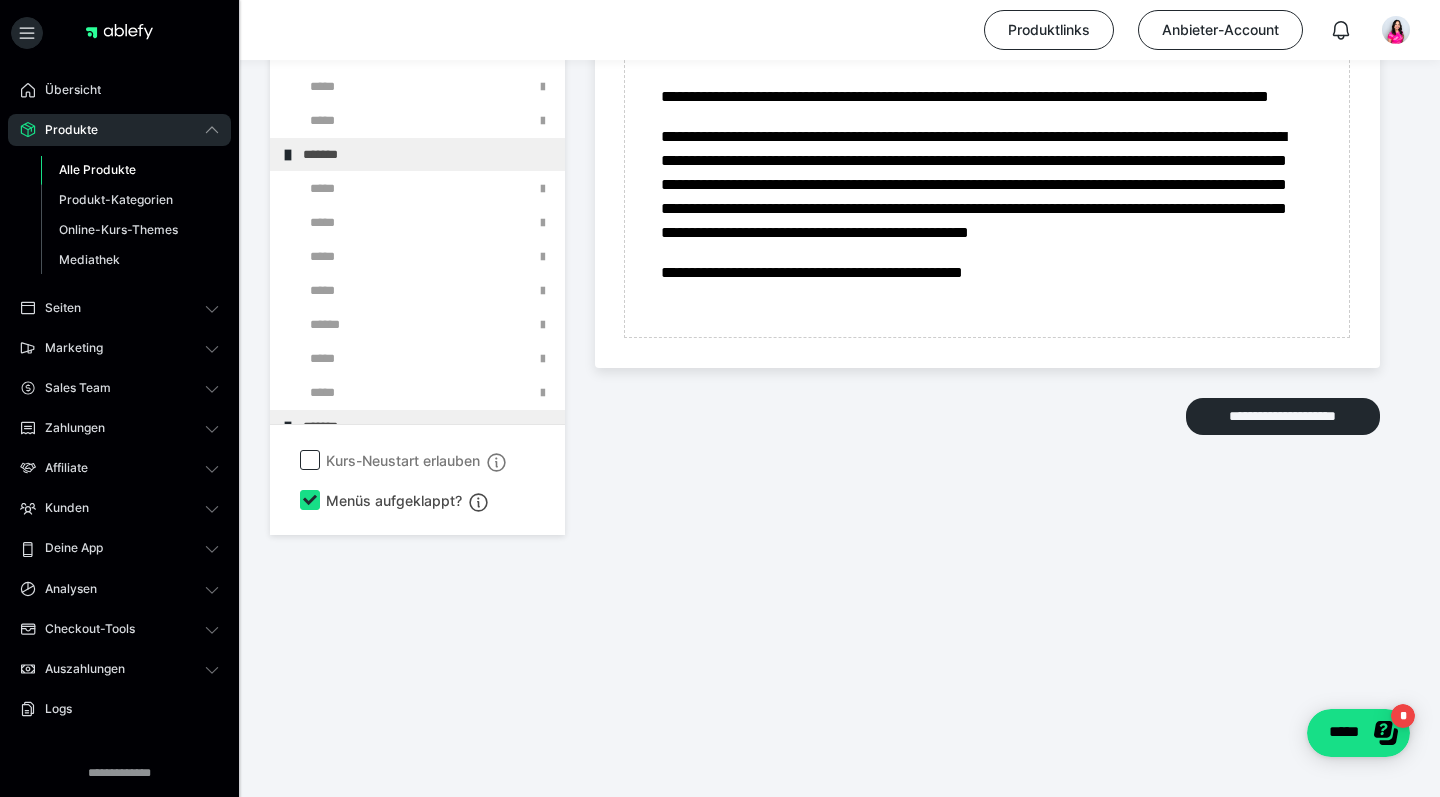 click at bounding box center [375, -16] 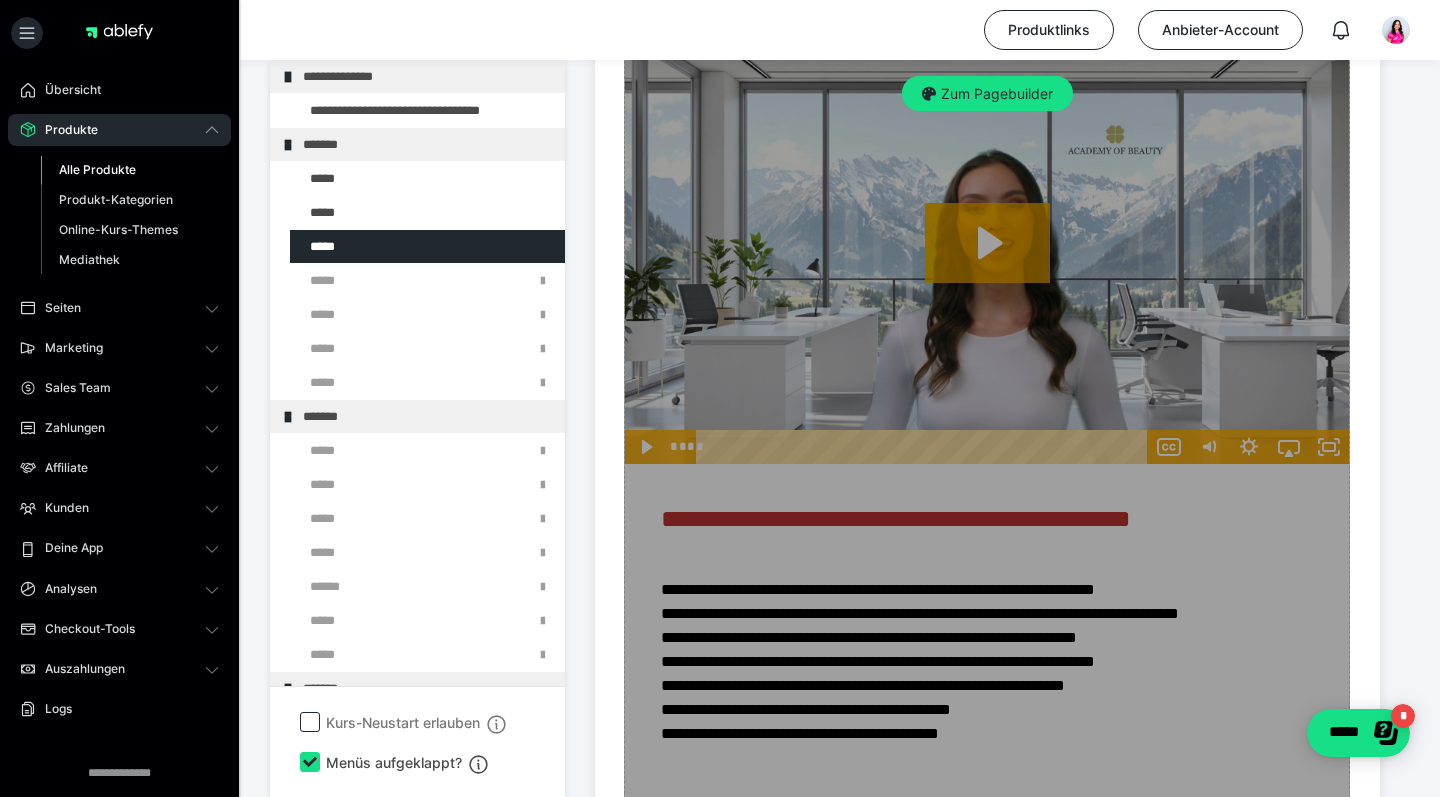 scroll, scrollTop: 608, scrollLeft: 0, axis: vertical 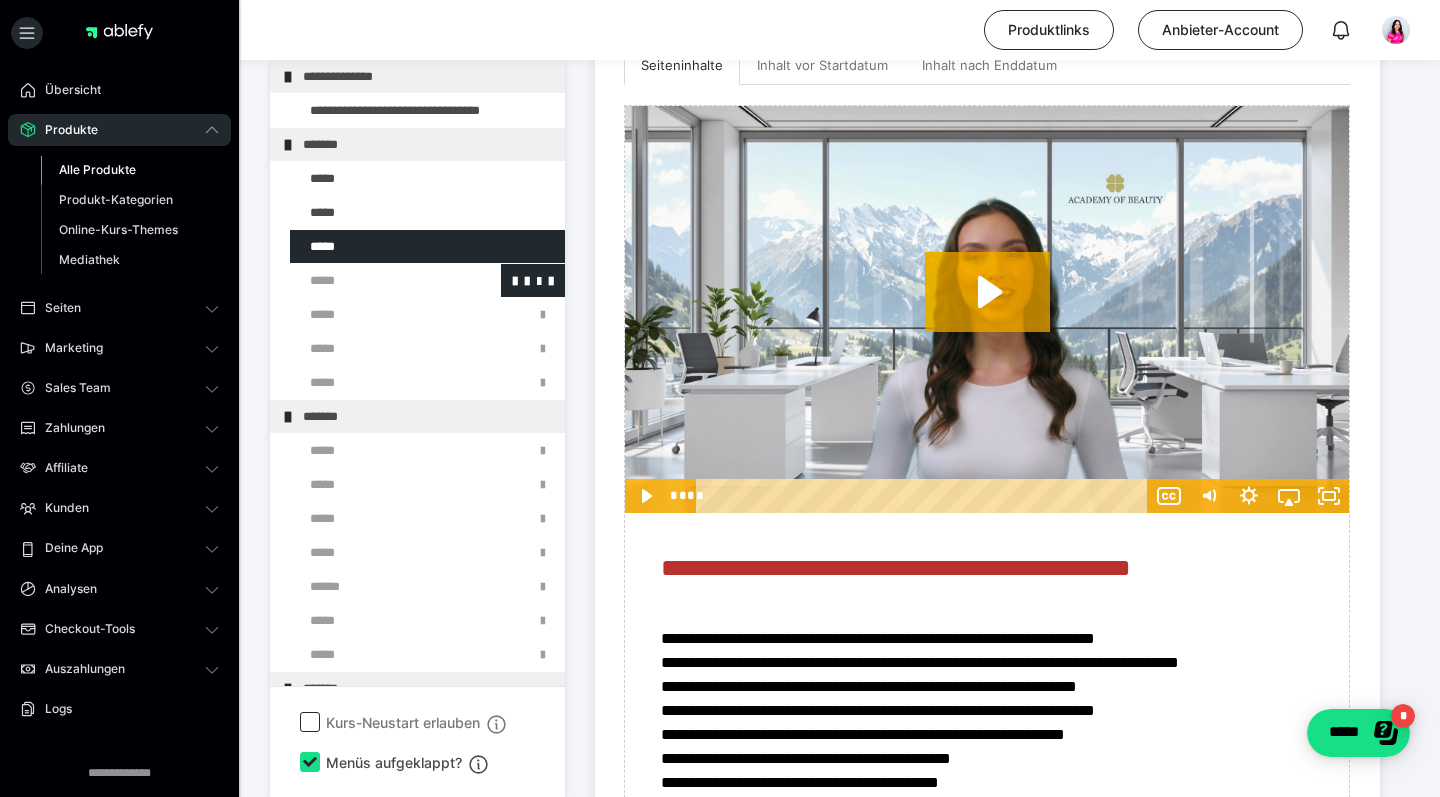 click at bounding box center (375, 280) 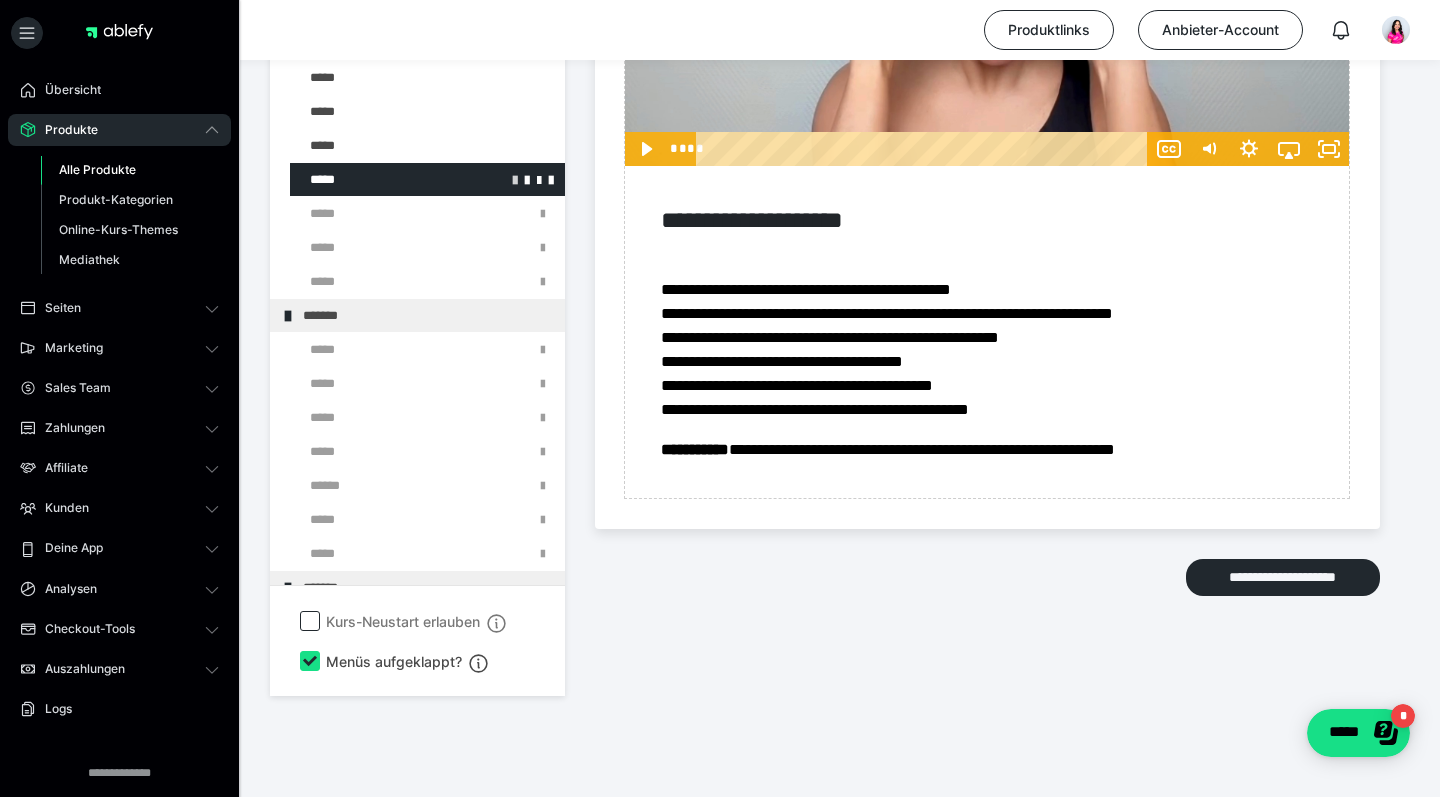 scroll, scrollTop: 6113, scrollLeft: 0, axis: vertical 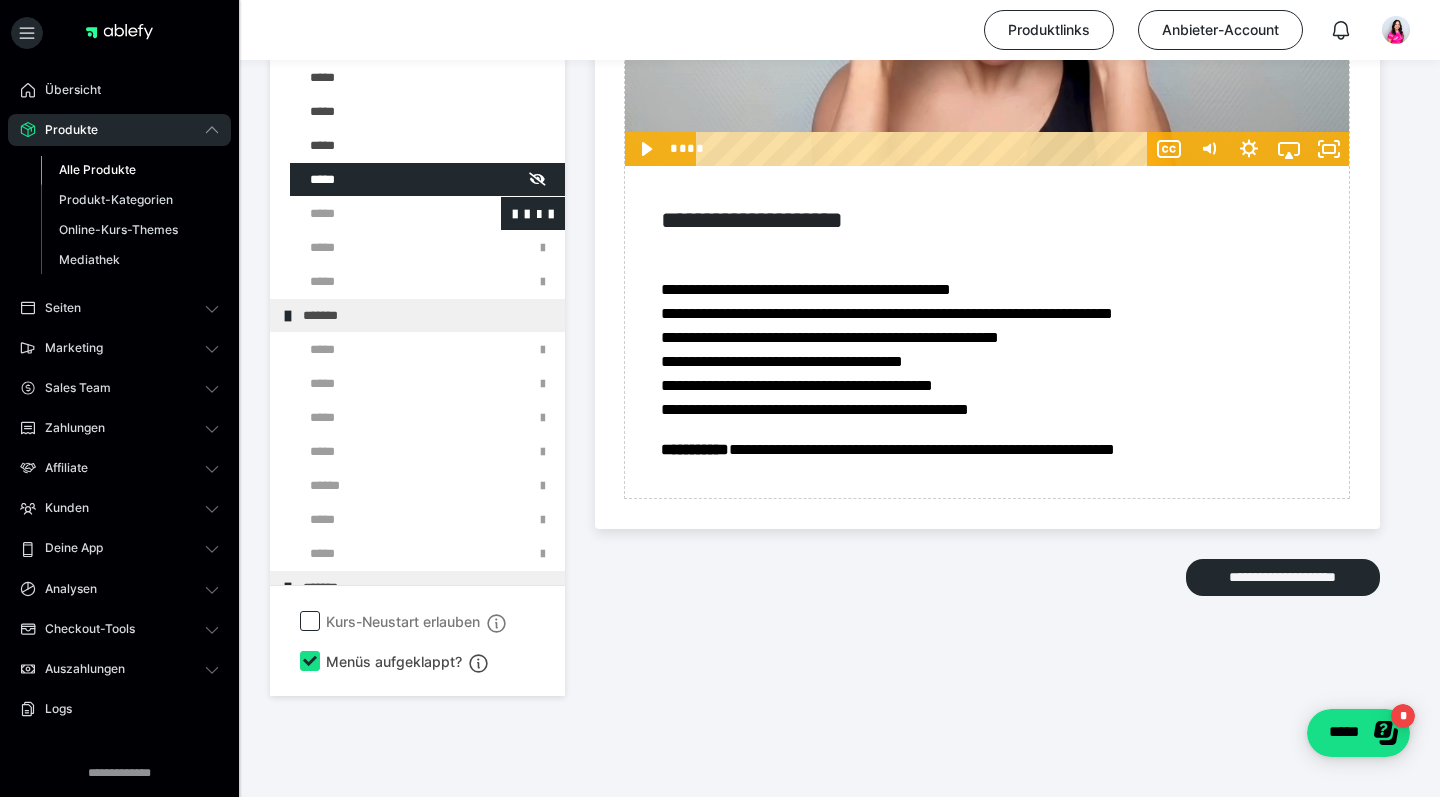 click at bounding box center (375, 213) 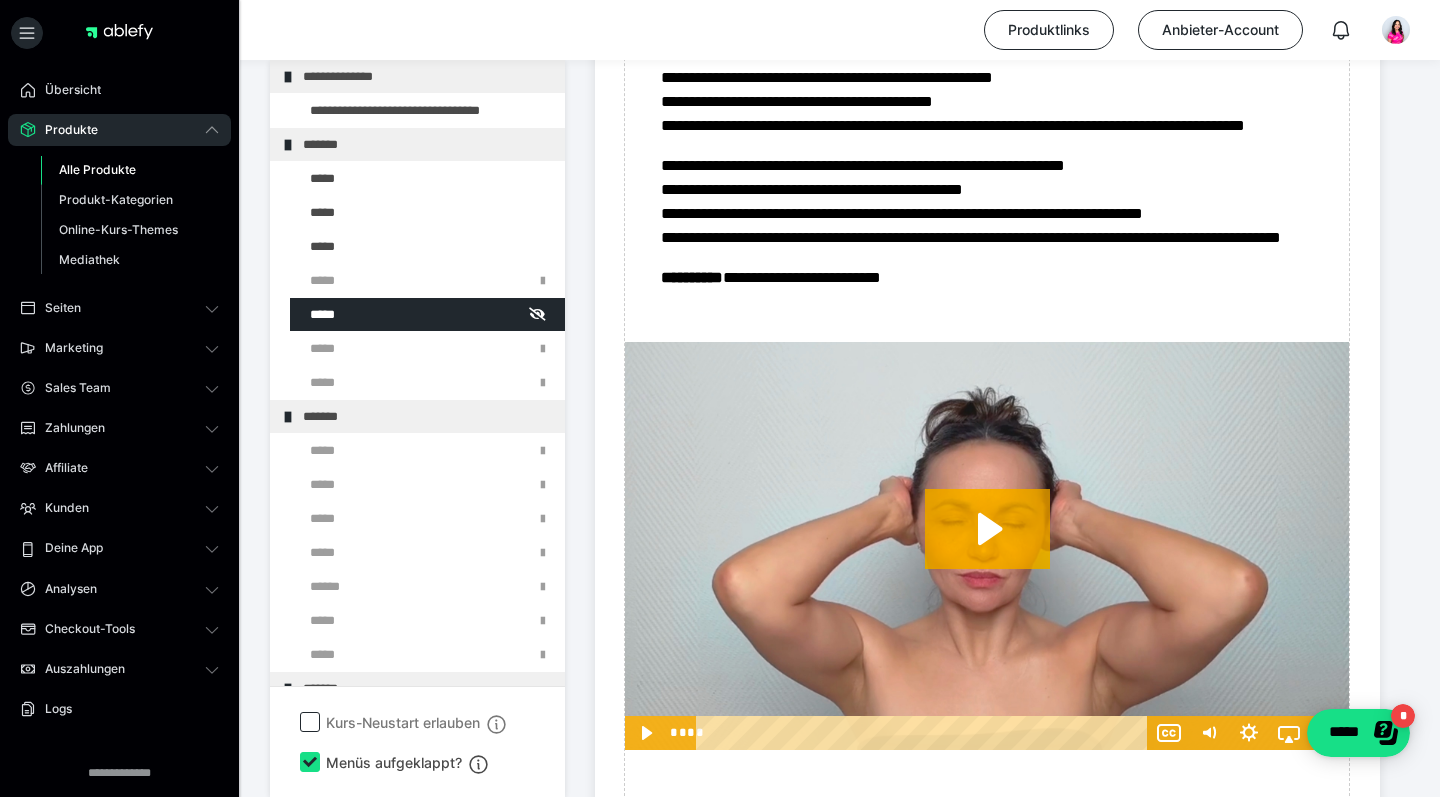 scroll, scrollTop: 5686, scrollLeft: 0, axis: vertical 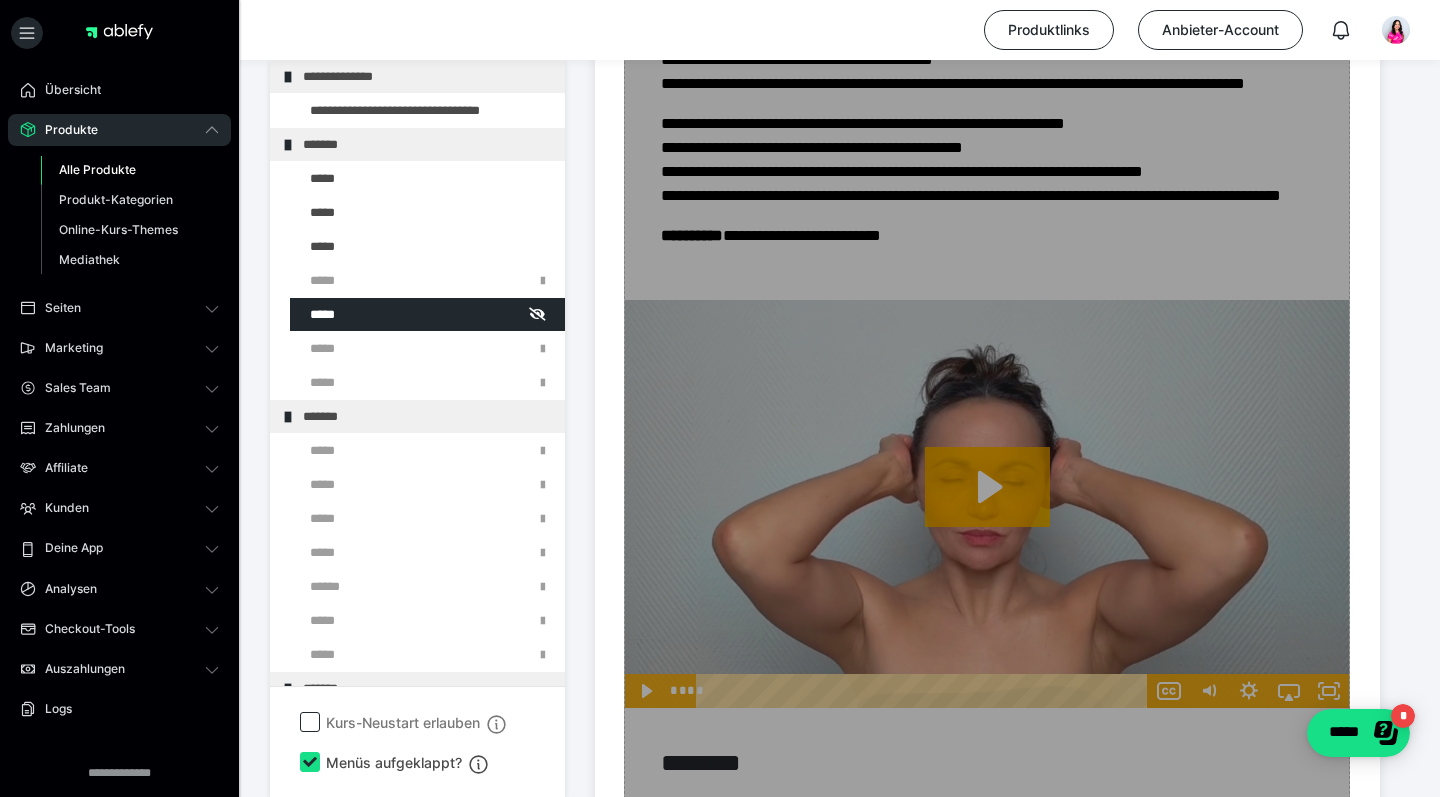 click on "Zum Pagebuilder" at bounding box center (987, -1997) 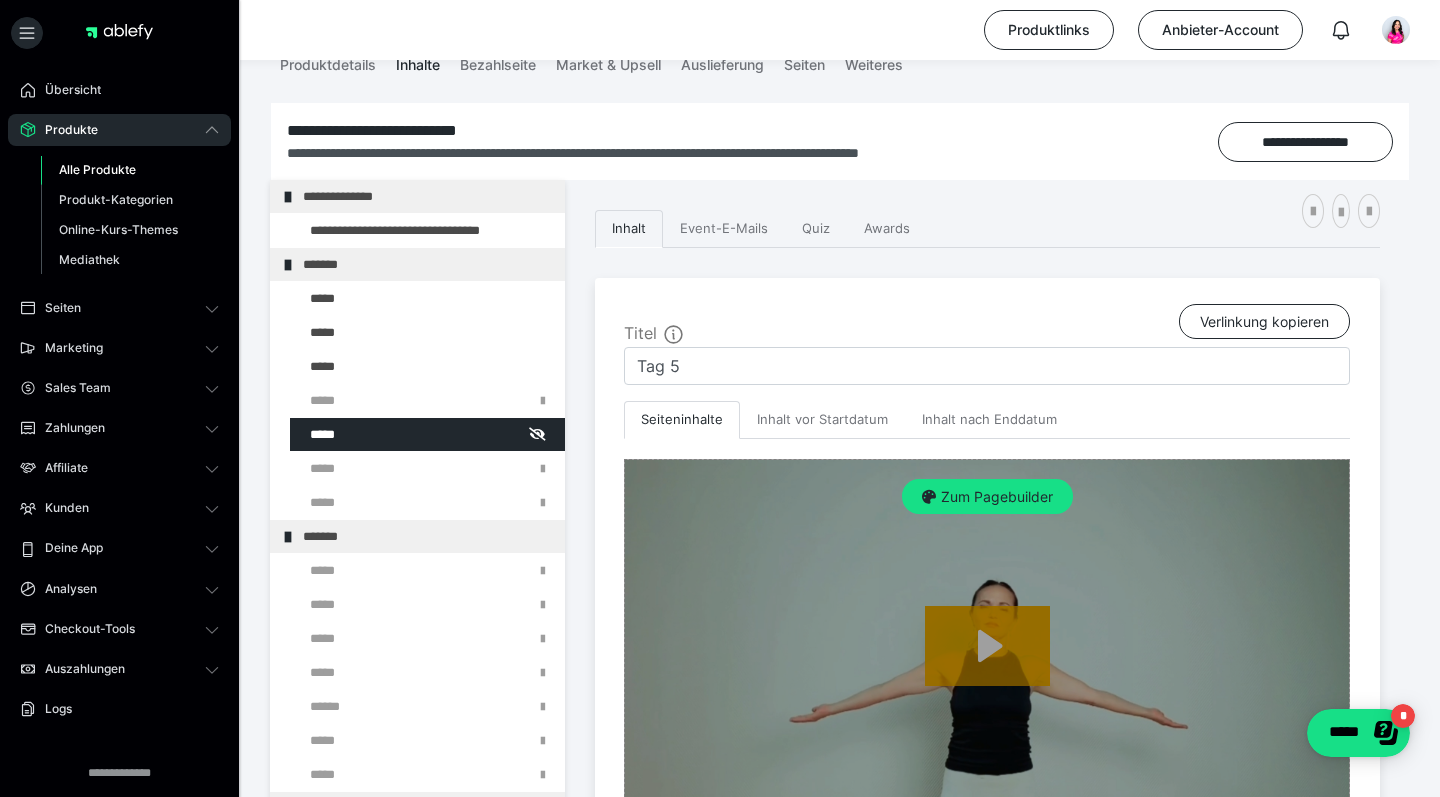 scroll, scrollTop: 350, scrollLeft: 0, axis: vertical 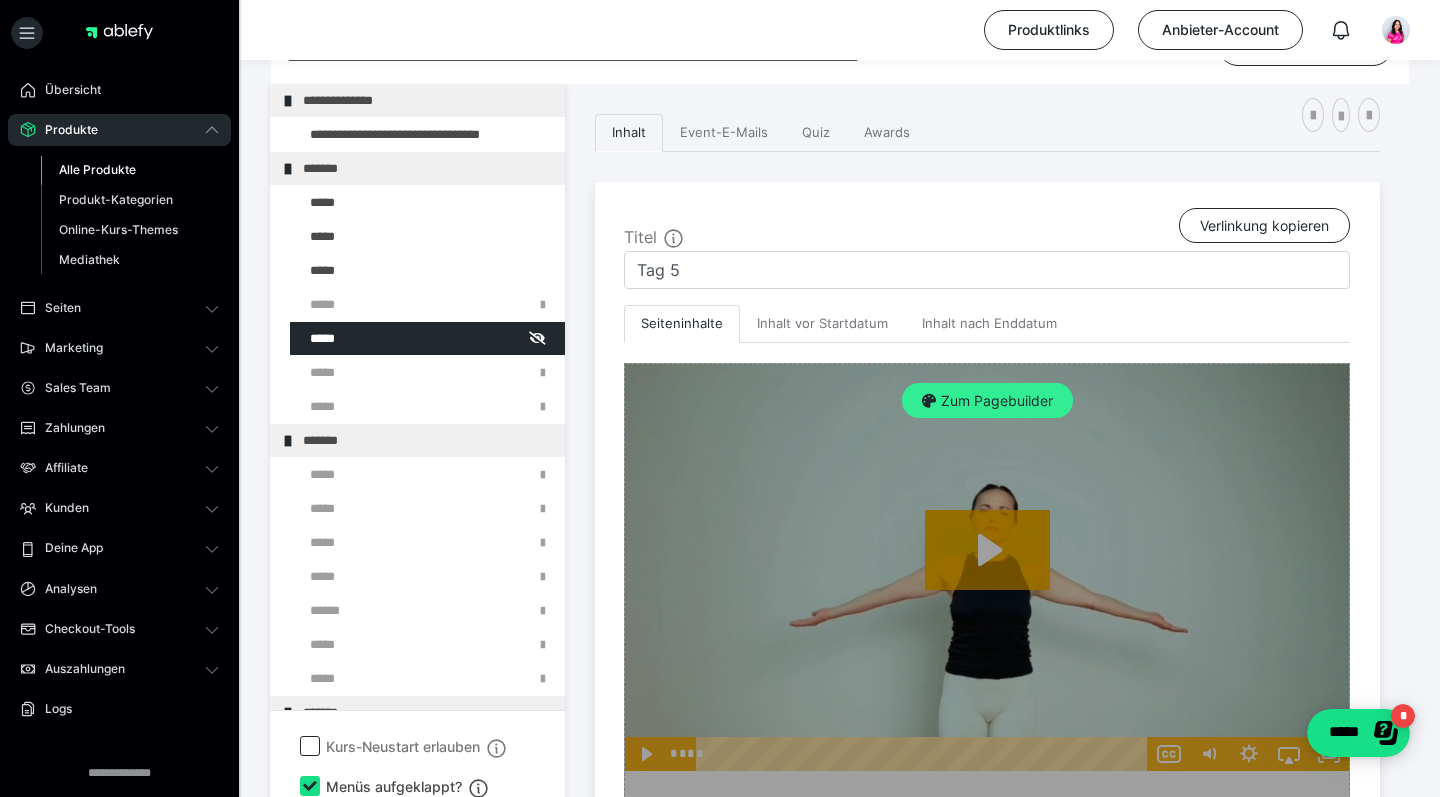 click on "Zum Pagebuilder" at bounding box center [987, 401] 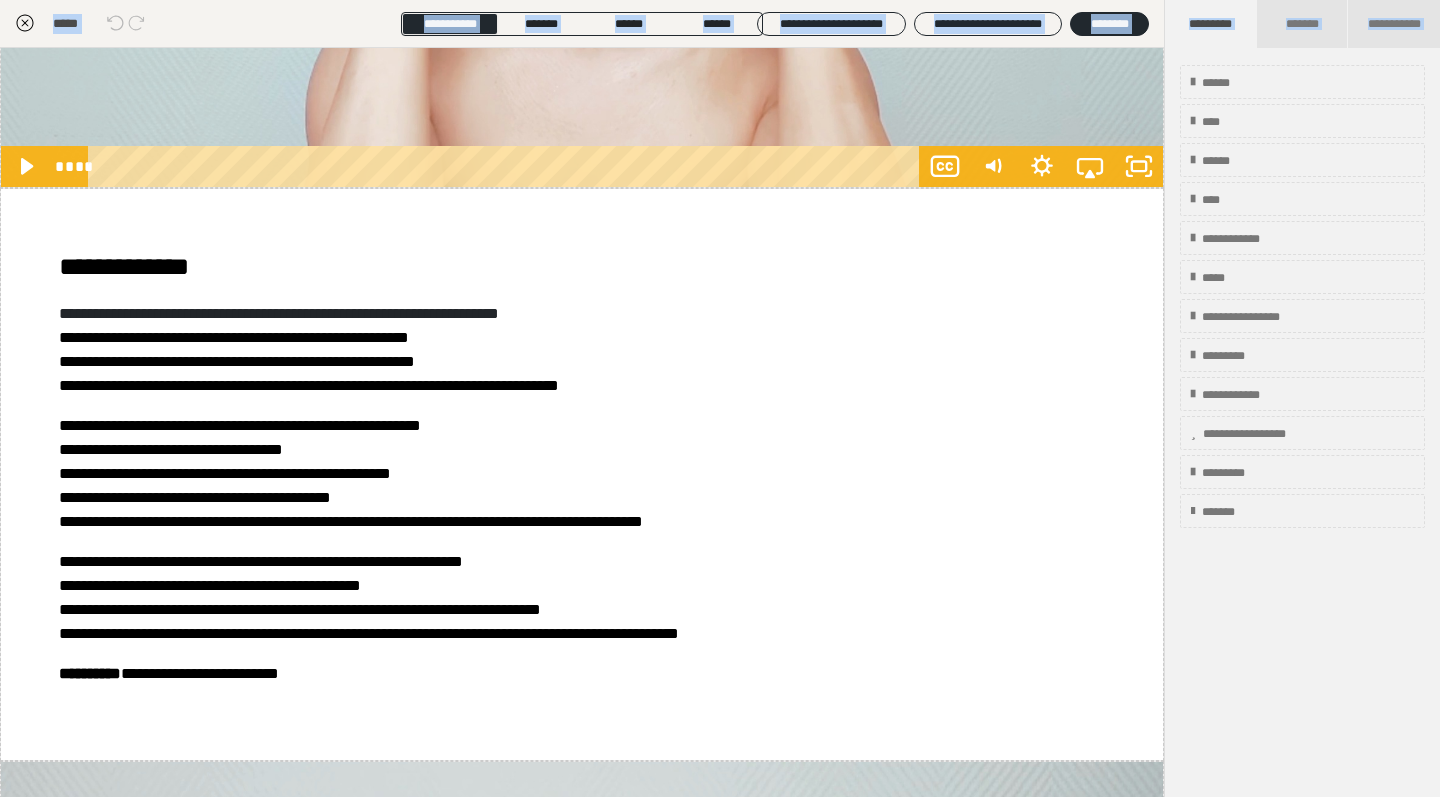 scroll, scrollTop: 6531, scrollLeft: 0, axis: vertical 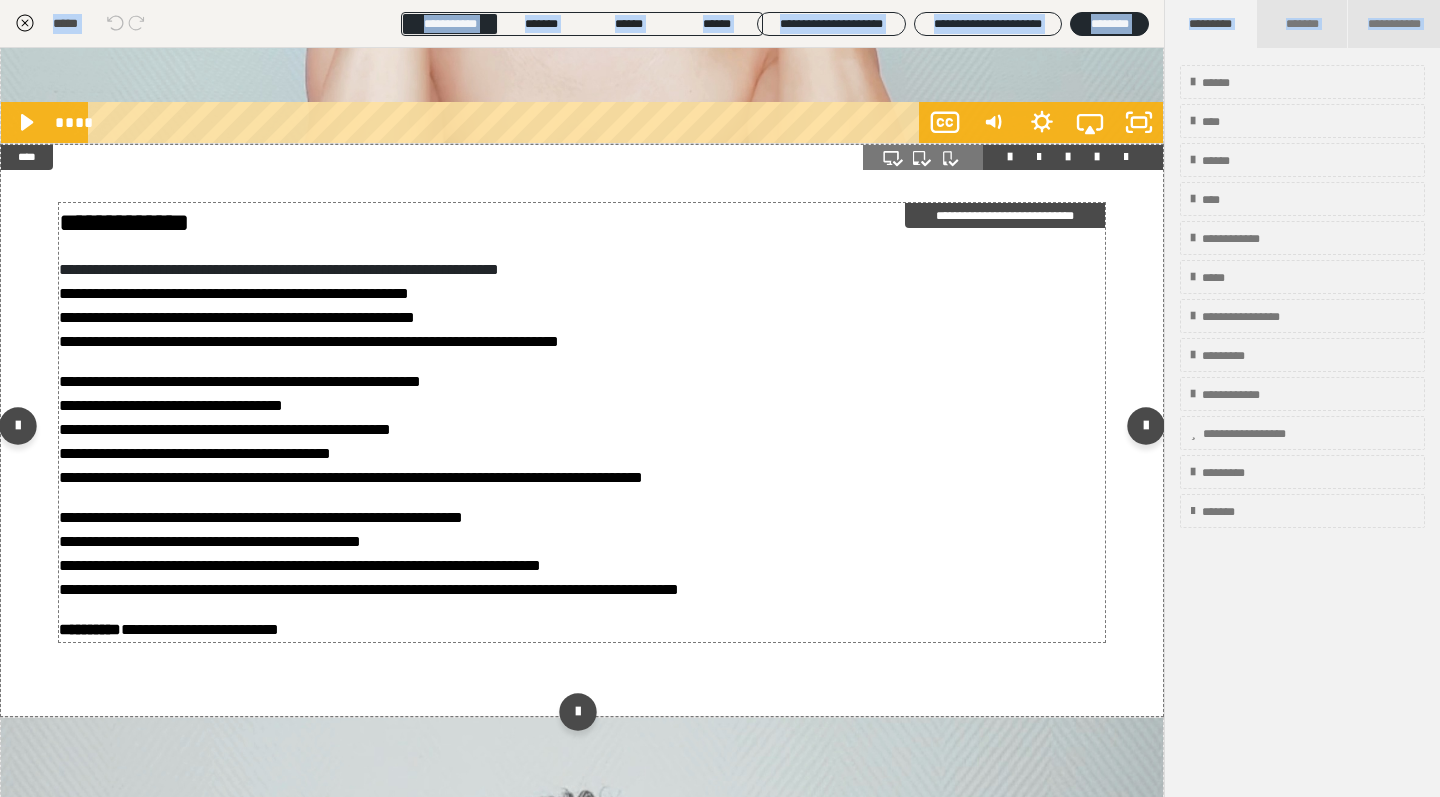 click on "**********" at bounding box center (124, 222) 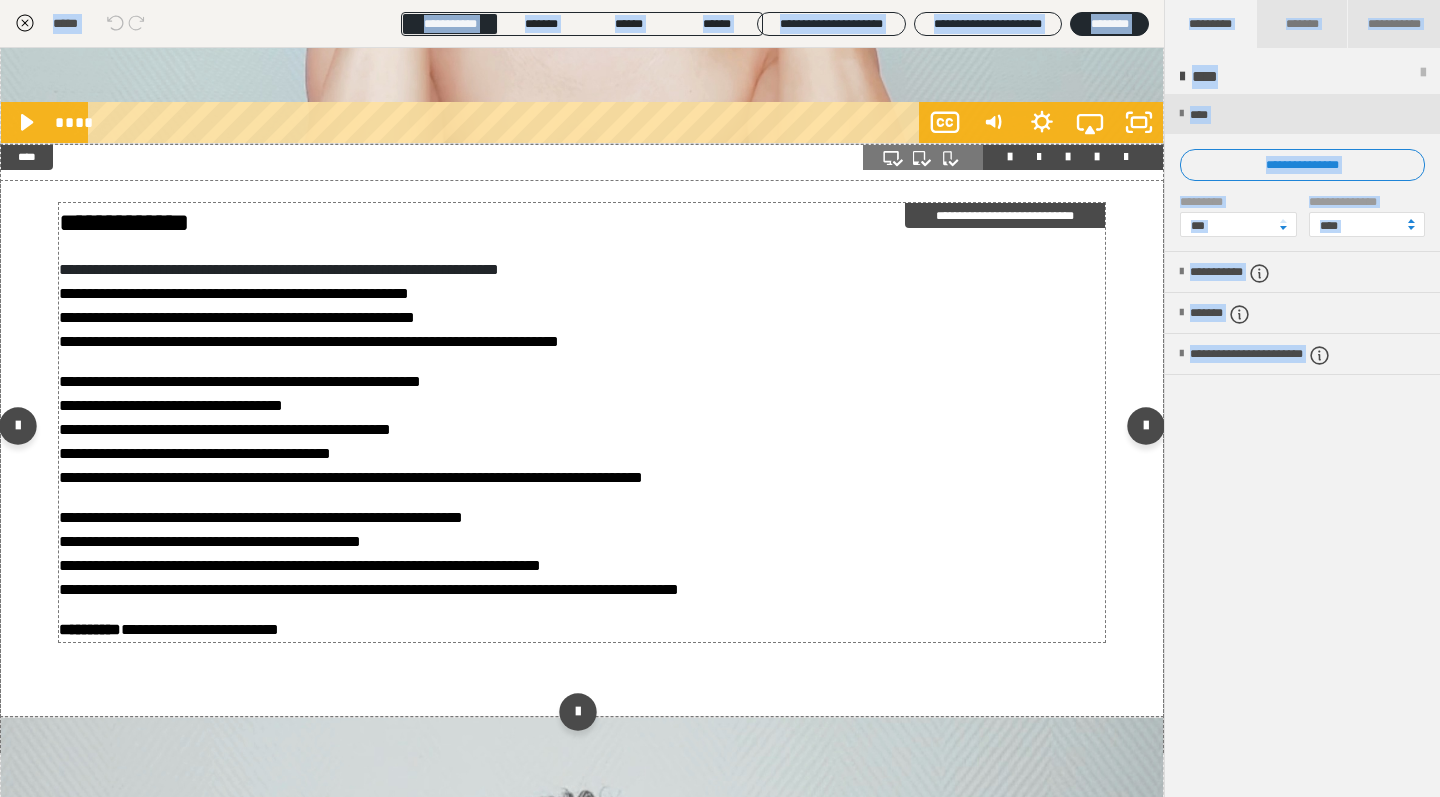 click on "**********" at bounding box center [124, 222] 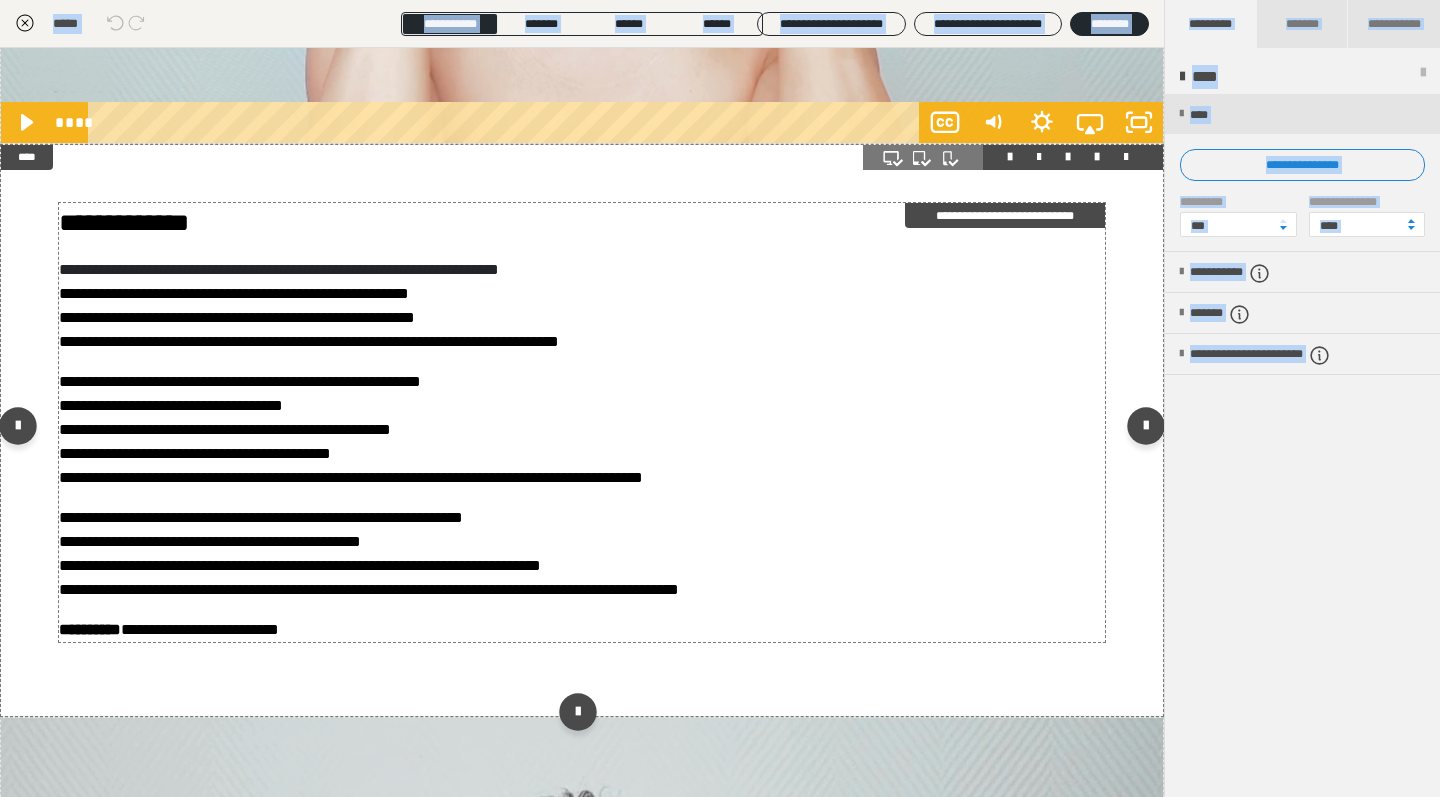 click on "**********" at bounding box center (124, 222) 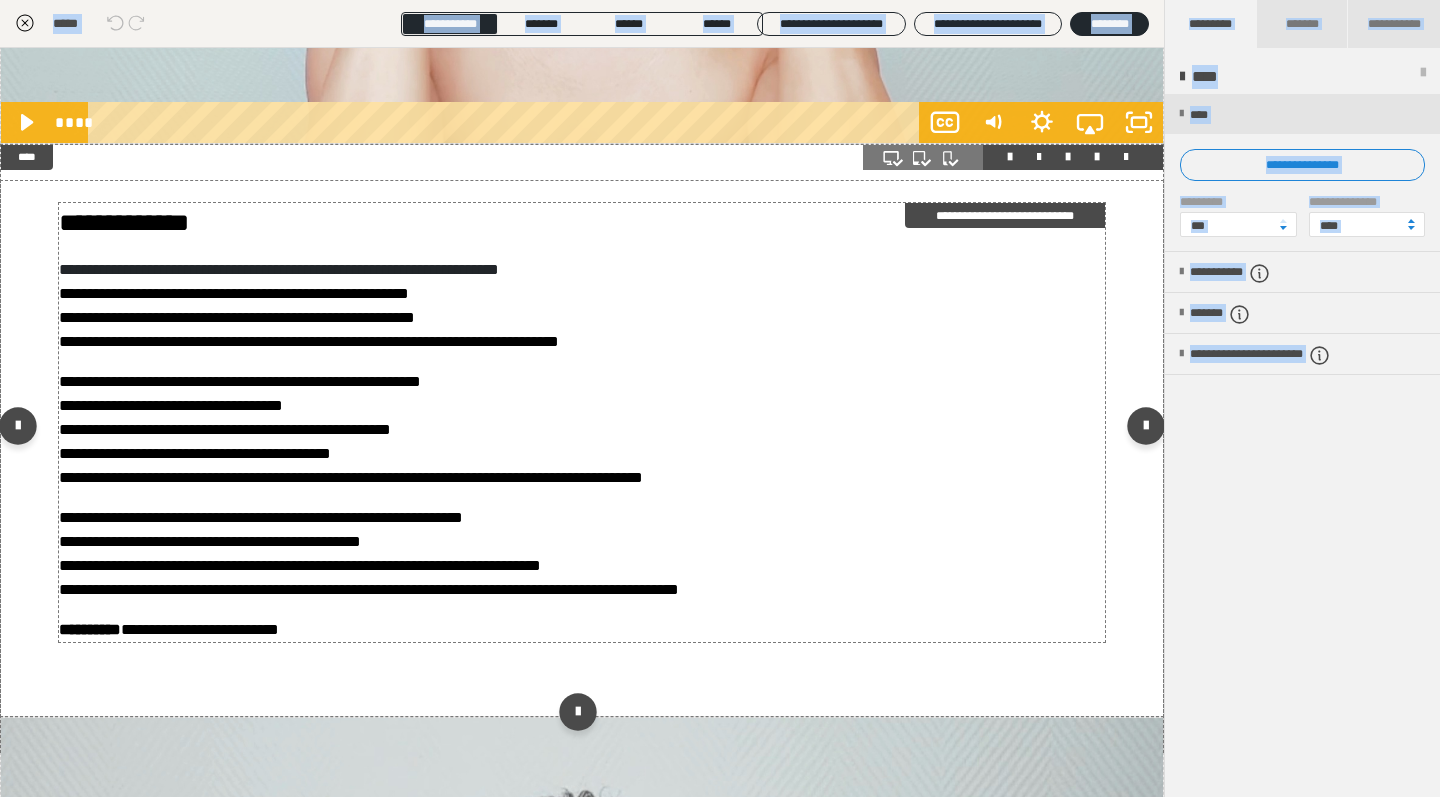 click on "**********" at bounding box center (124, 222) 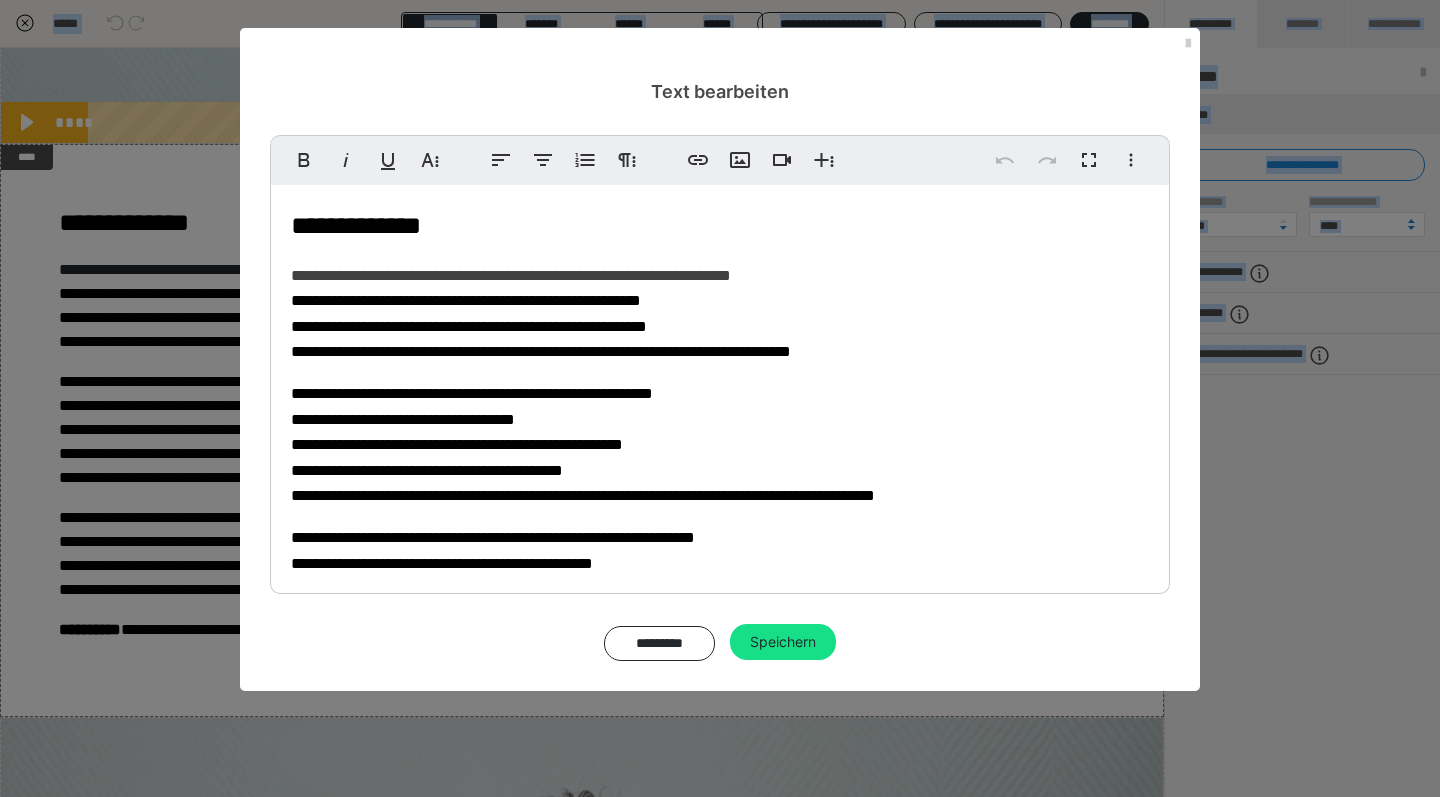 click on "**********" at bounding box center [356, 225] 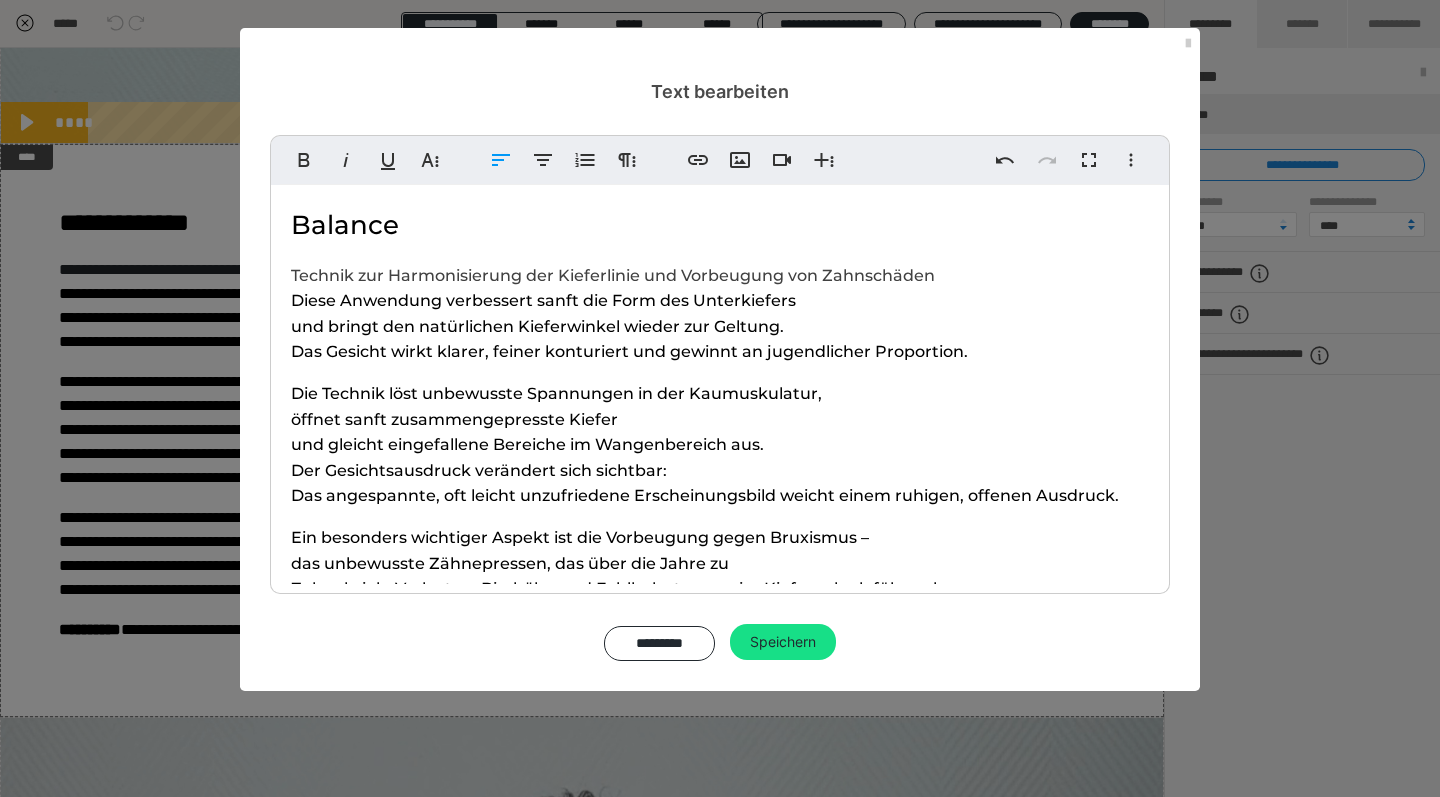 type 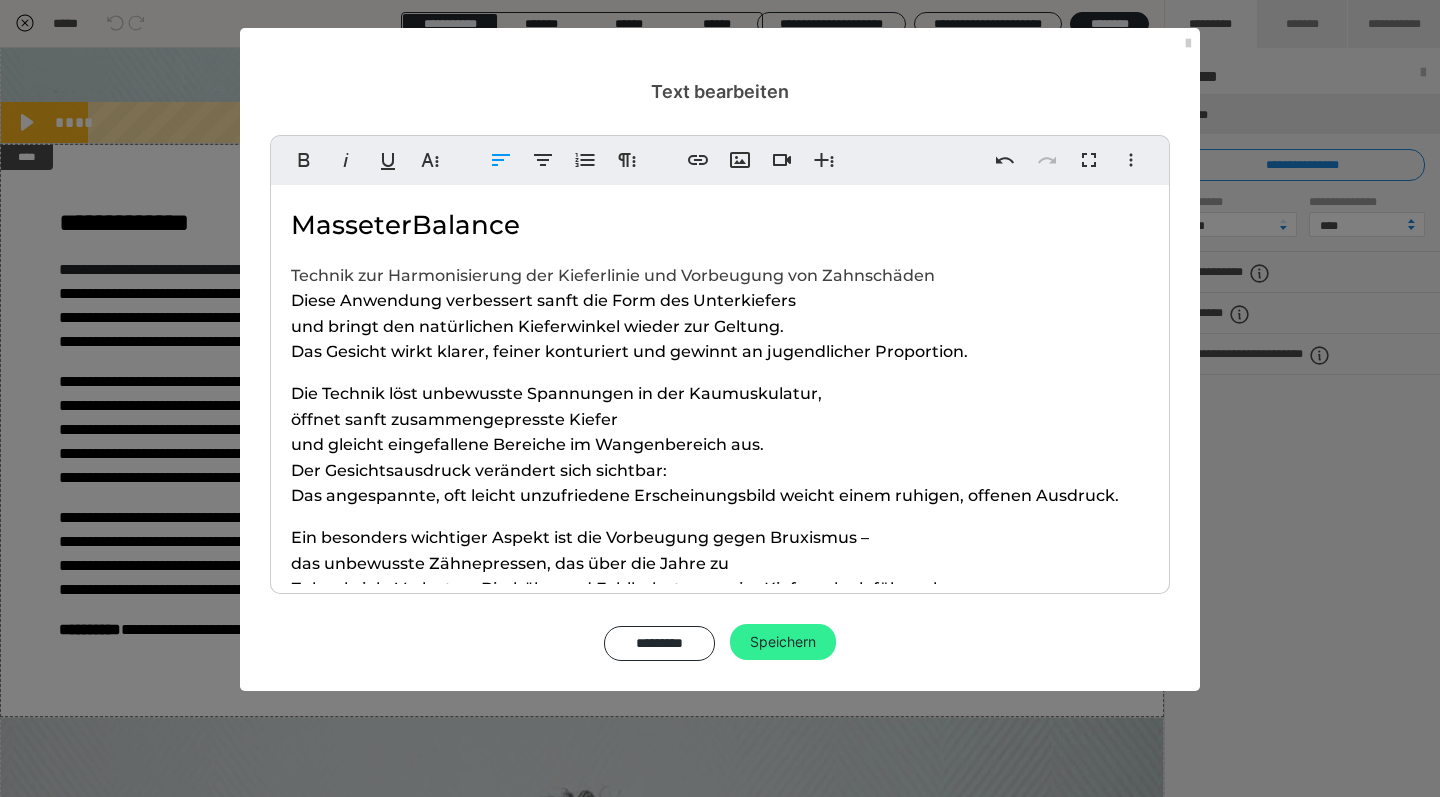 click on "Speichern" at bounding box center (783, 642) 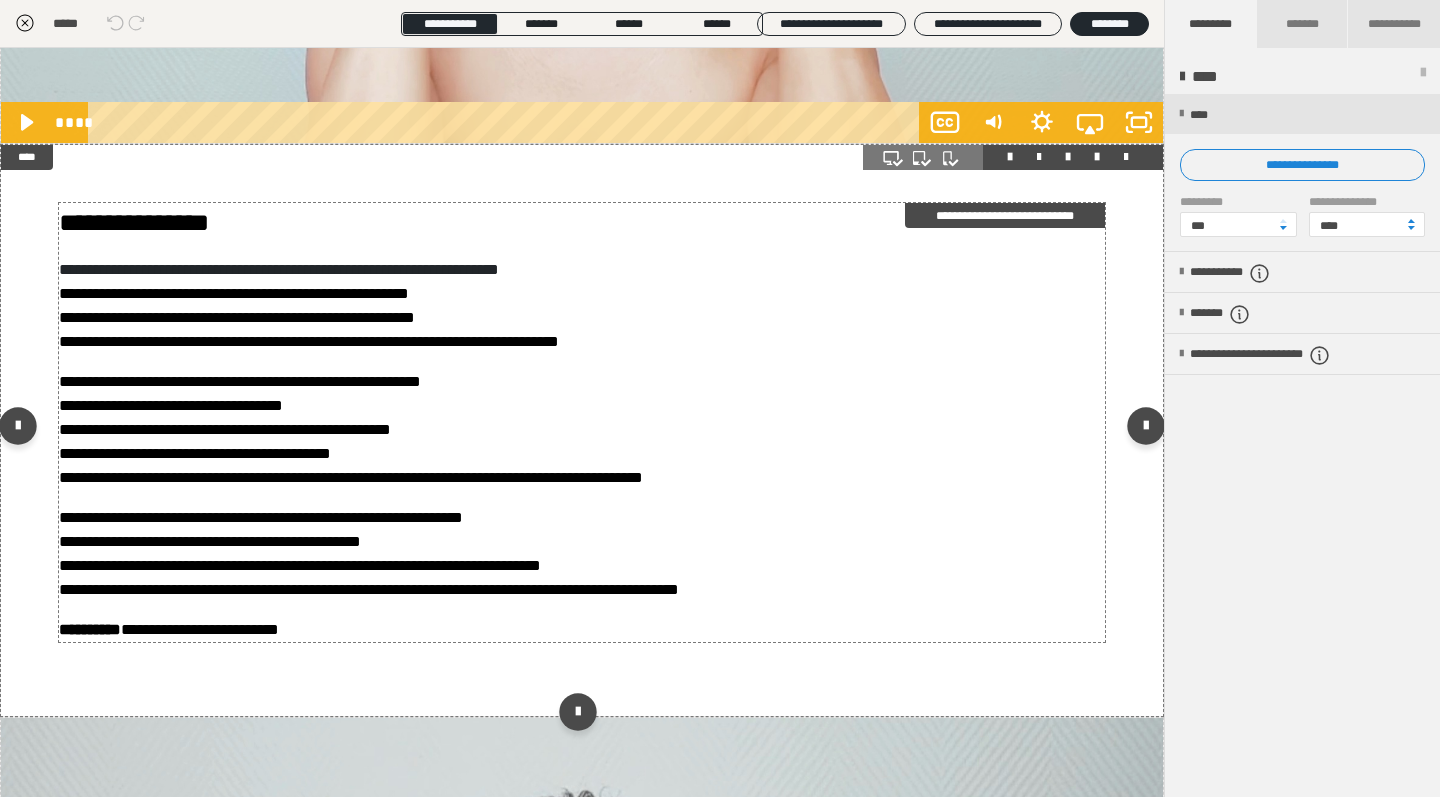 click on "**********" at bounding box center (134, 222) 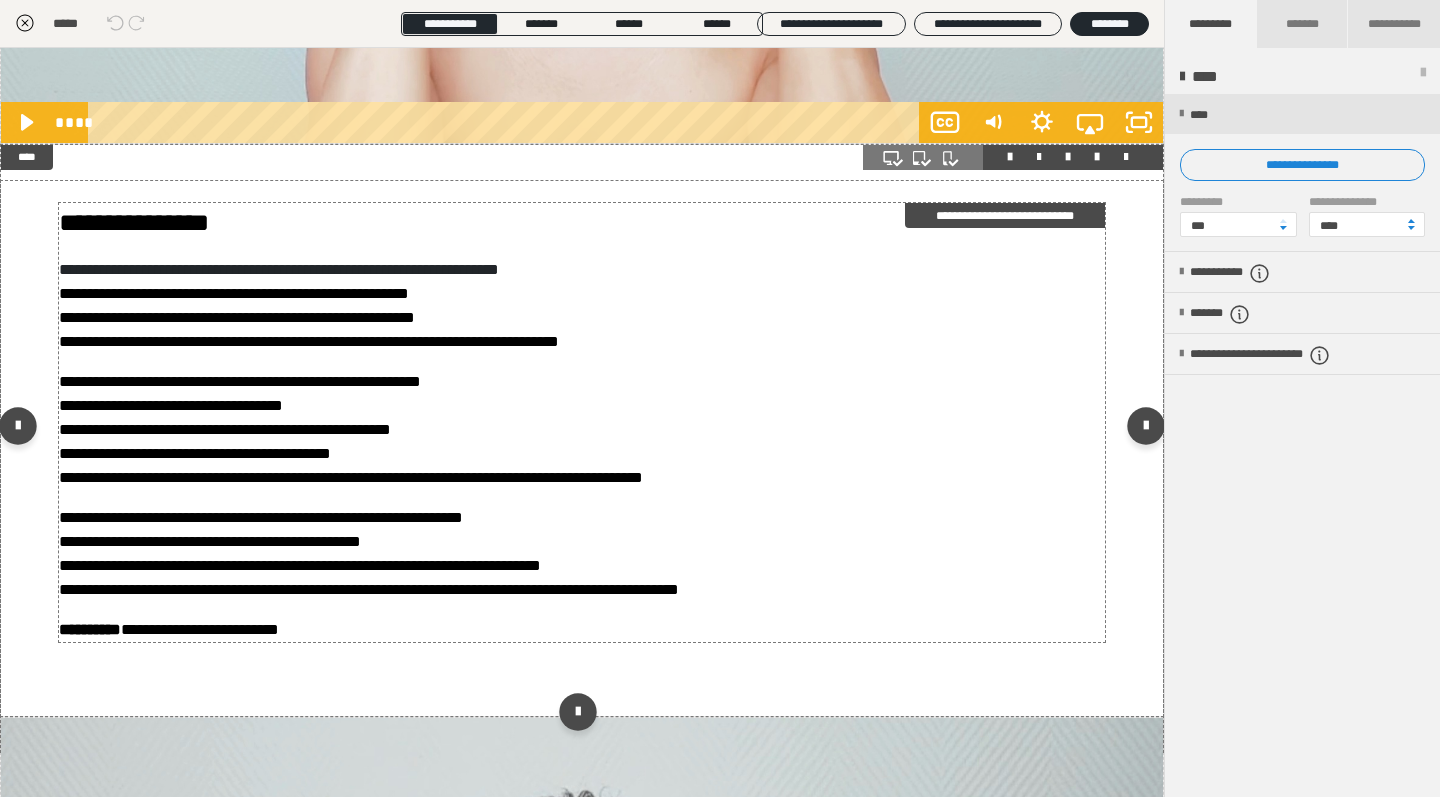 click on "**********" at bounding box center [134, 222] 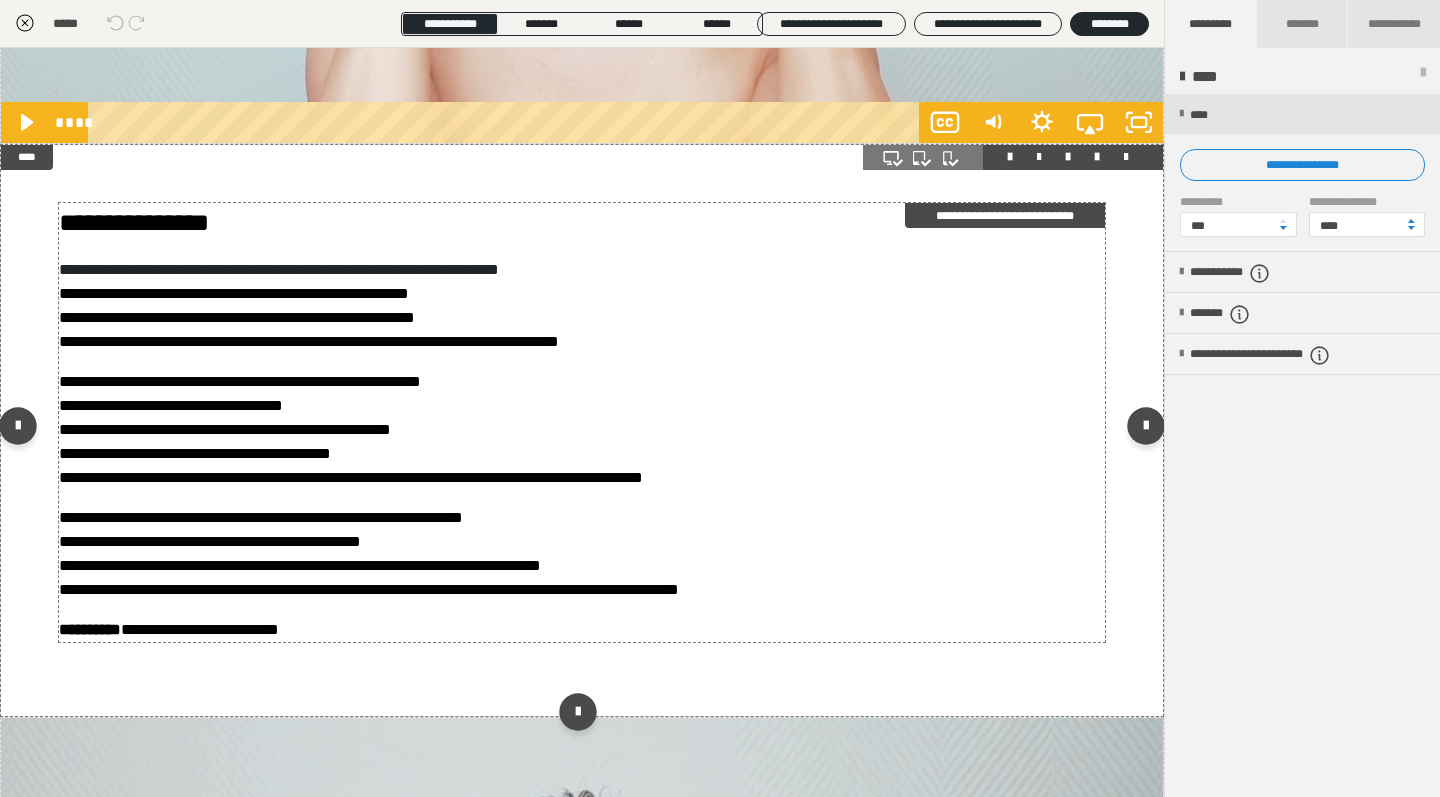 click on "**********" at bounding box center [134, 222] 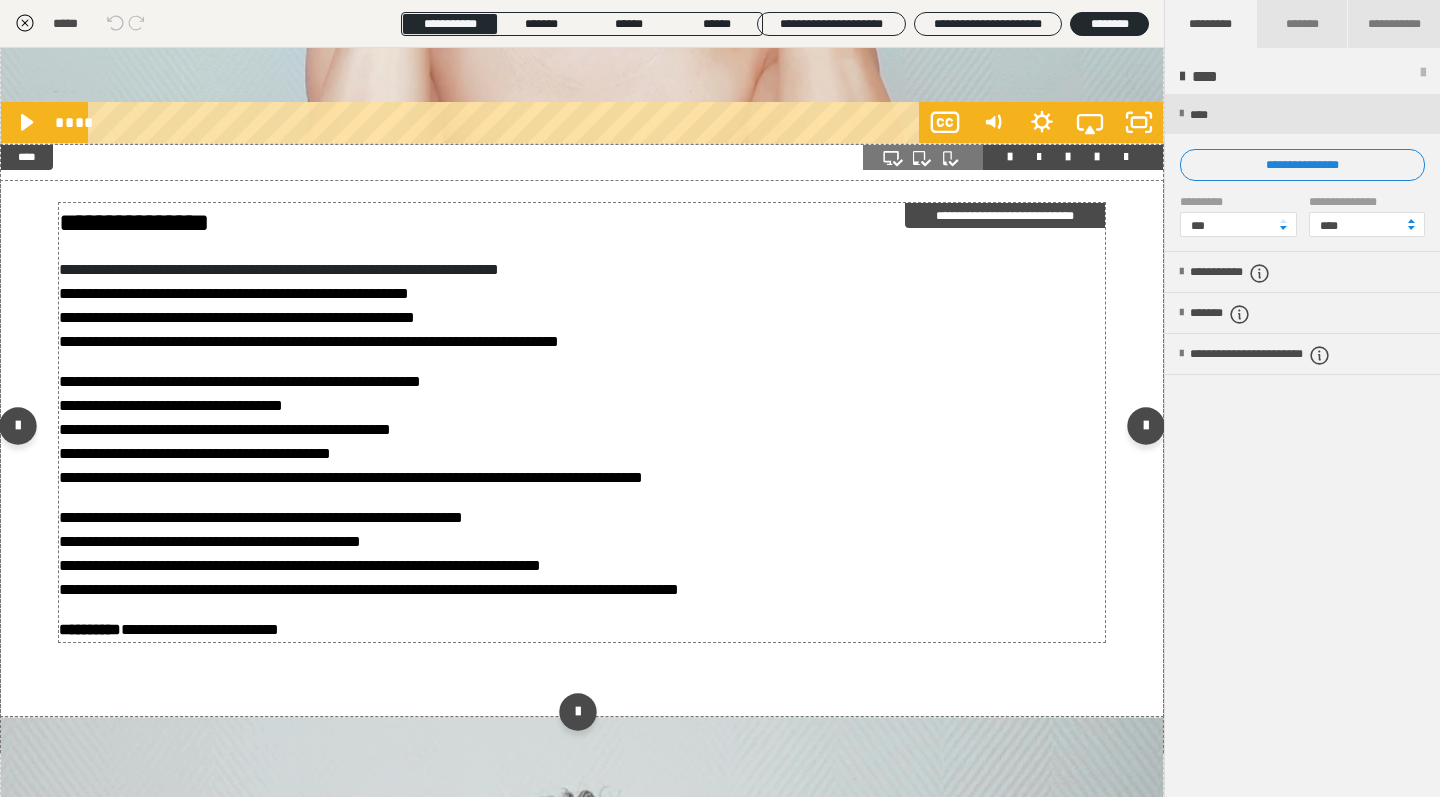 click on "**********" at bounding box center [134, 222] 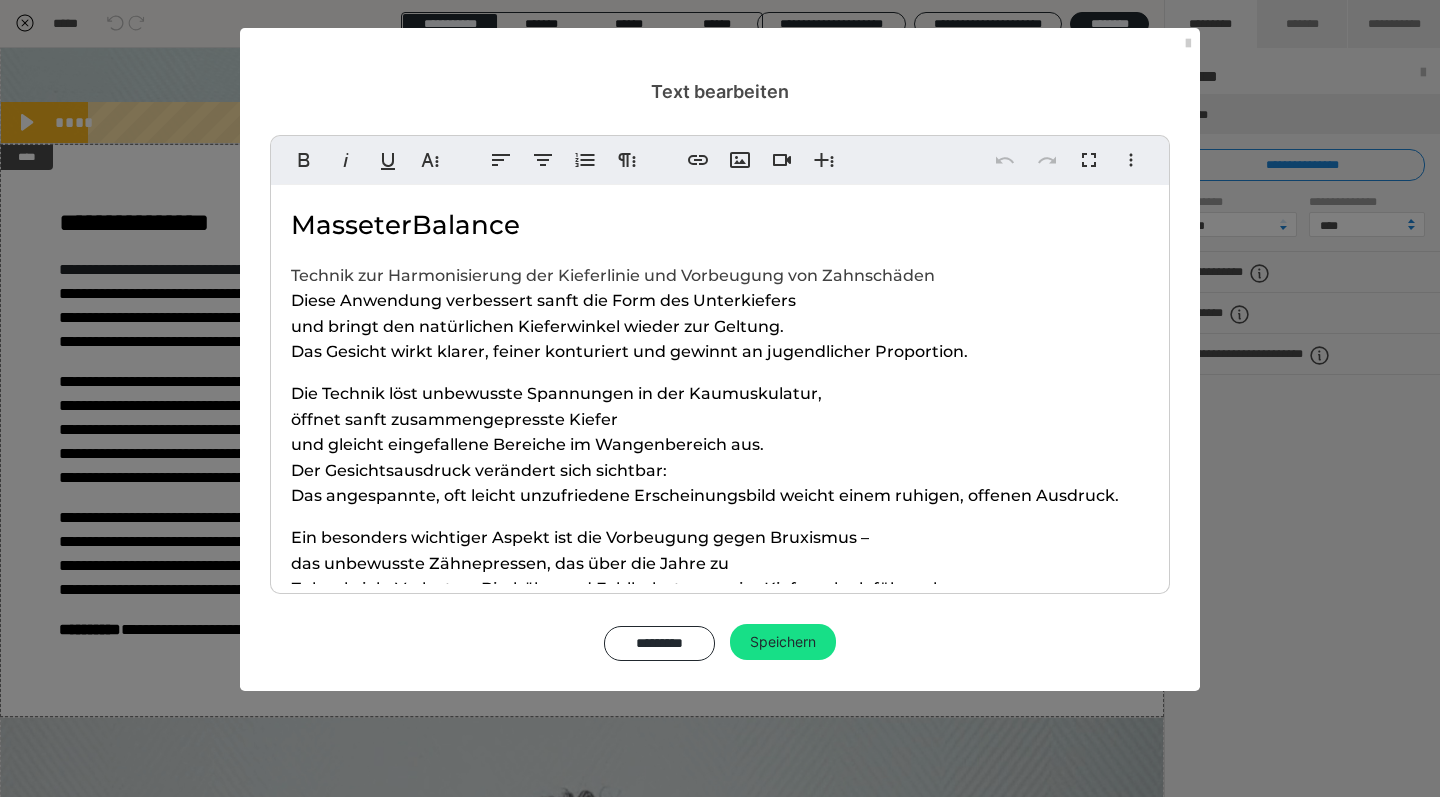 click on "MasseterBalance" at bounding box center [405, 225] 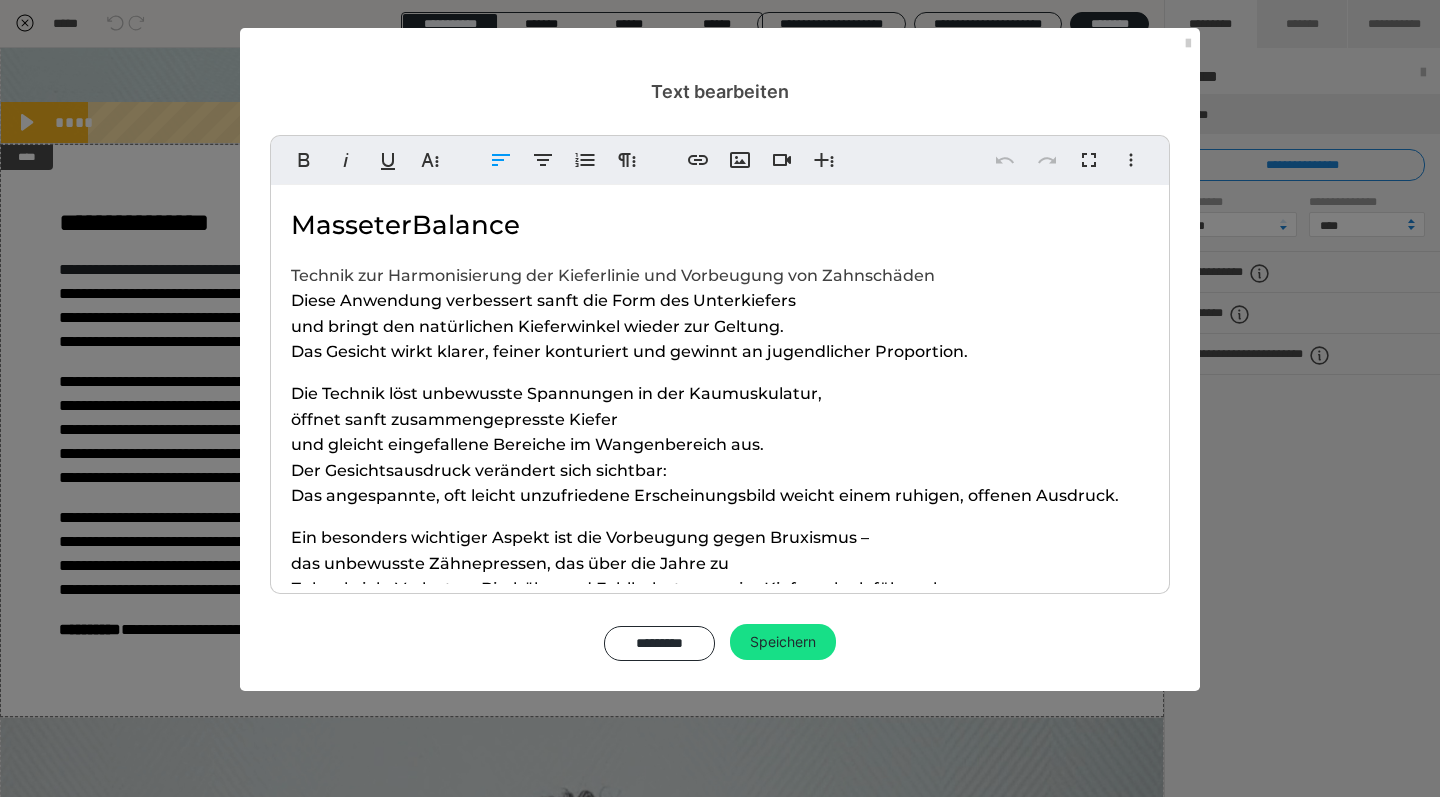 type 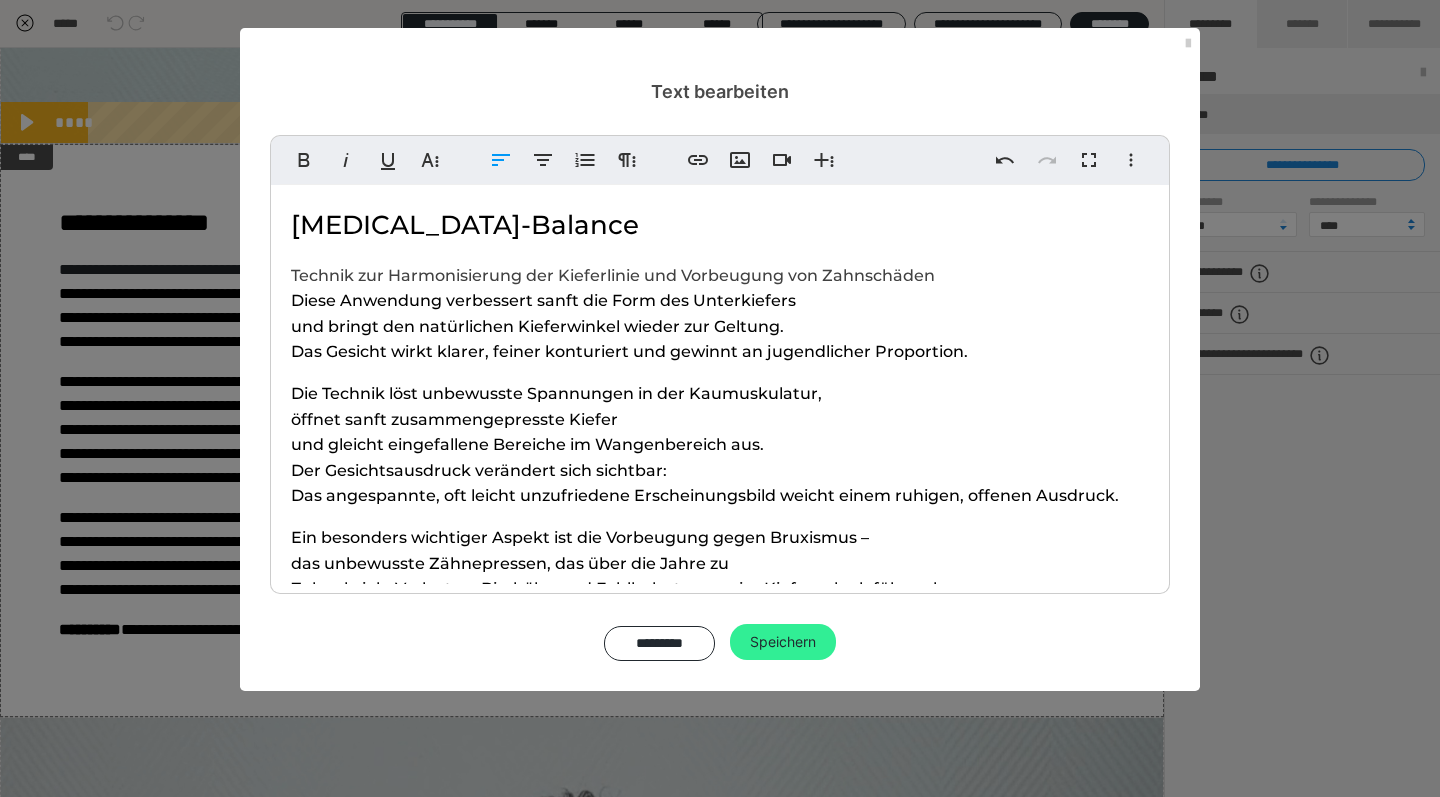 click on "Speichern" at bounding box center [783, 642] 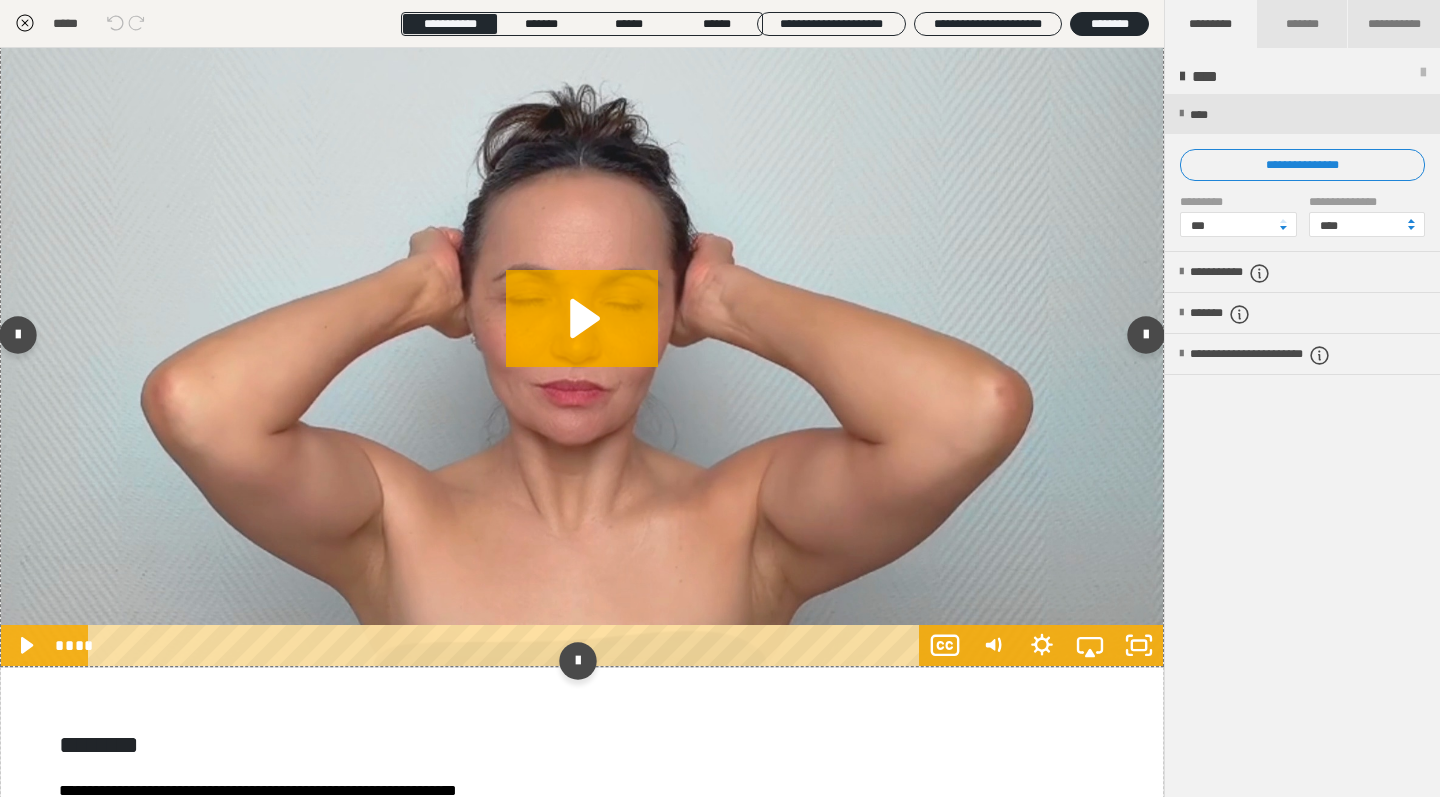 scroll, scrollTop: 7230, scrollLeft: 0, axis: vertical 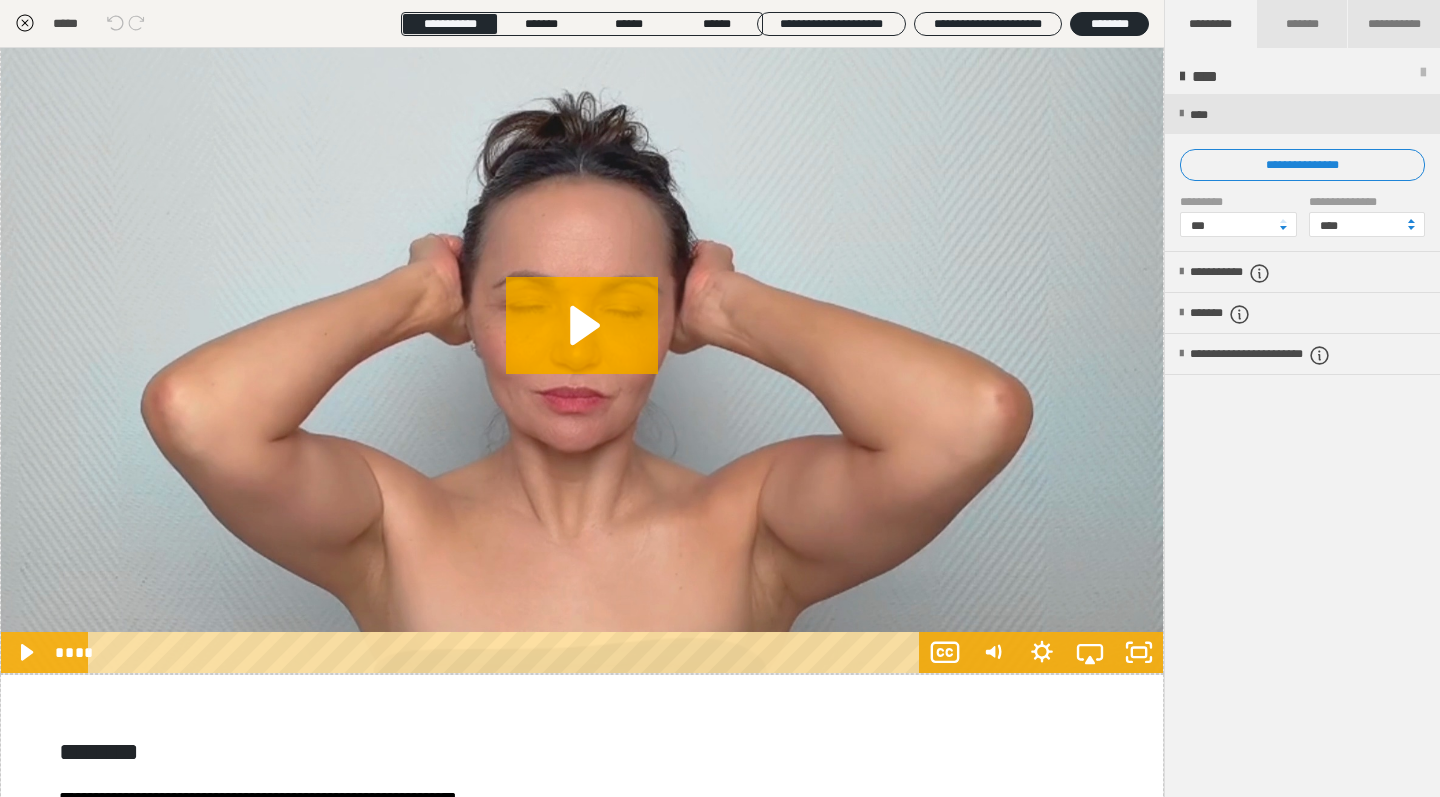 click 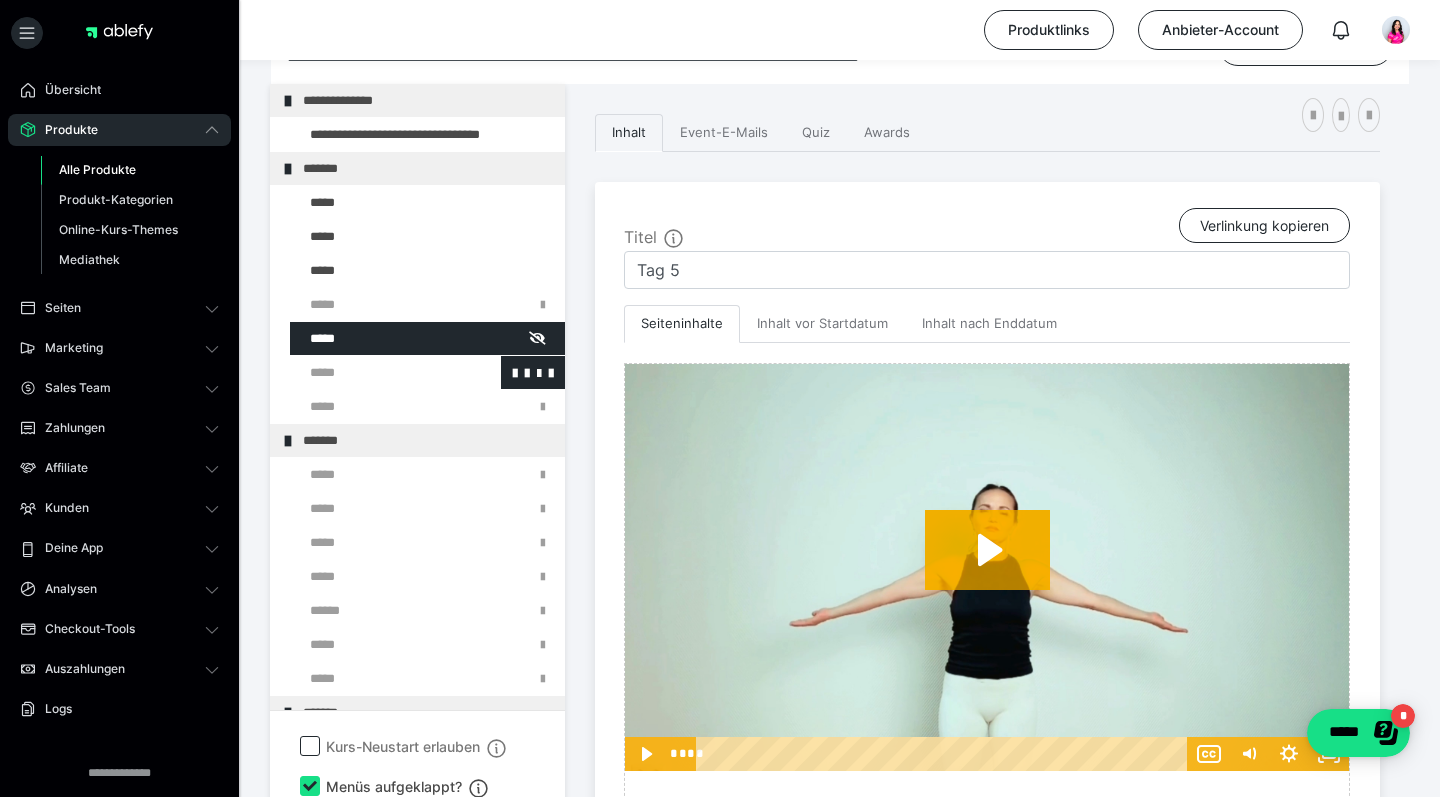 click at bounding box center [375, 372] 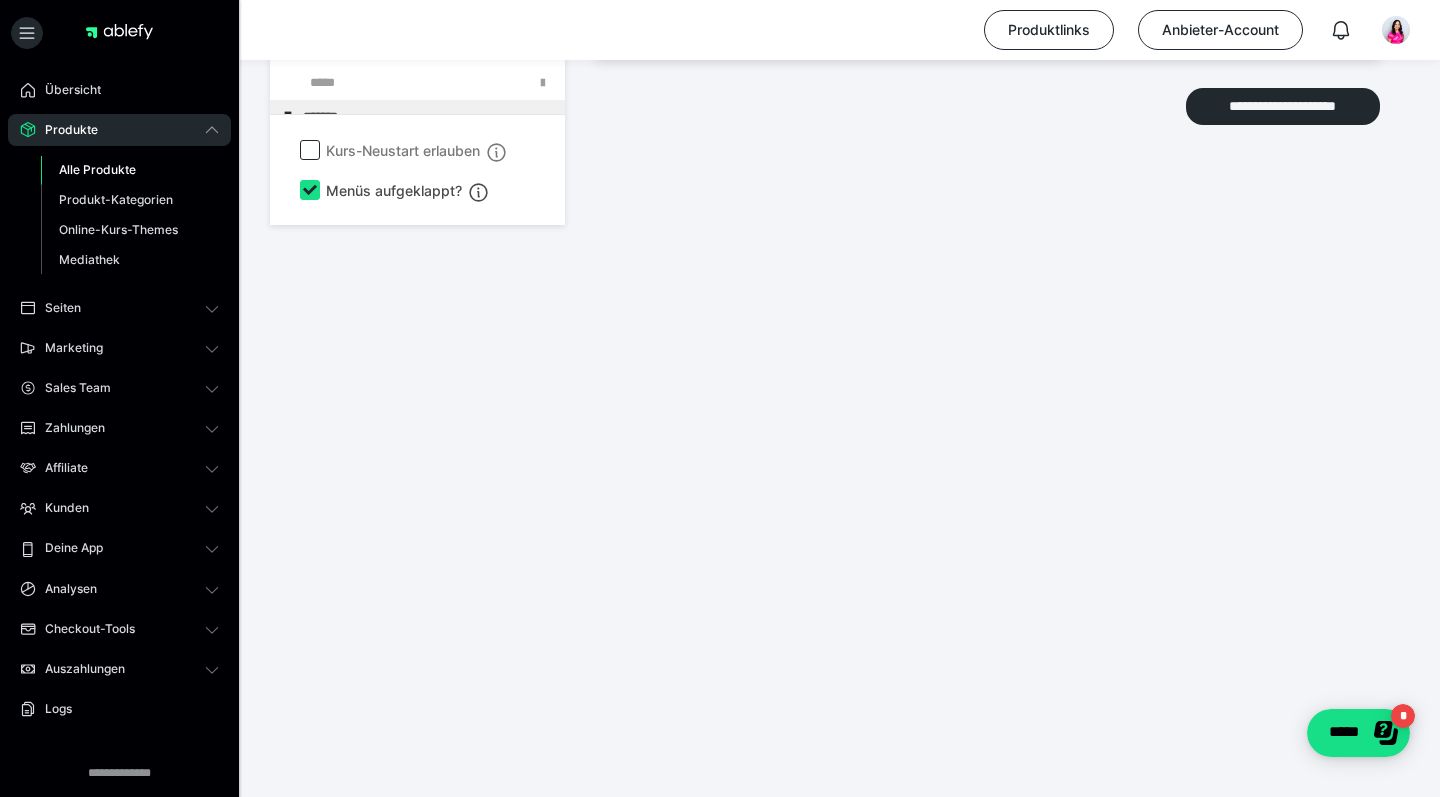 scroll, scrollTop: 6405, scrollLeft: 0, axis: vertical 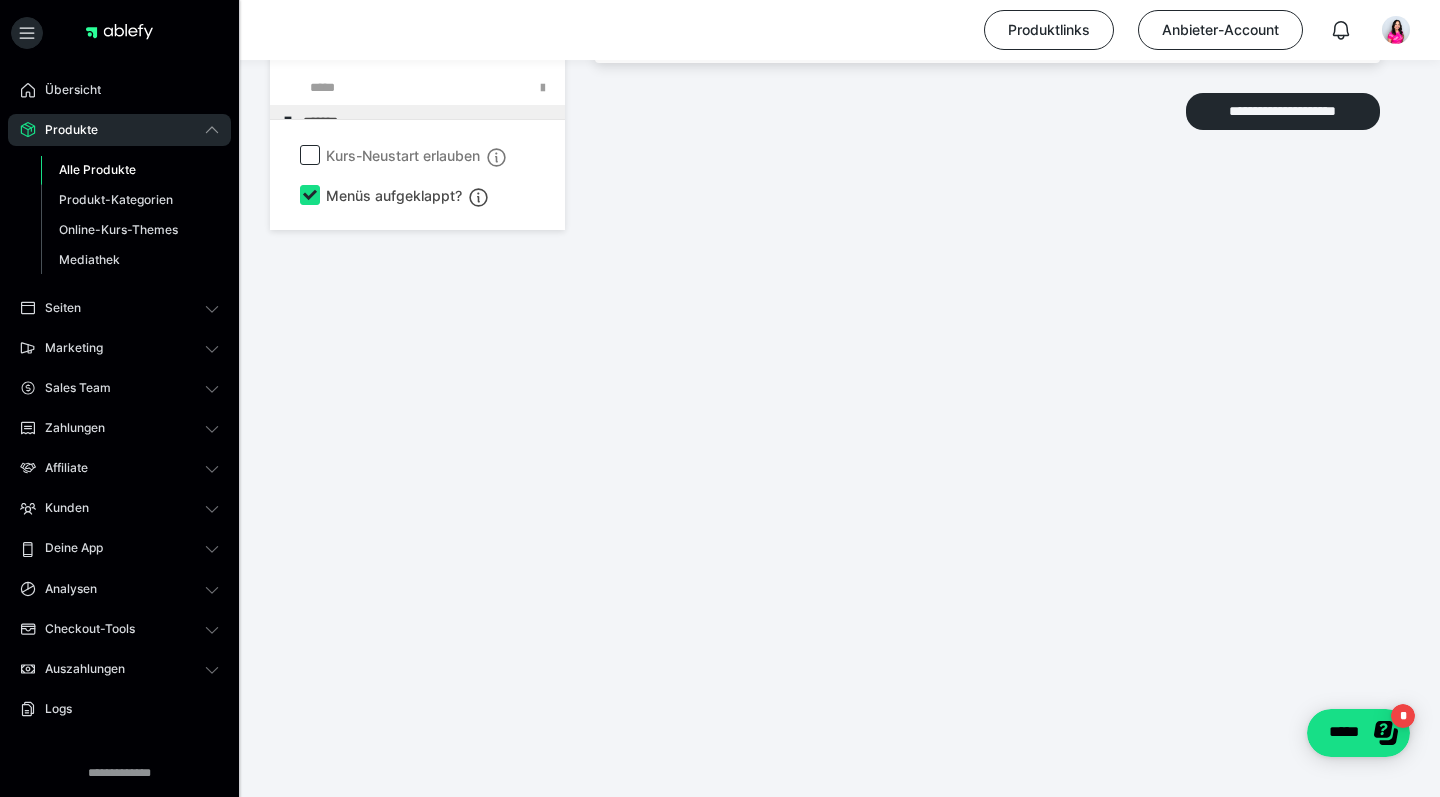 click at bounding box center [375, -117] 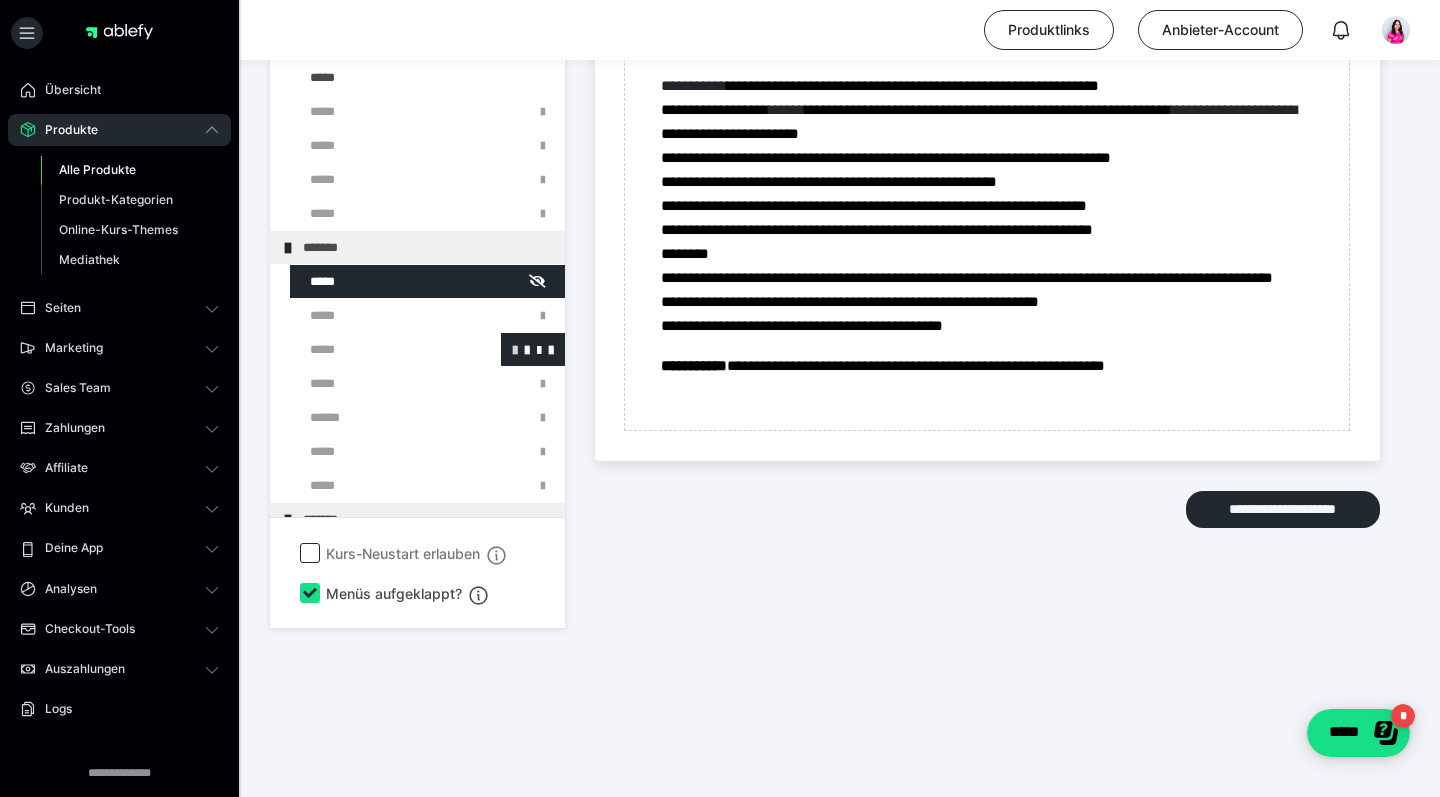scroll, scrollTop: 6198, scrollLeft: 0, axis: vertical 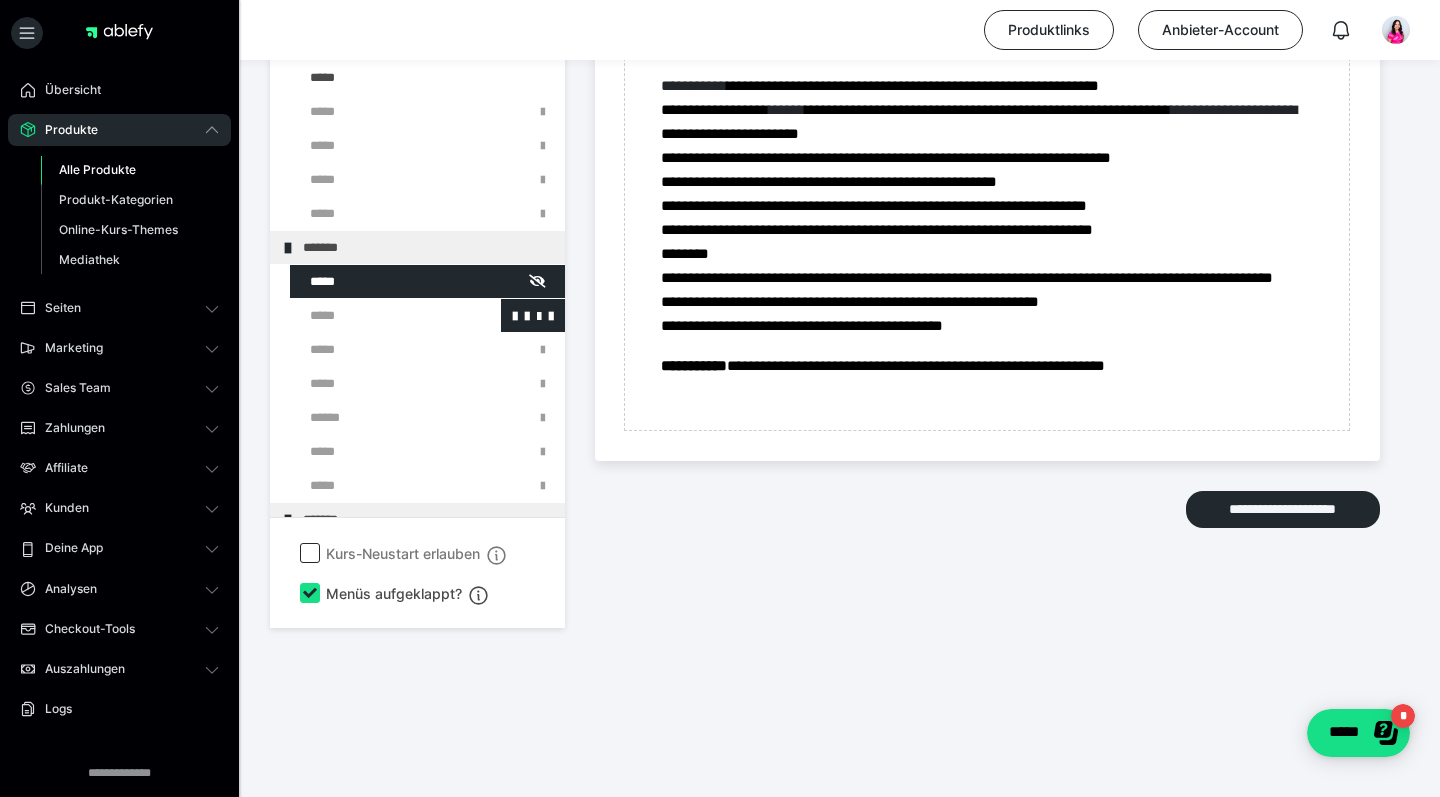 click at bounding box center [375, 315] 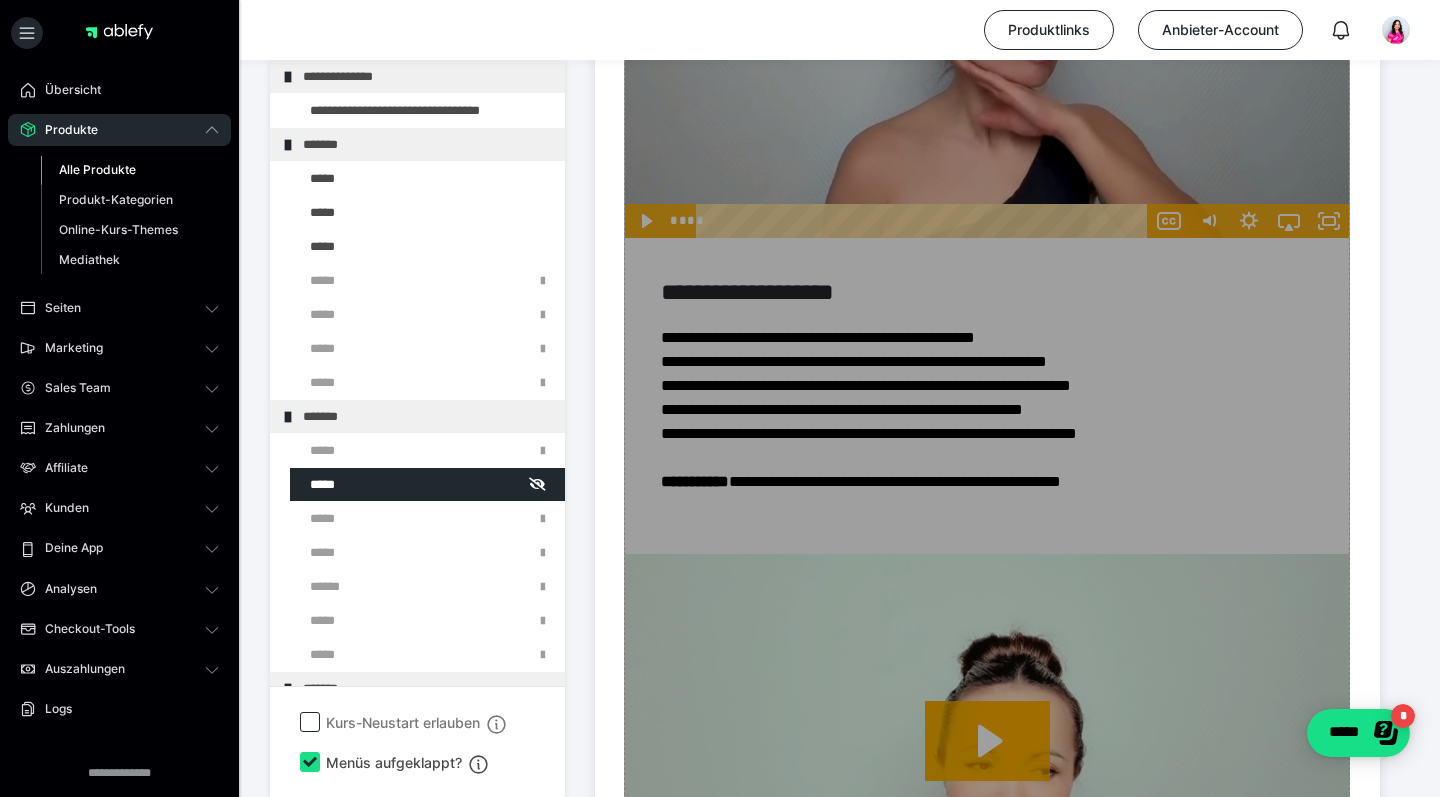 scroll, scrollTop: 5850, scrollLeft: 0, axis: vertical 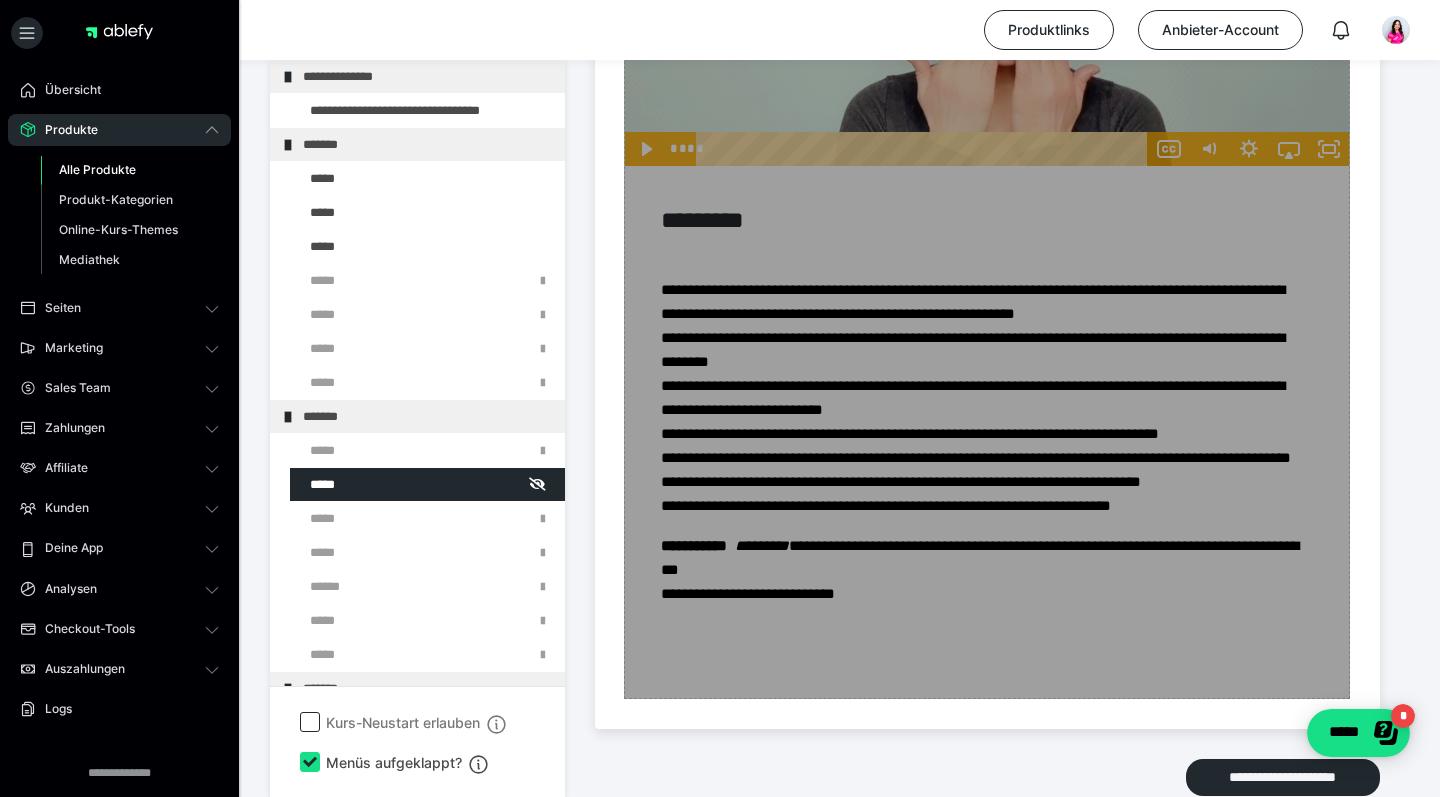 click on "Zum Pagebuilder" at bounding box center (987, -2617) 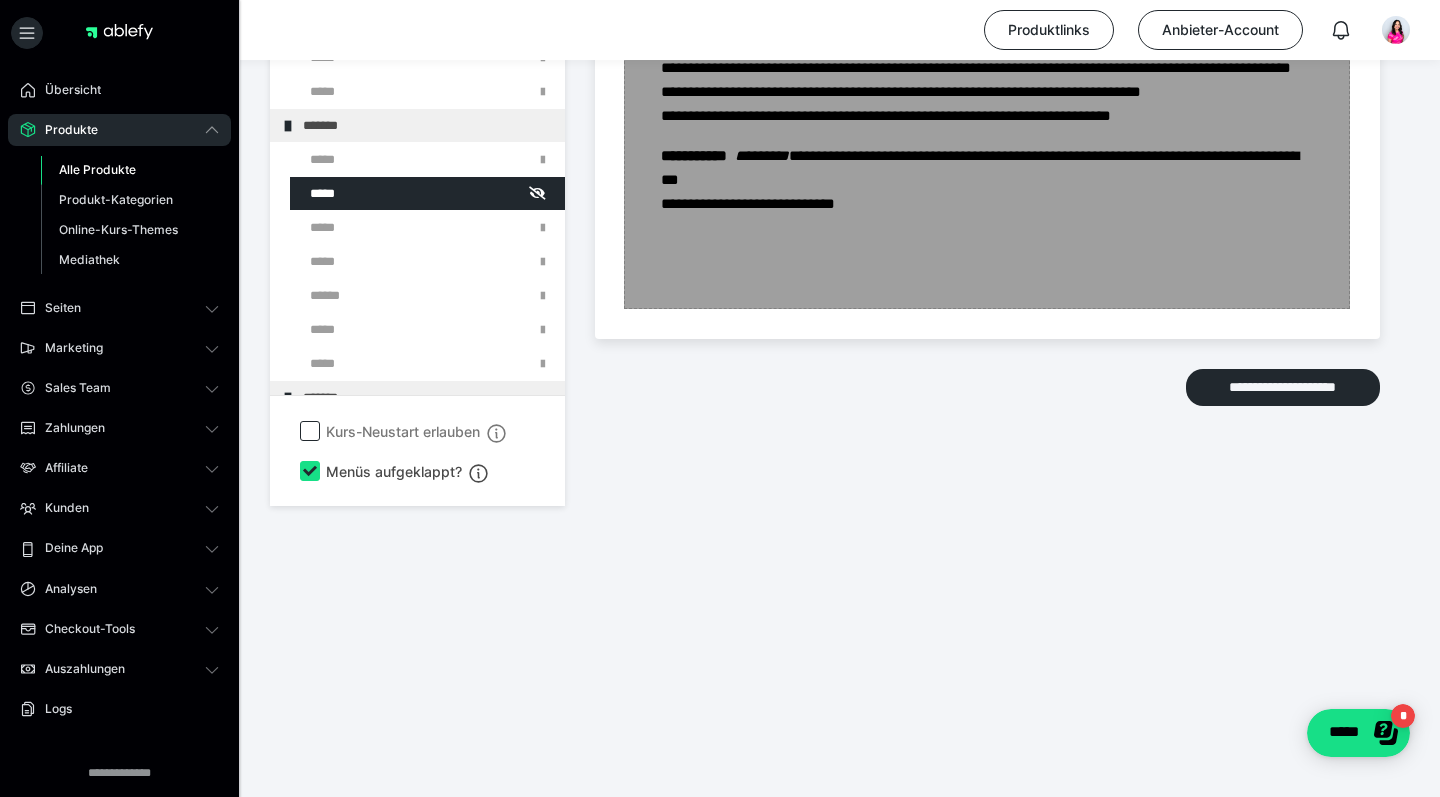 scroll, scrollTop: 7035, scrollLeft: 0, axis: vertical 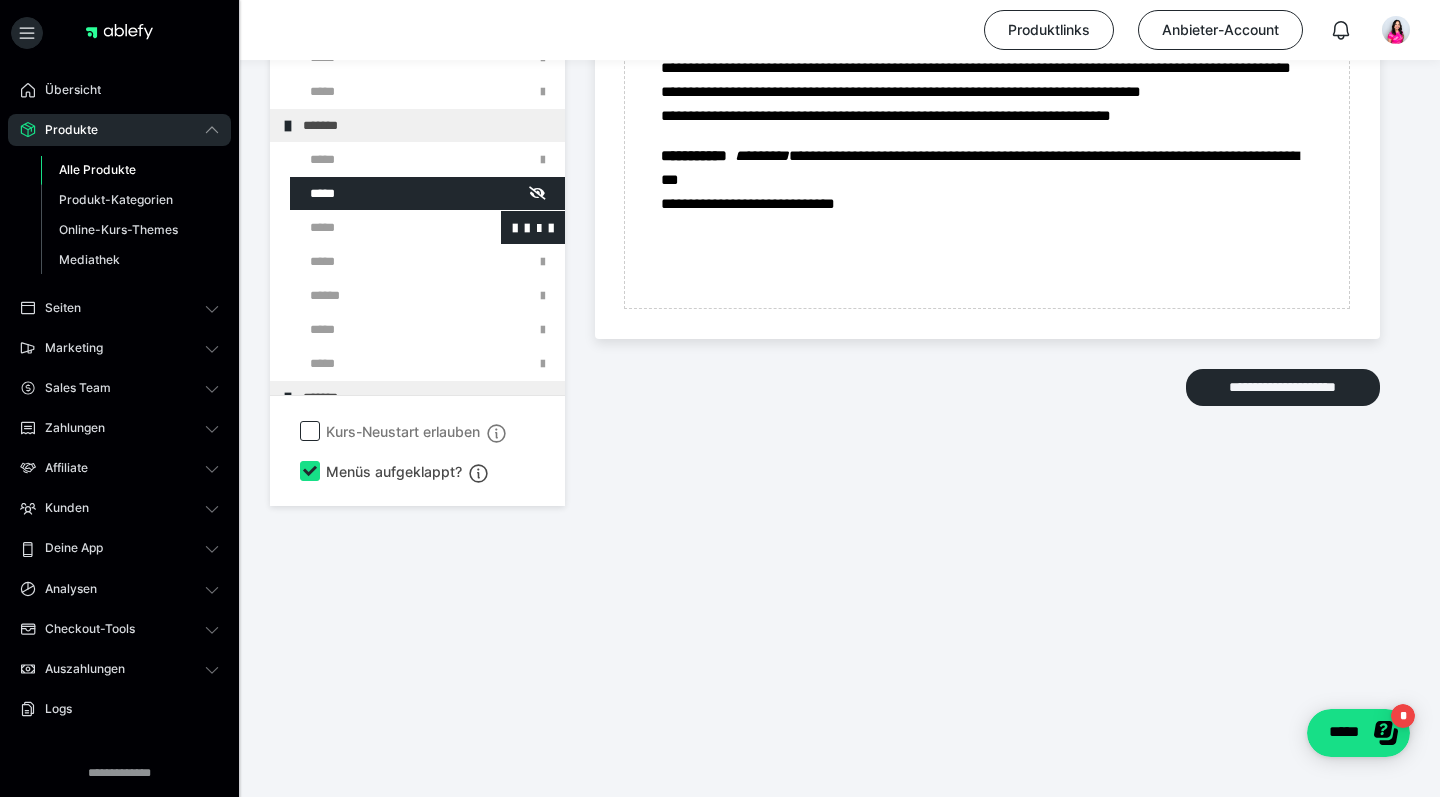 click at bounding box center [375, 227] 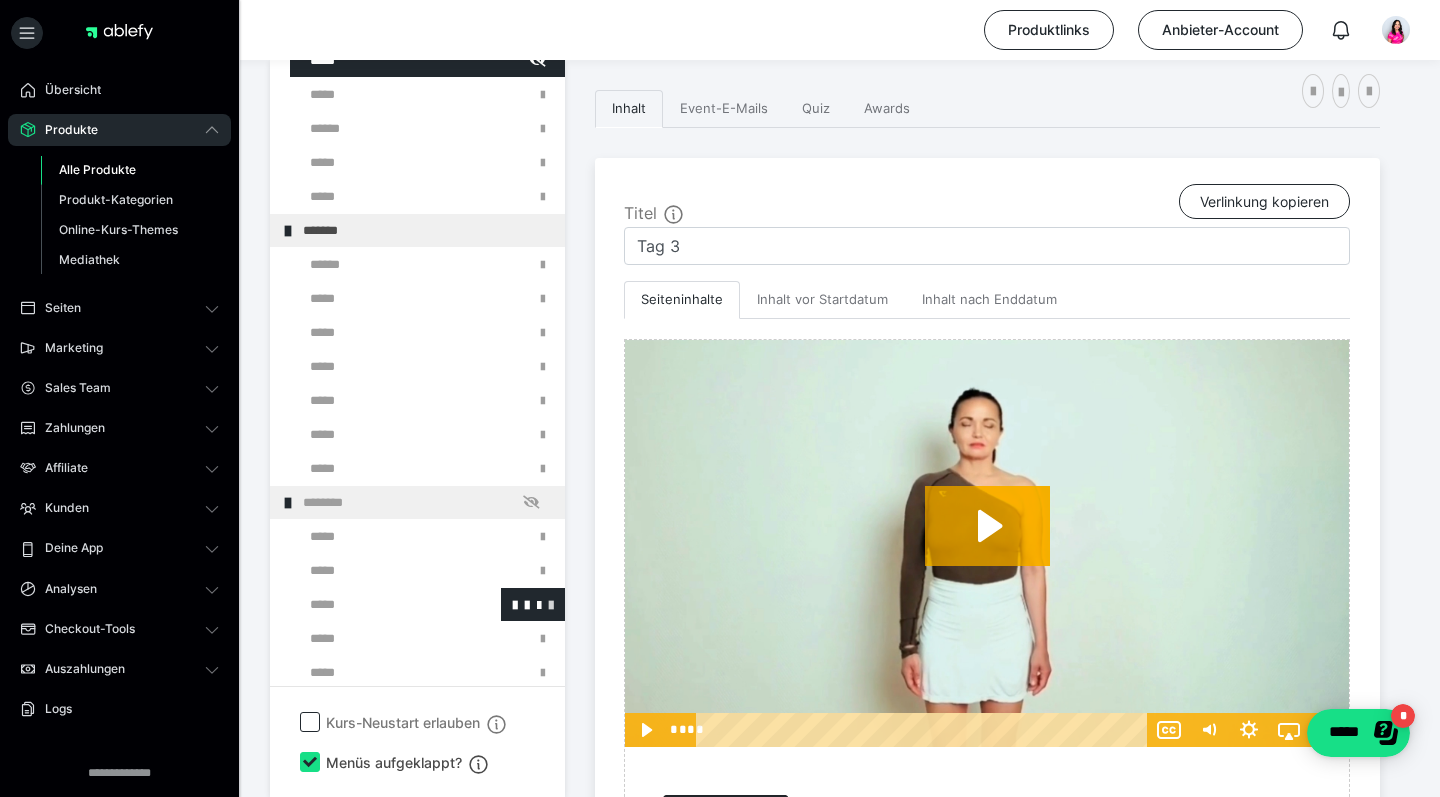 scroll, scrollTop: 494, scrollLeft: 0, axis: vertical 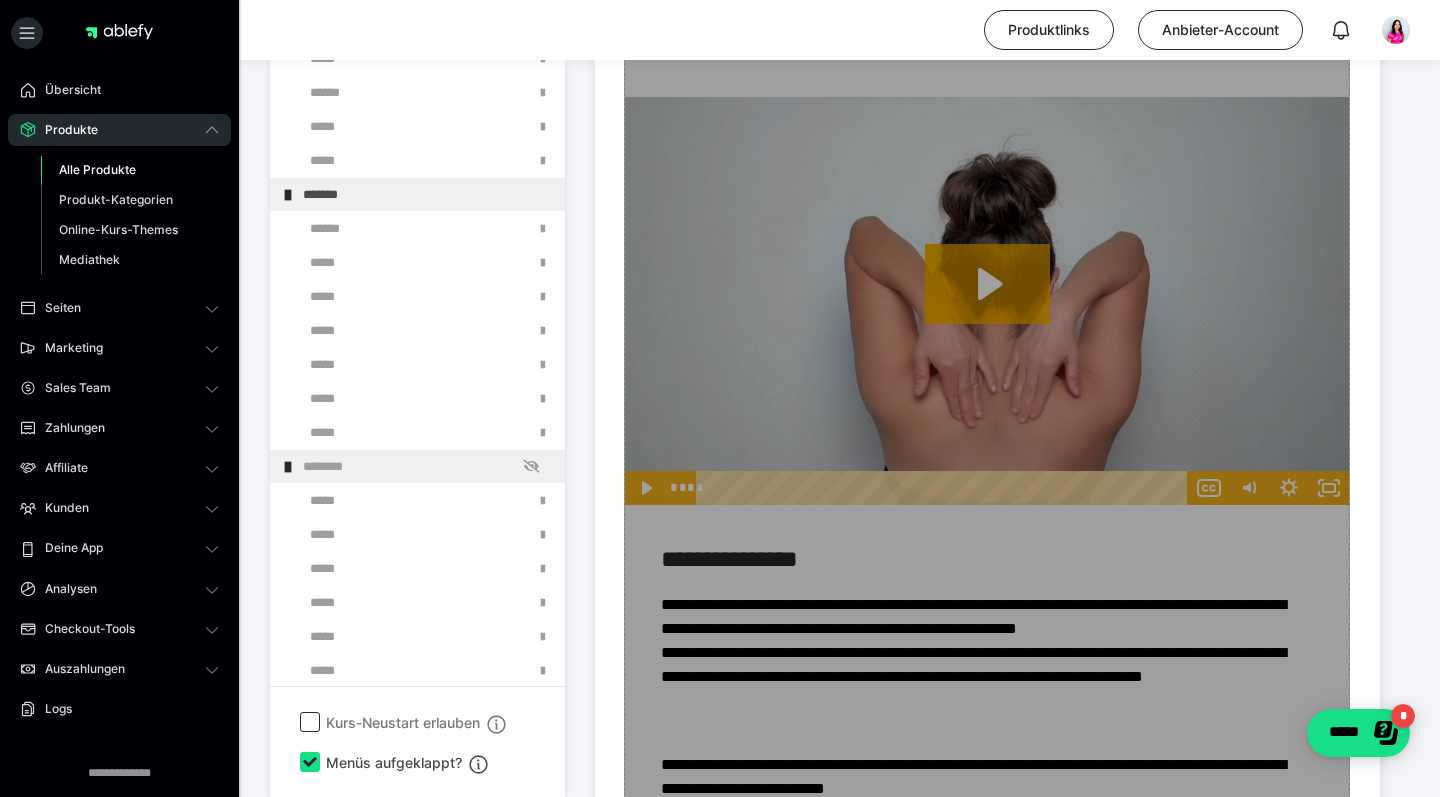click on "Zum Pagebuilder" at bounding box center [987, 1787] 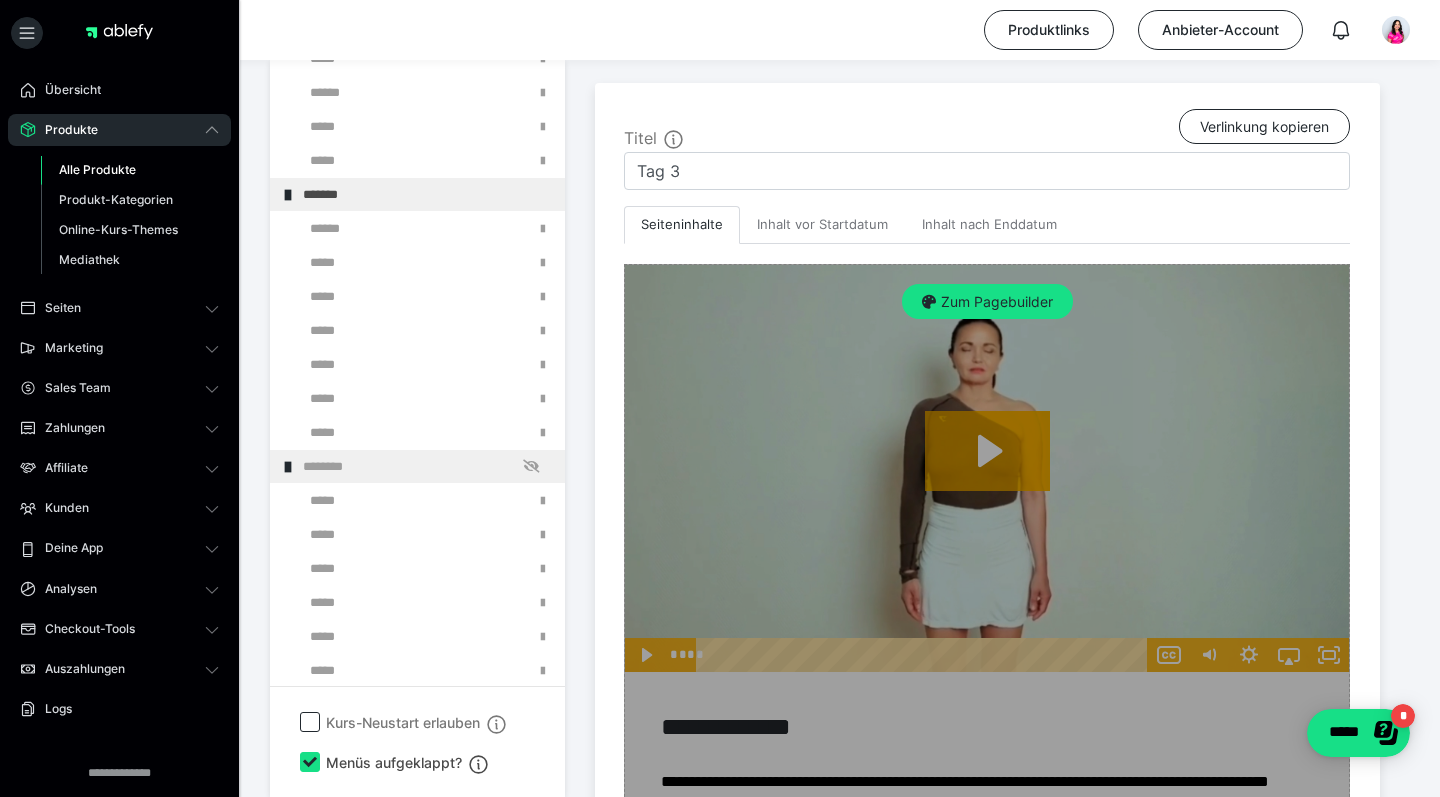 scroll, scrollTop: 406, scrollLeft: 0, axis: vertical 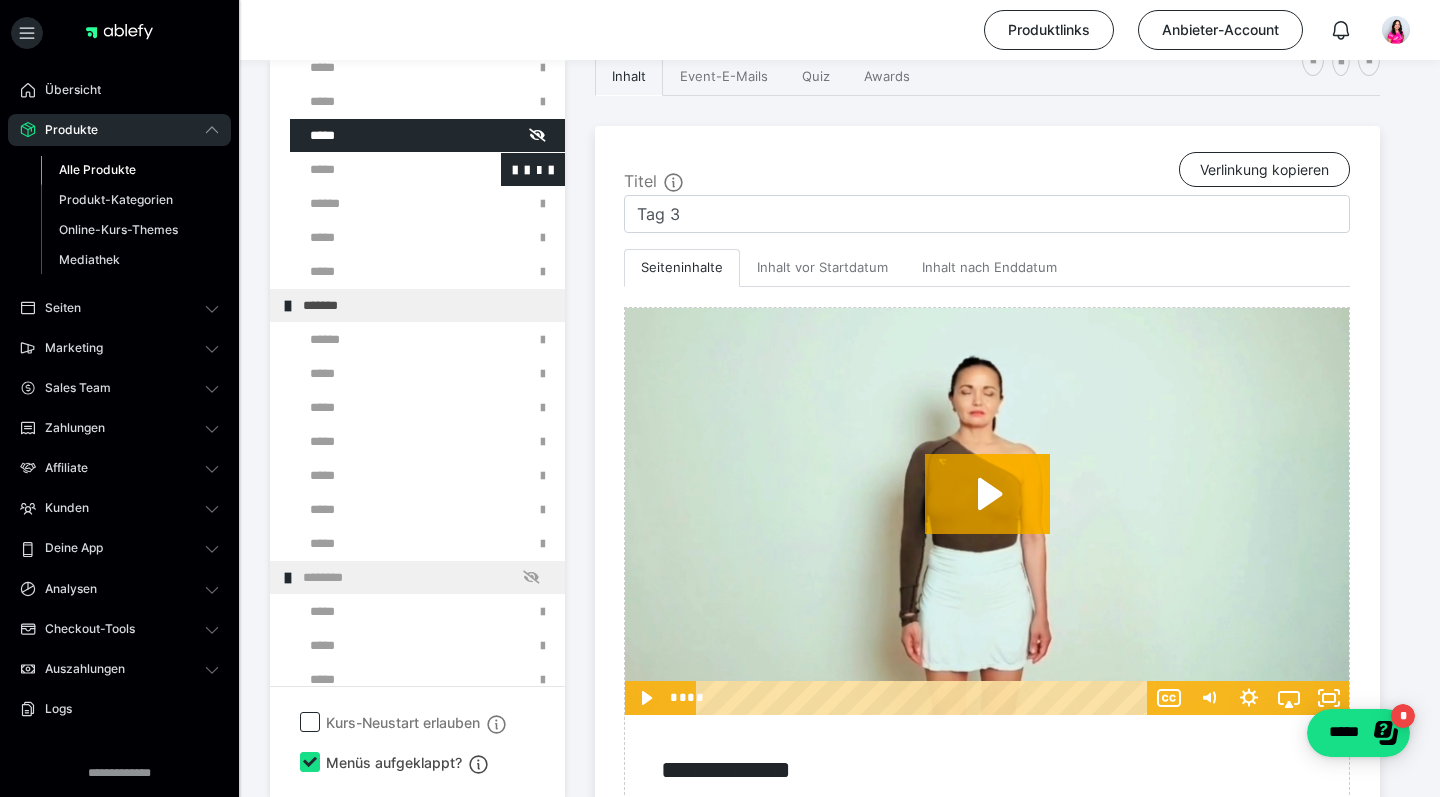 click at bounding box center [375, 169] 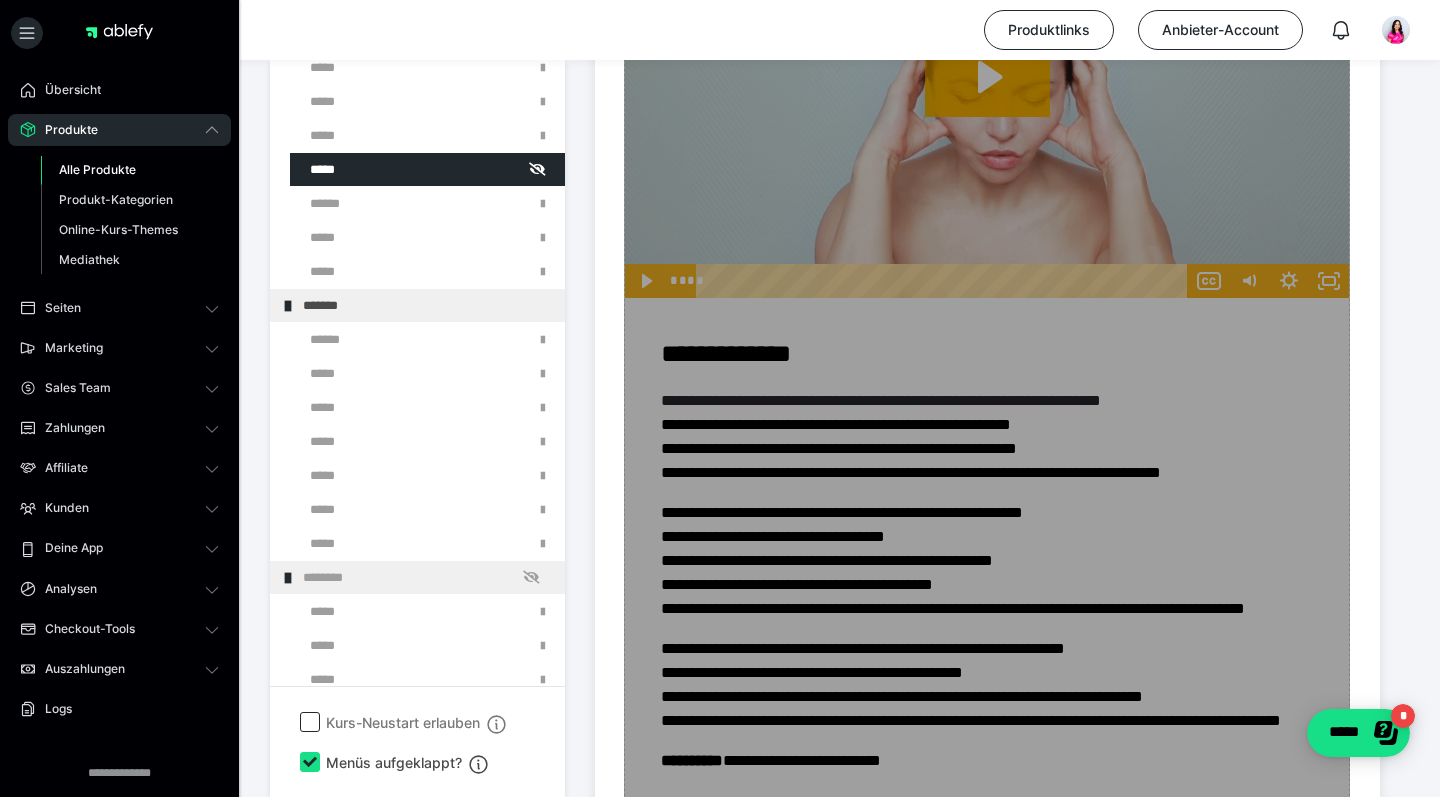 scroll, scrollTop: 2899, scrollLeft: 0, axis: vertical 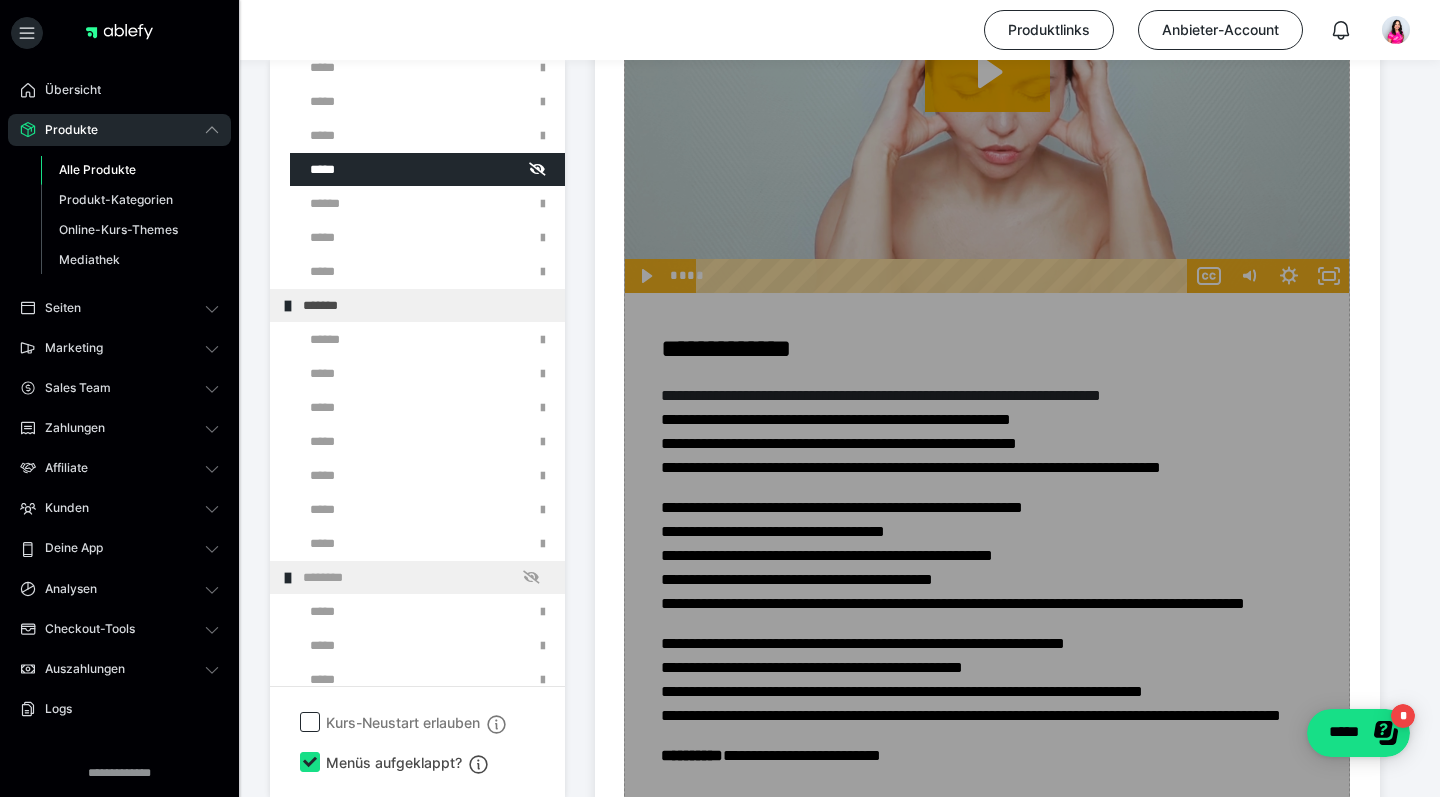 click on "Zum Pagebuilder" at bounding box center (987, 115) 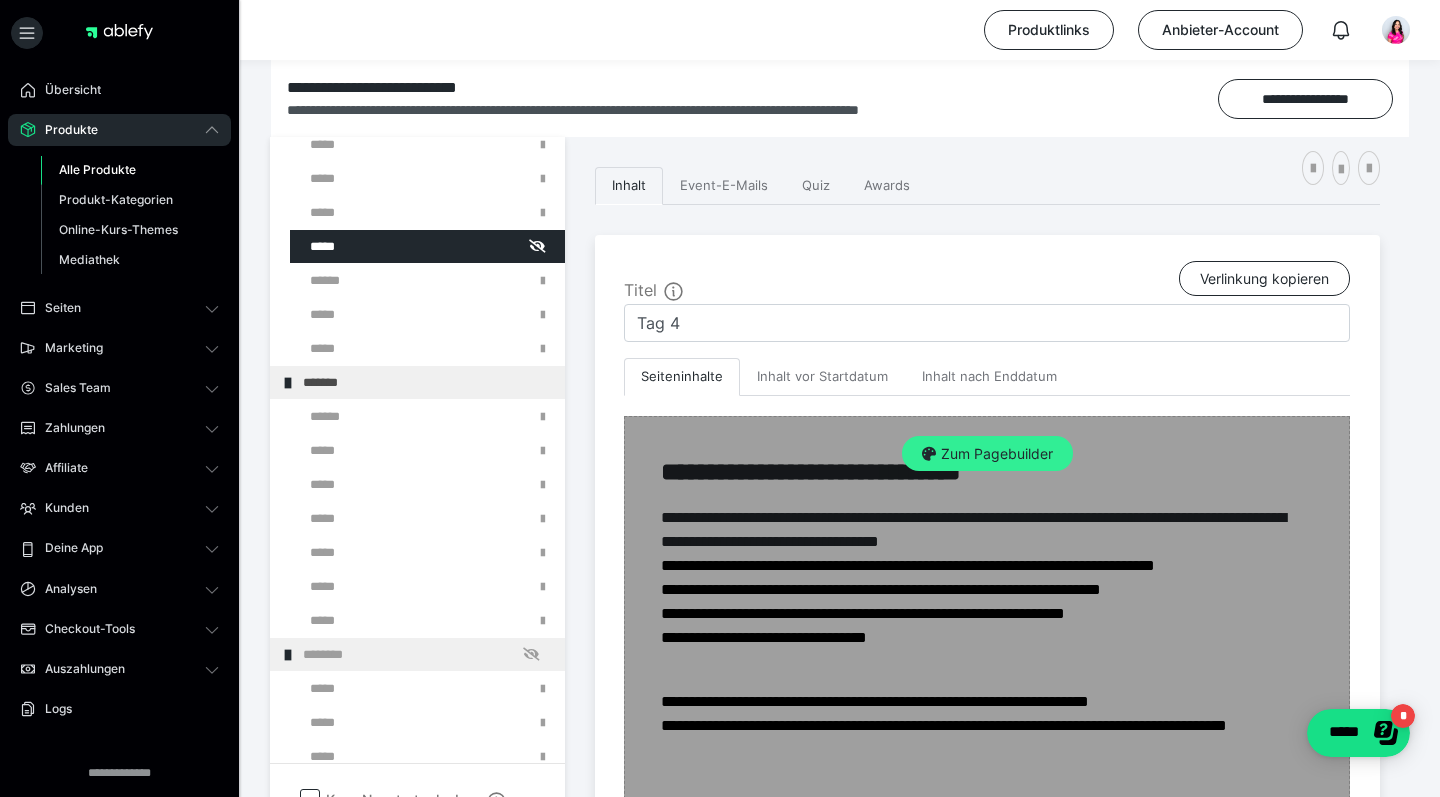 scroll, scrollTop: 308, scrollLeft: 0, axis: vertical 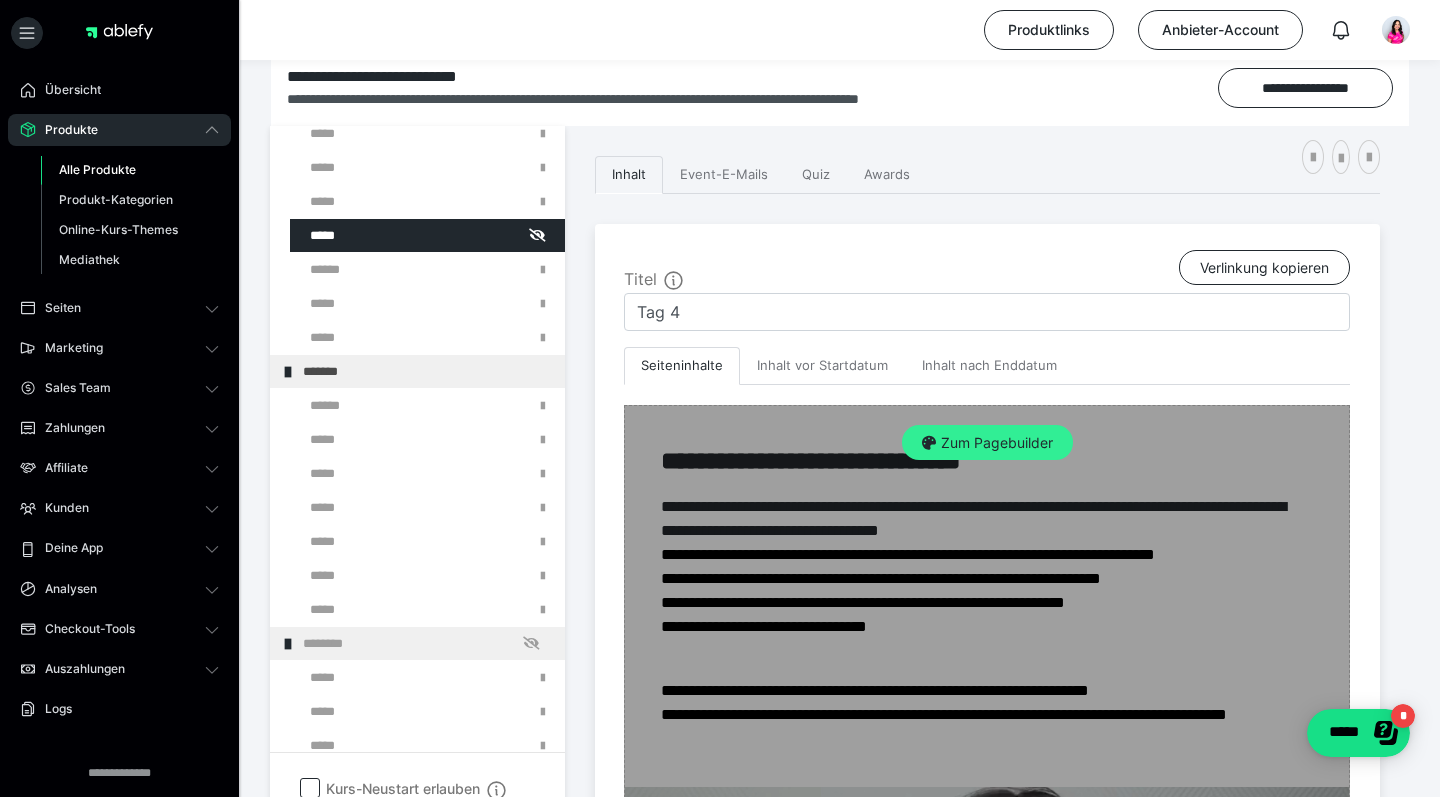 click on "Zum Pagebuilder" at bounding box center [987, 443] 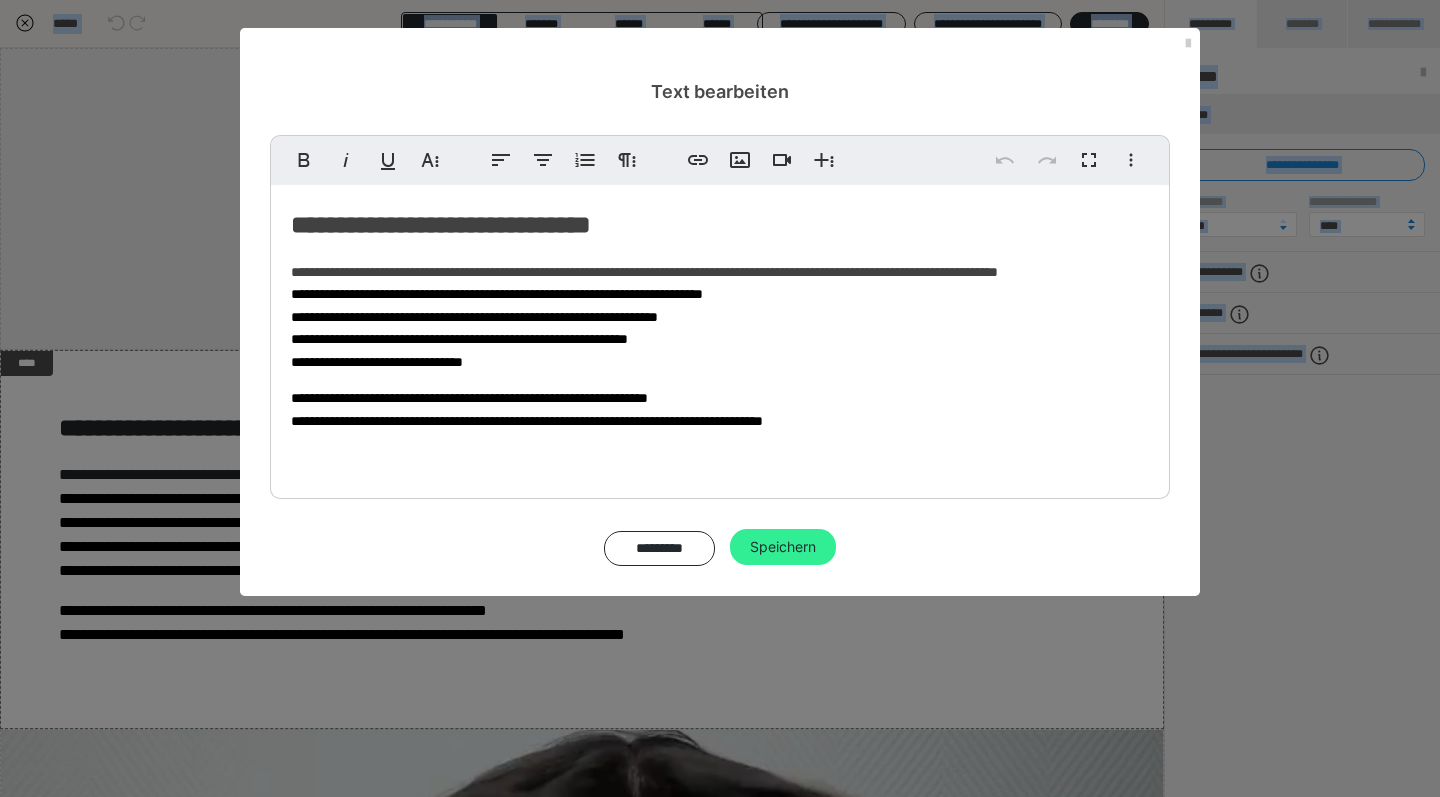 click on "Speichern" at bounding box center [783, 547] 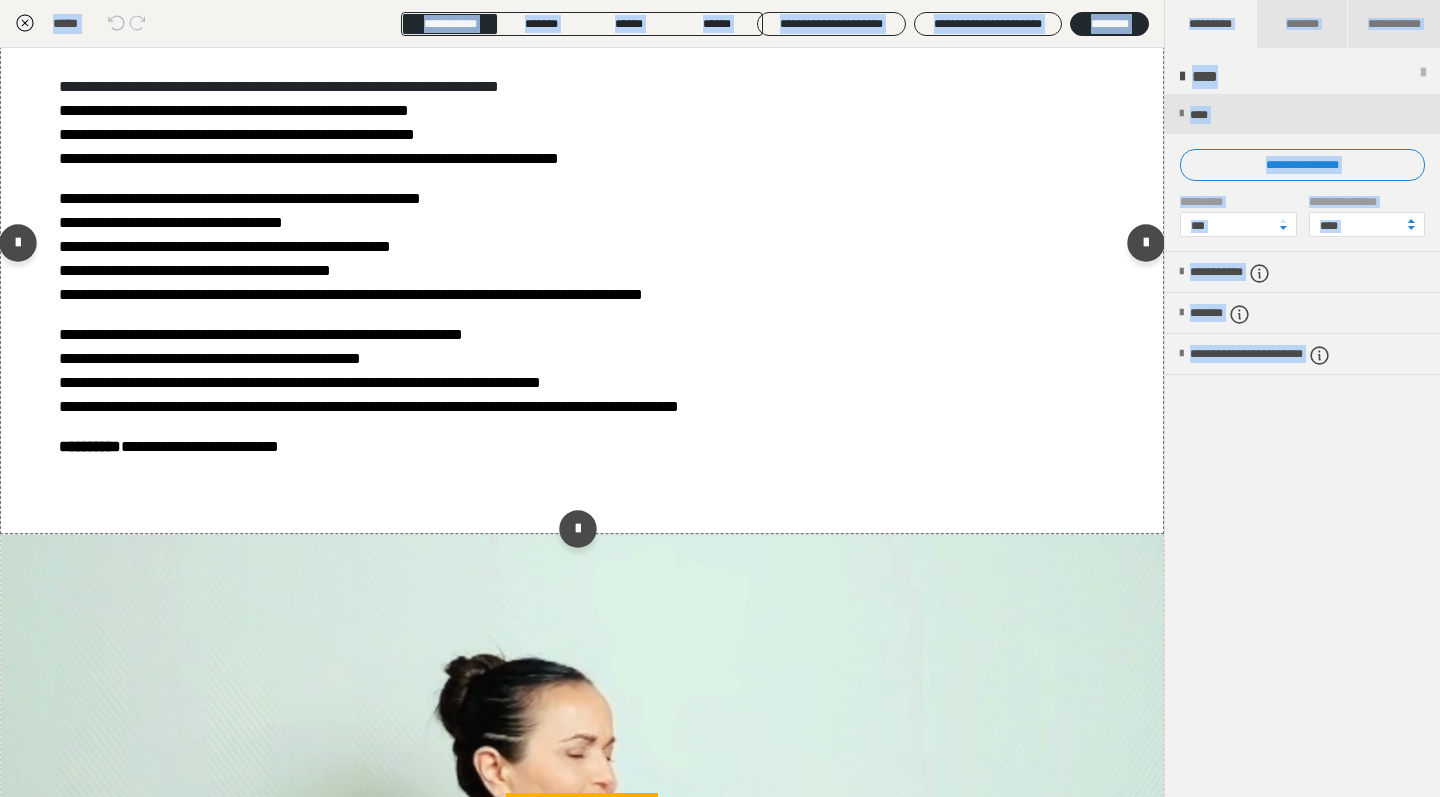scroll, scrollTop: 3564, scrollLeft: 0, axis: vertical 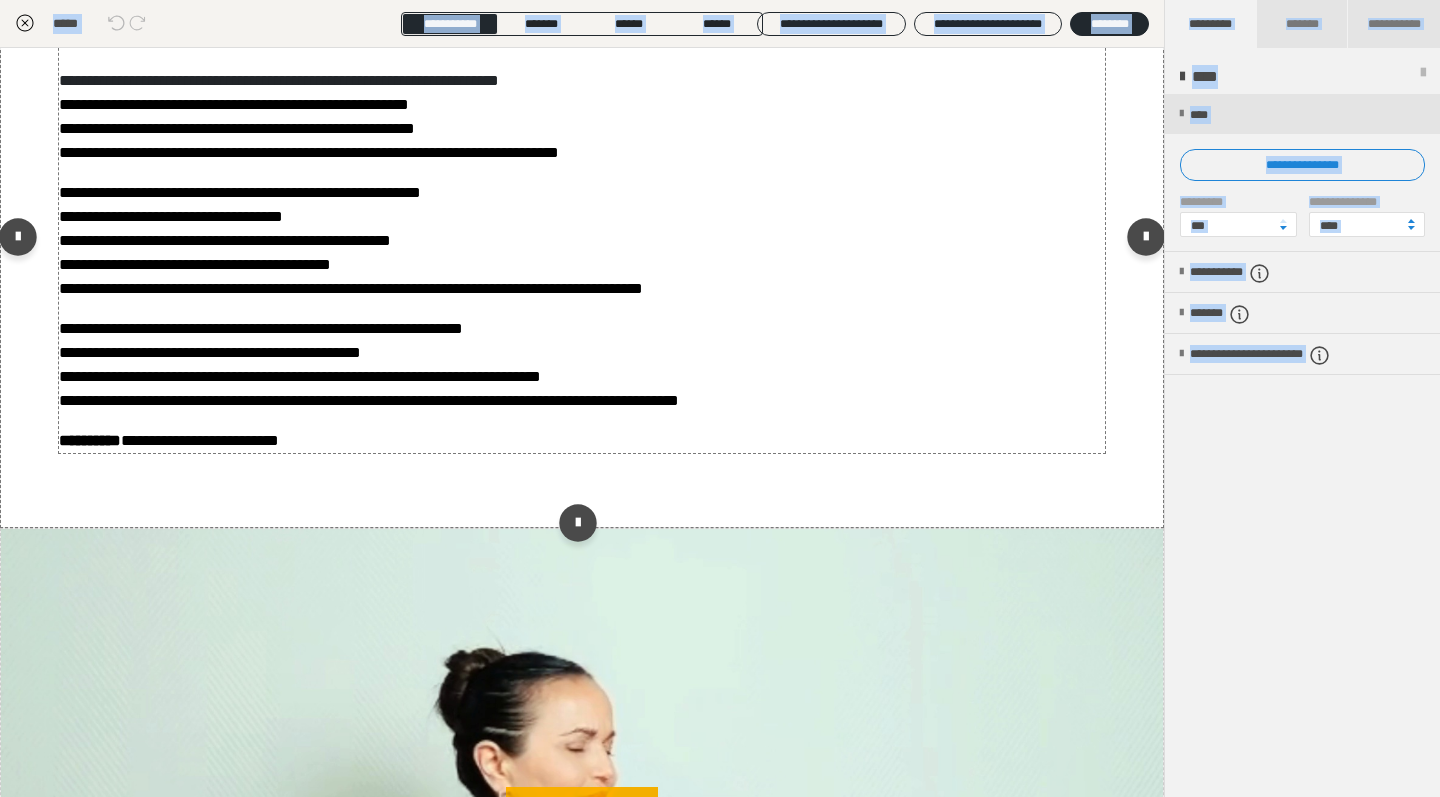 click on "**********" at bounding box center (351, 240) 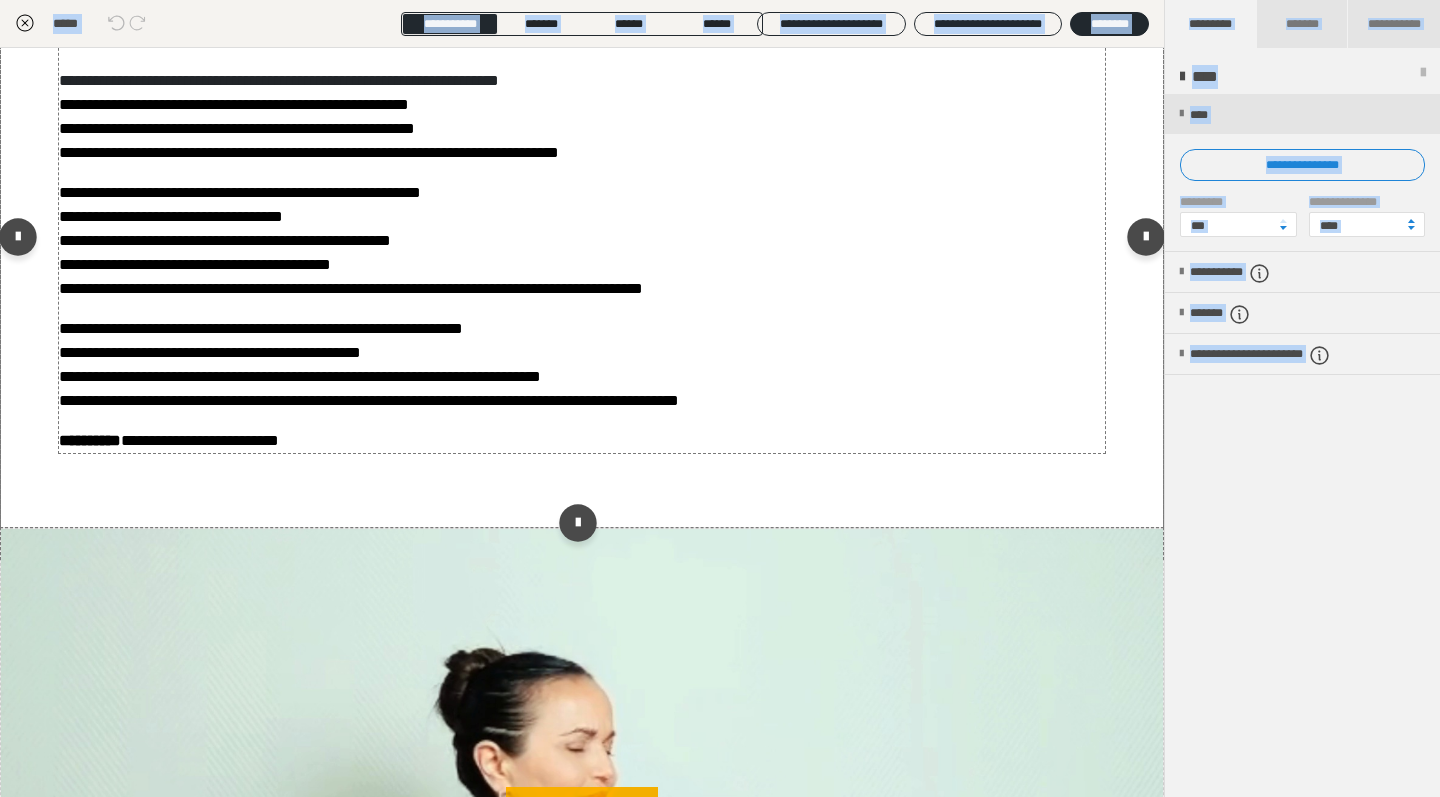 click on "**********" at bounding box center [351, 240] 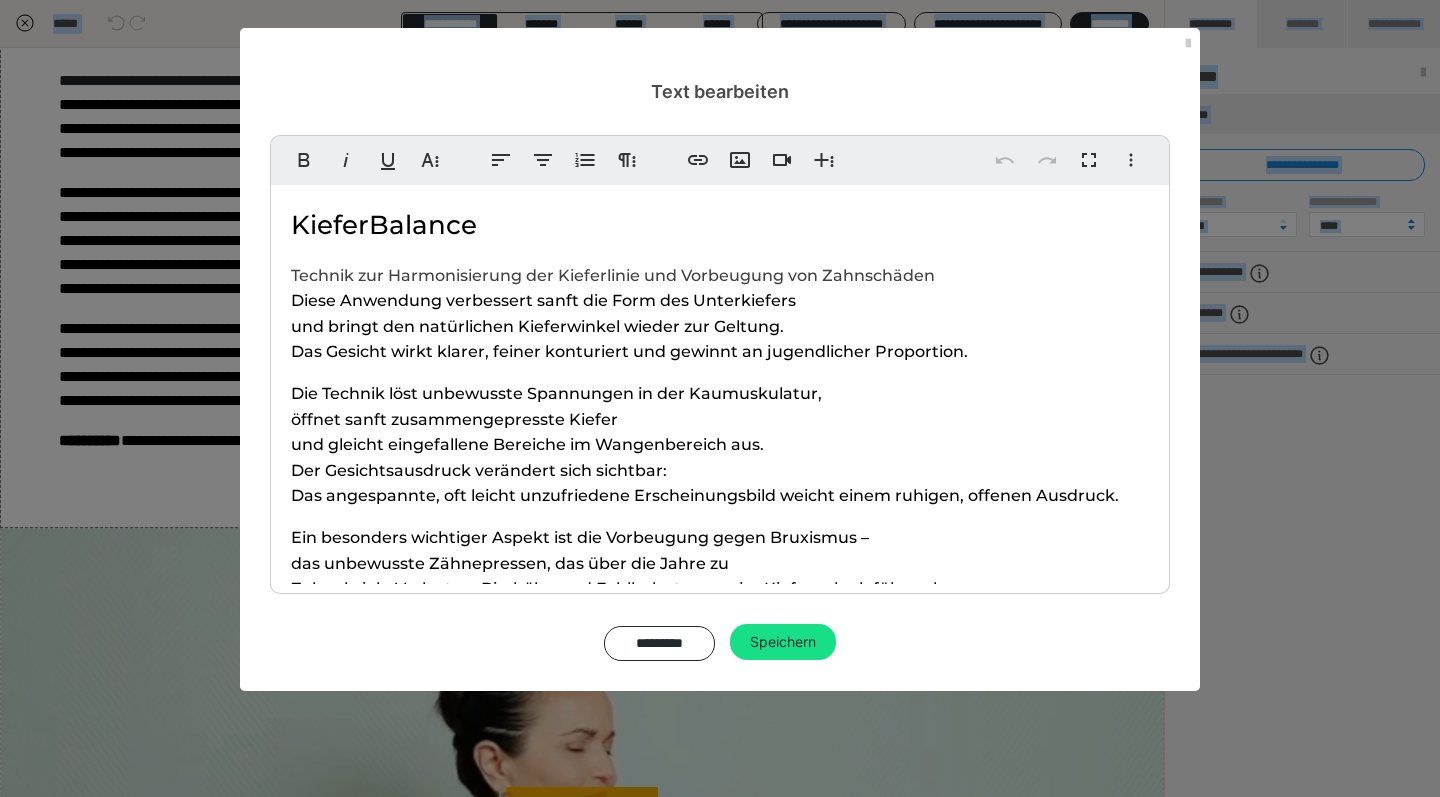 click on "KieferBalance" at bounding box center [384, 225] 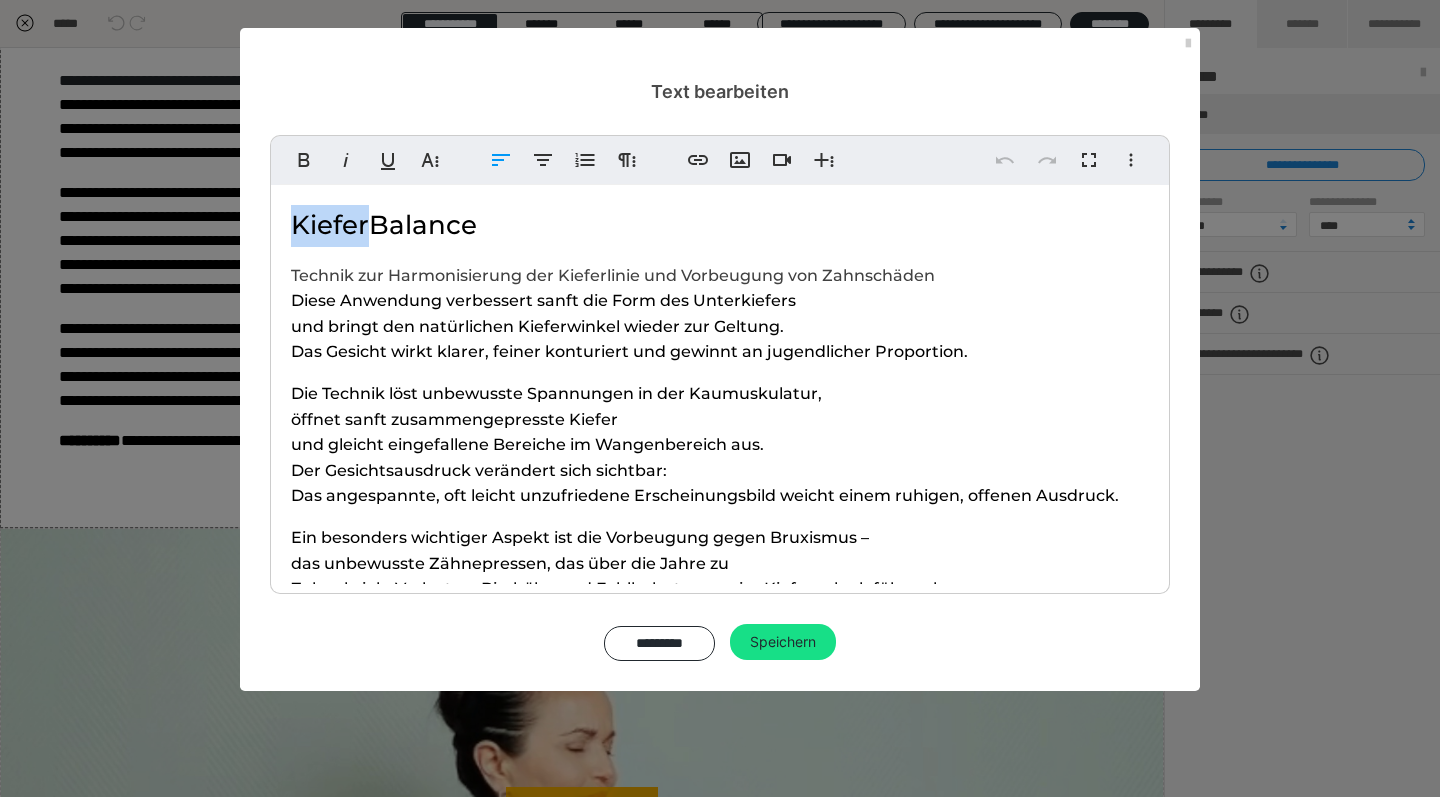 drag, startPoint x: 364, startPoint y: 221, endPoint x: 283, endPoint y: 221, distance: 81 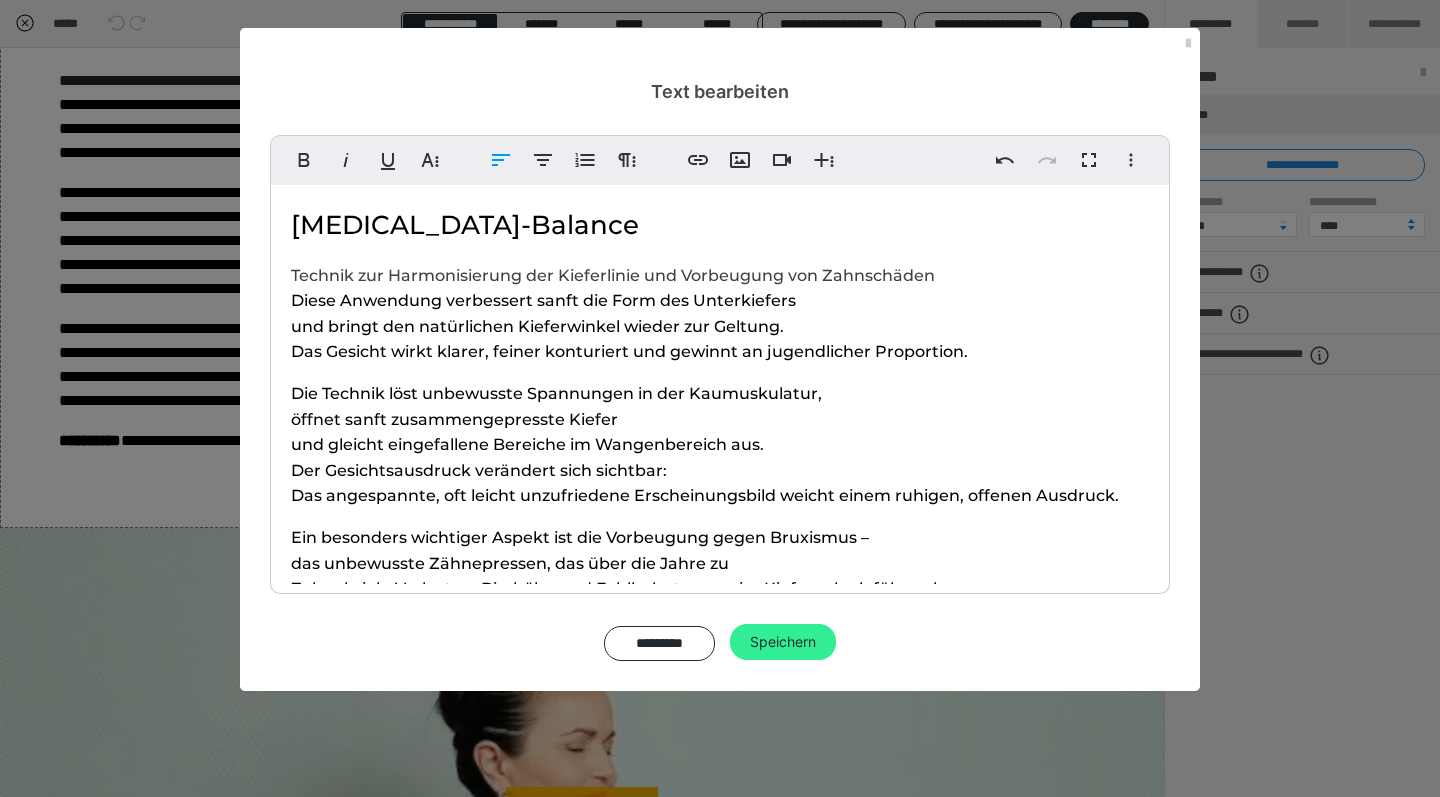 click on "Speichern" at bounding box center [783, 642] 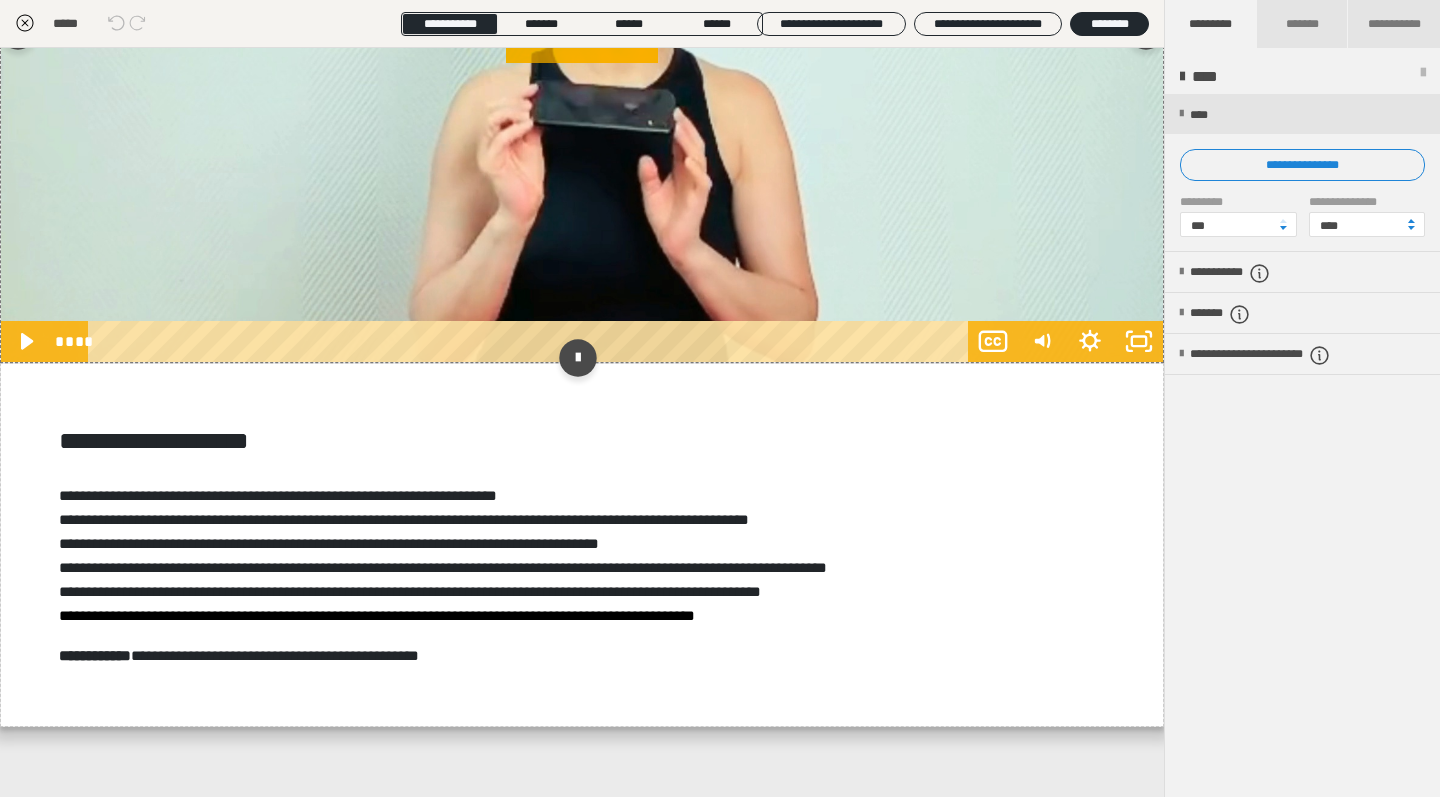 scroll, scrollTop: 5482, scrollLeft: 0, axis: vertical 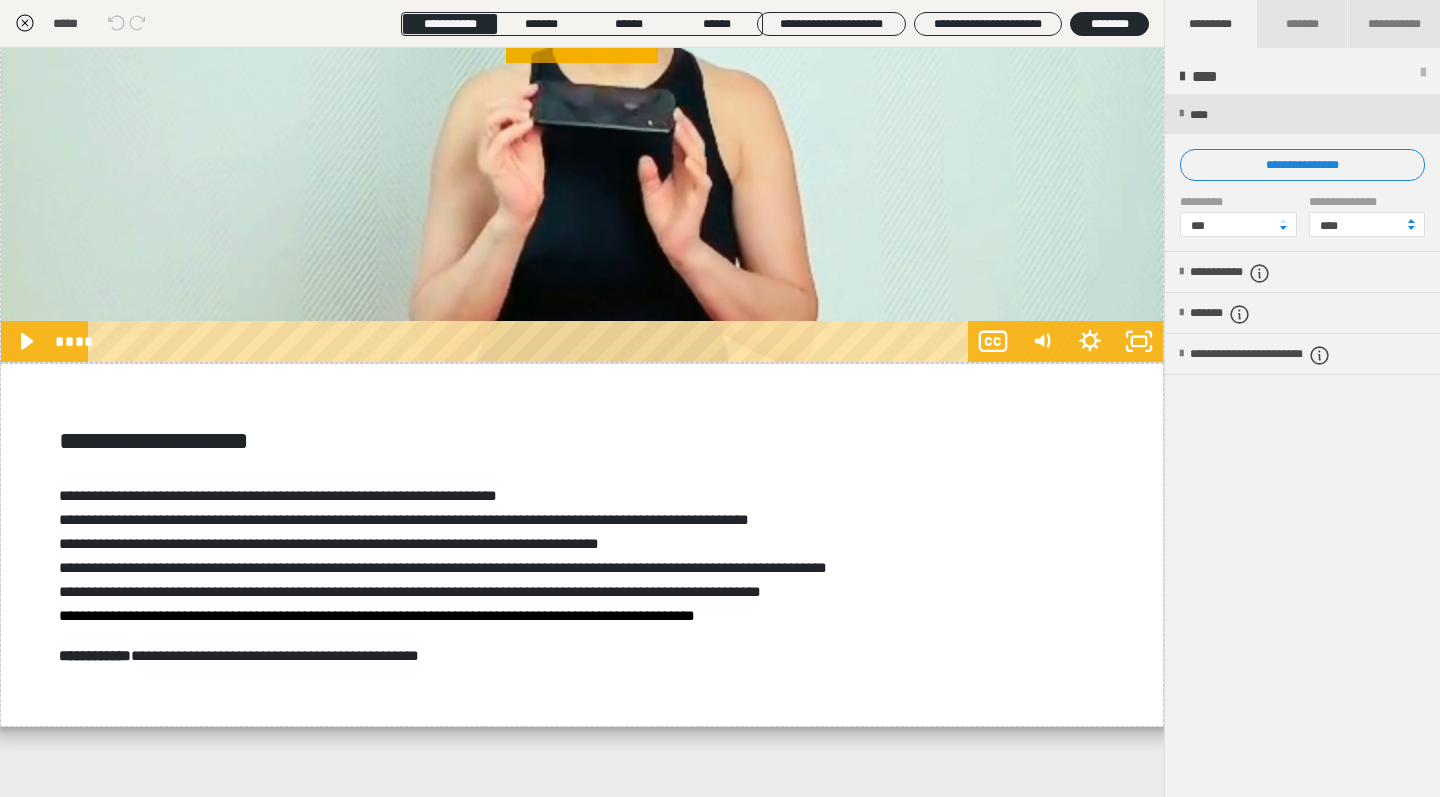 click 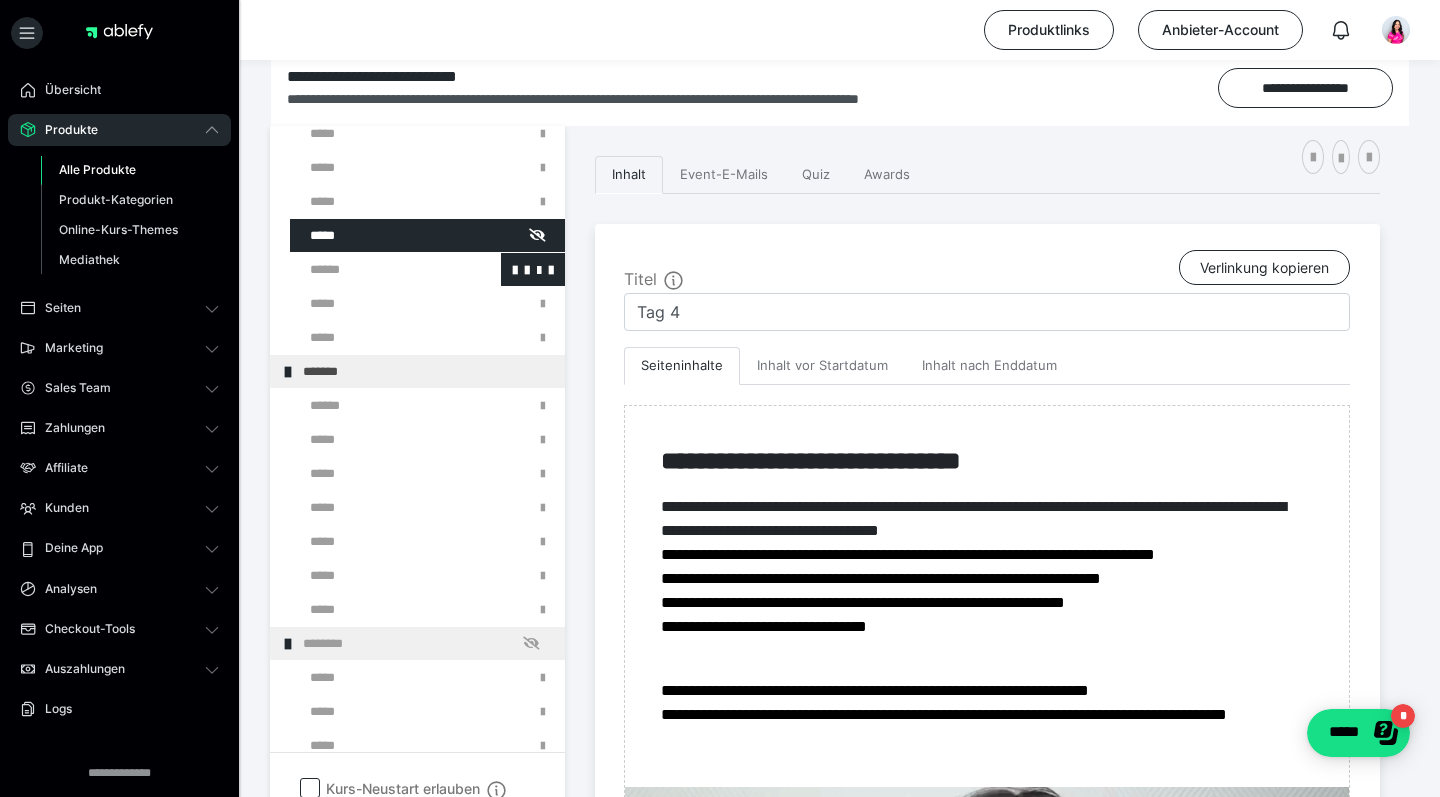 click at bounding box center [375, 269] 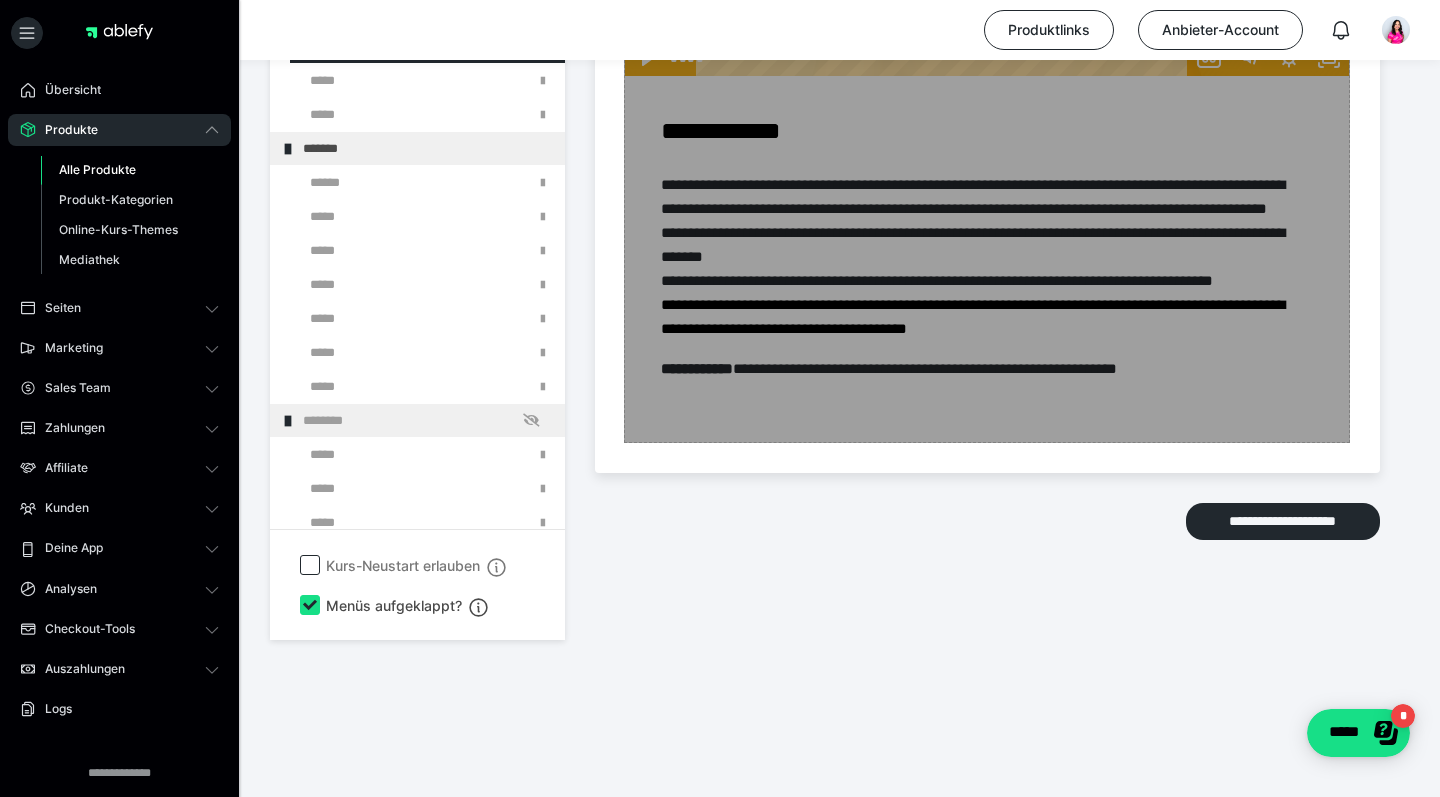 scroll, scrollTop: 4708, scrollLeft: 0, axis: vertical 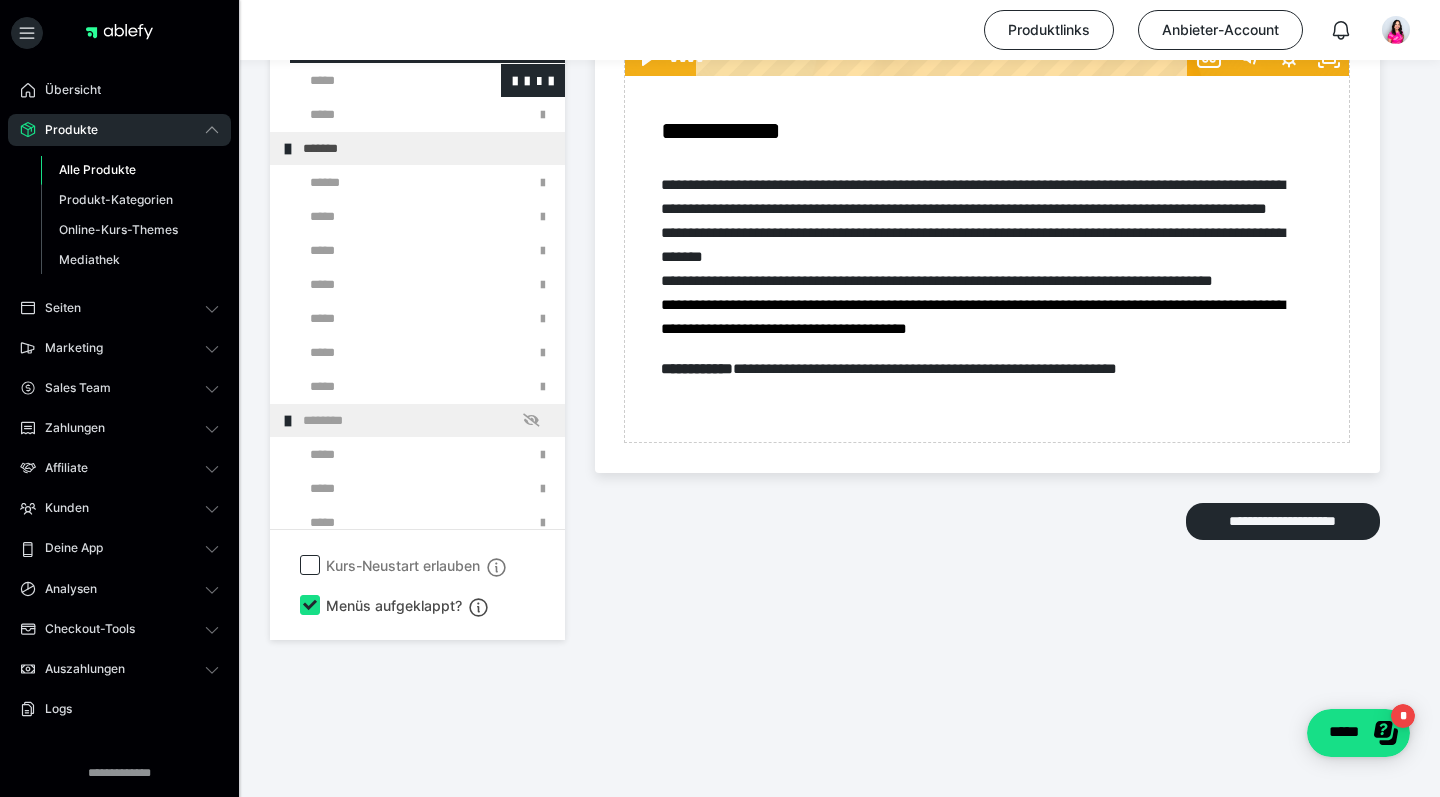 click at bounding box center [375, 80] 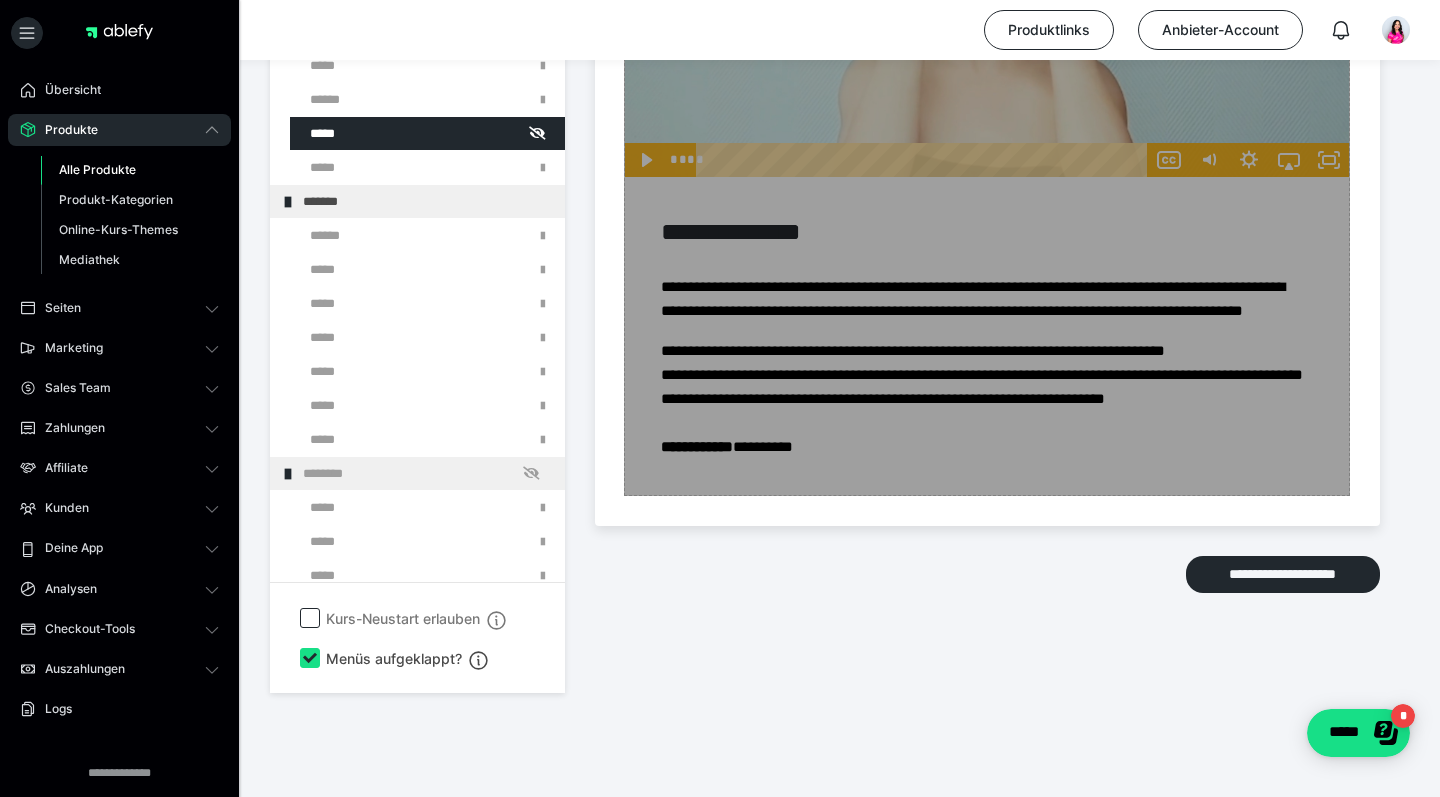 scroll, scrollTop: 4735, scrollLeft: 0, axis: vertical 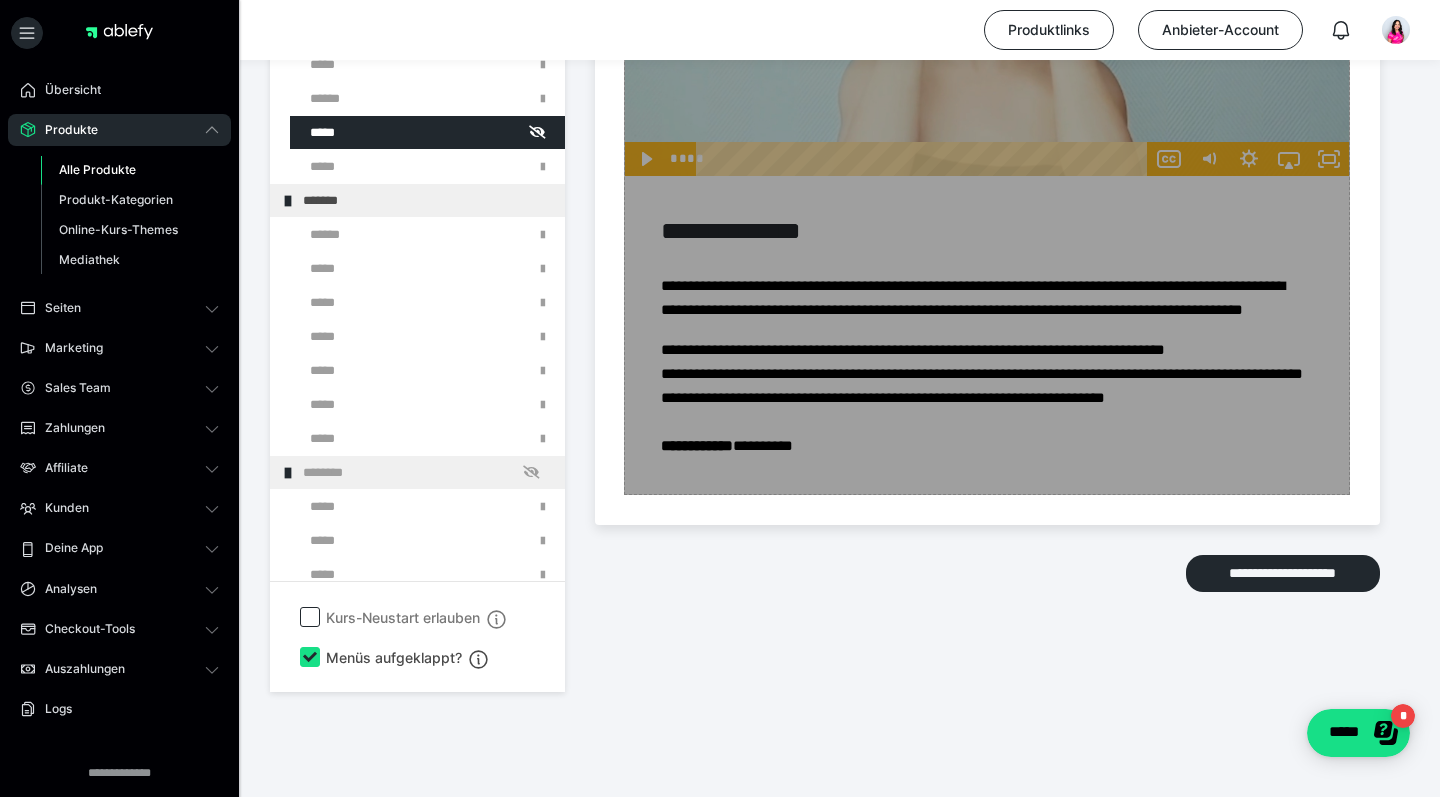 click on "Zum Pagebuilder" at bounding box center (987, -1764) 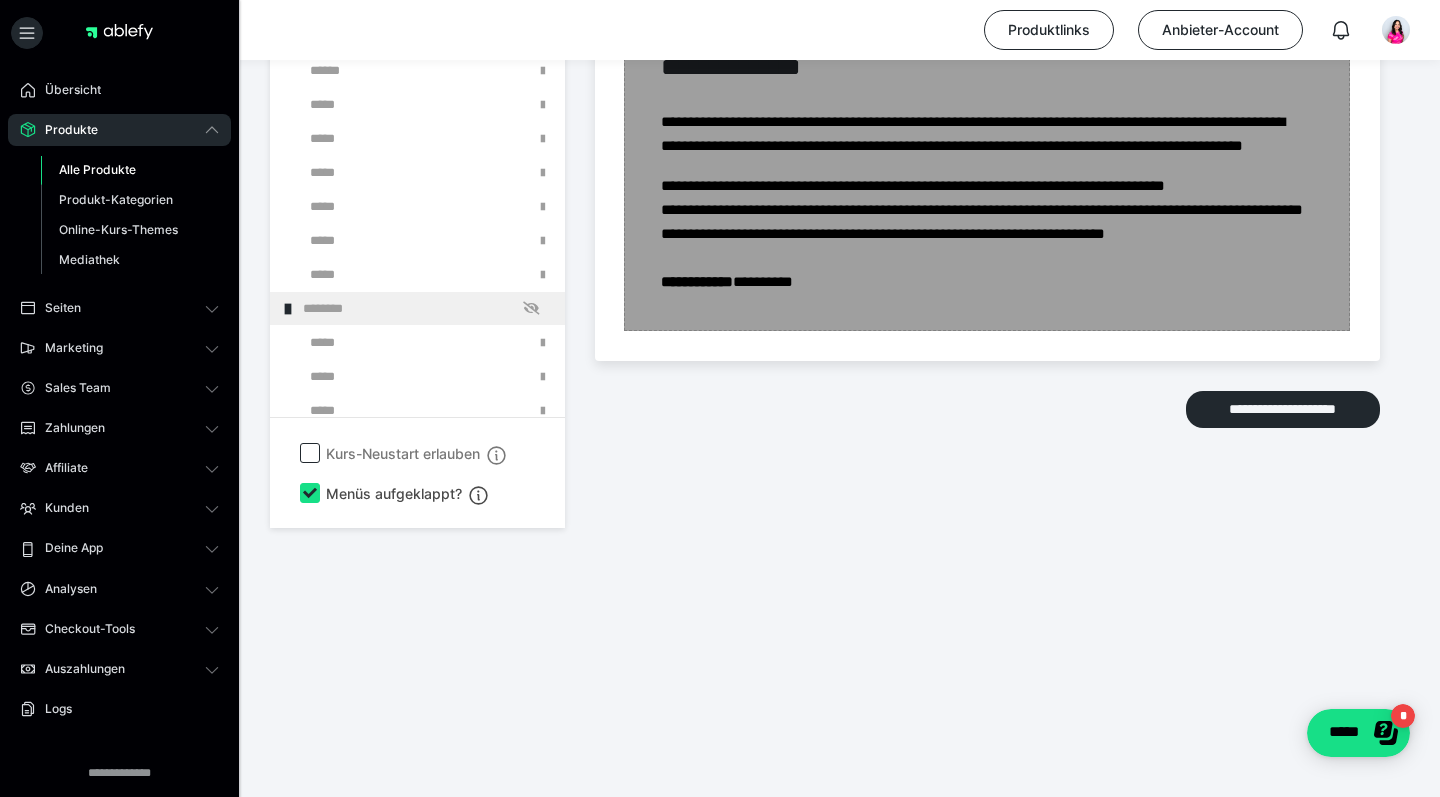 scroll, scrollTop: 4899, scrollLeft: 0, axis: vertical 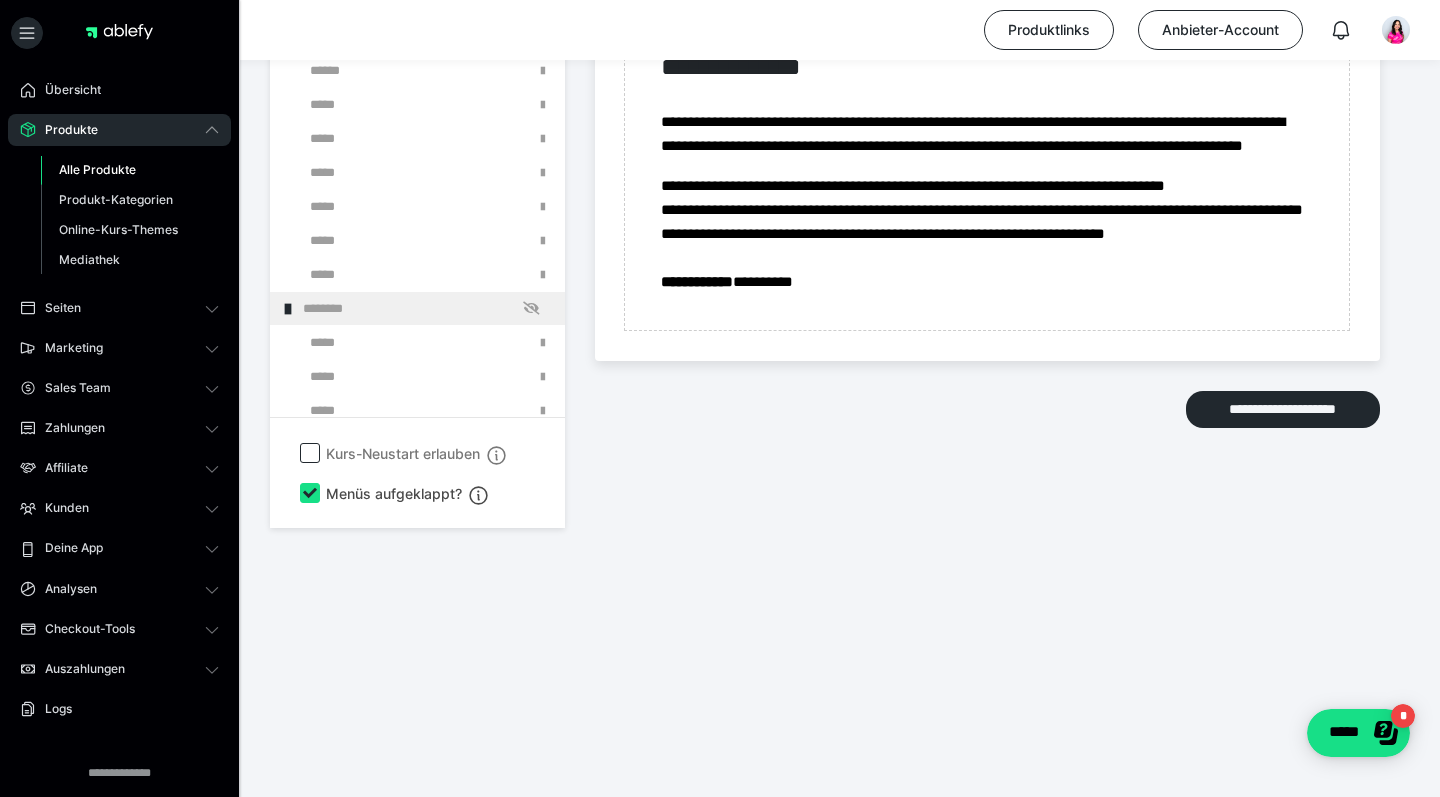 click at bounding box center (375, 2) 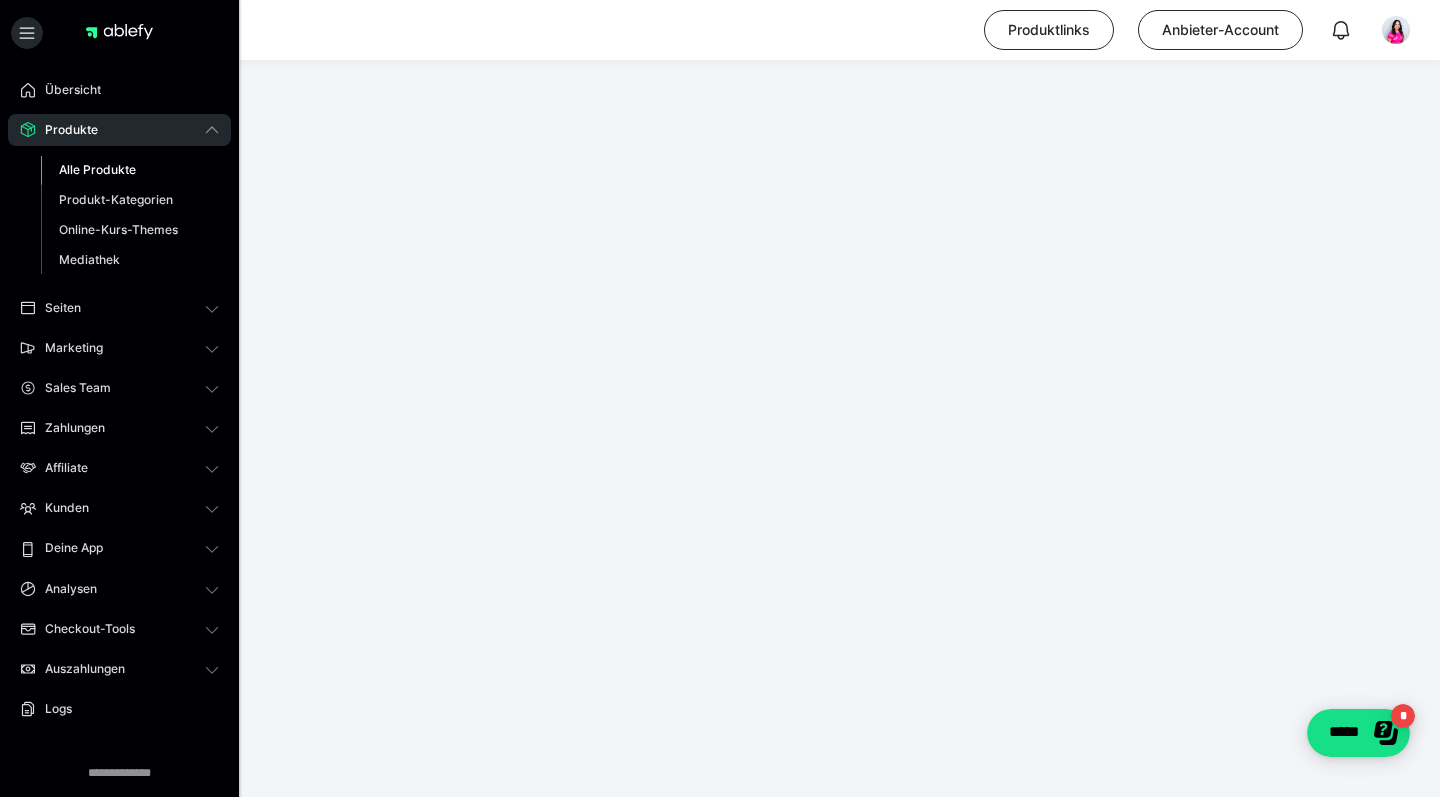 scroll, scrollTop: 374, scrollLeft: 0, axis: vertical 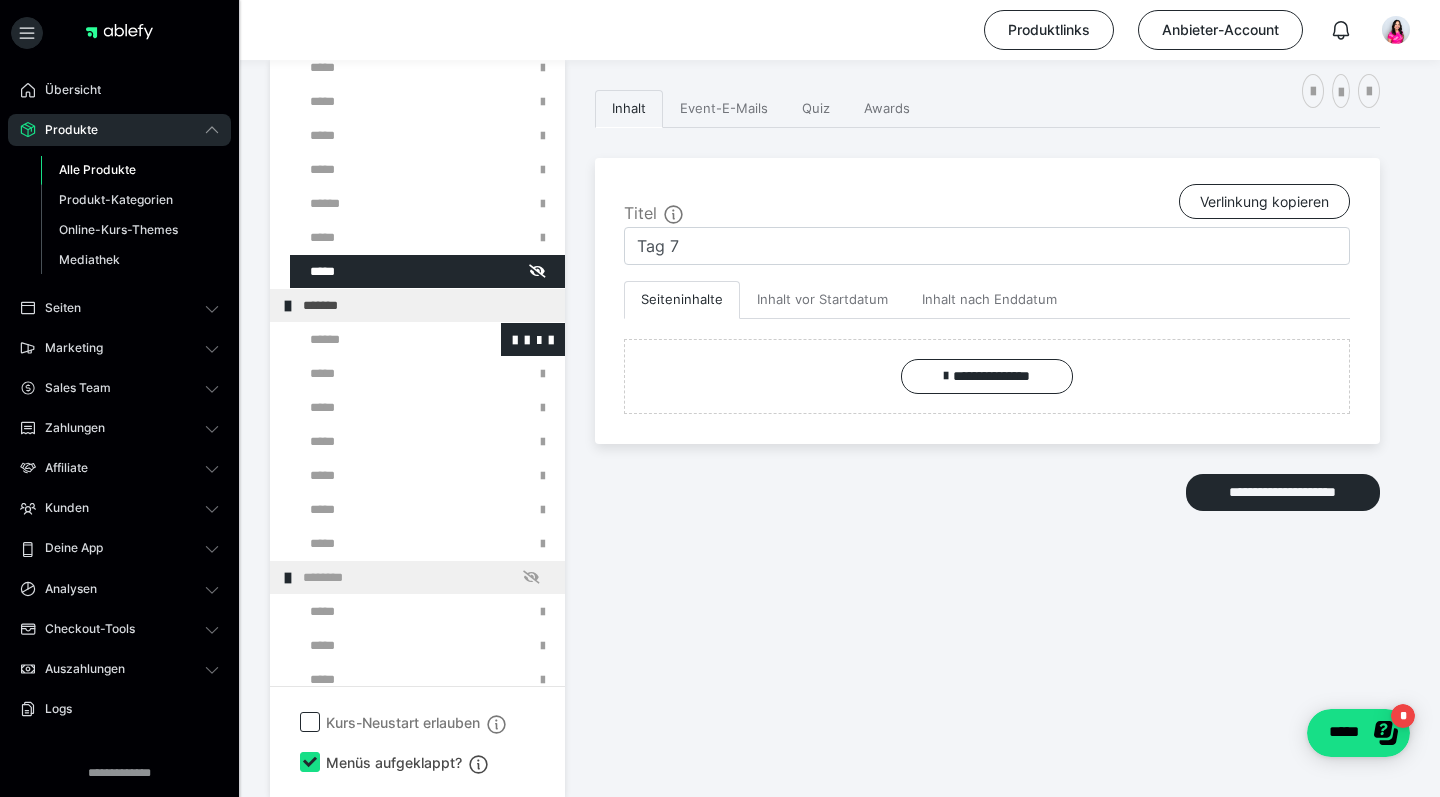 click at bounding box center [375, 339] 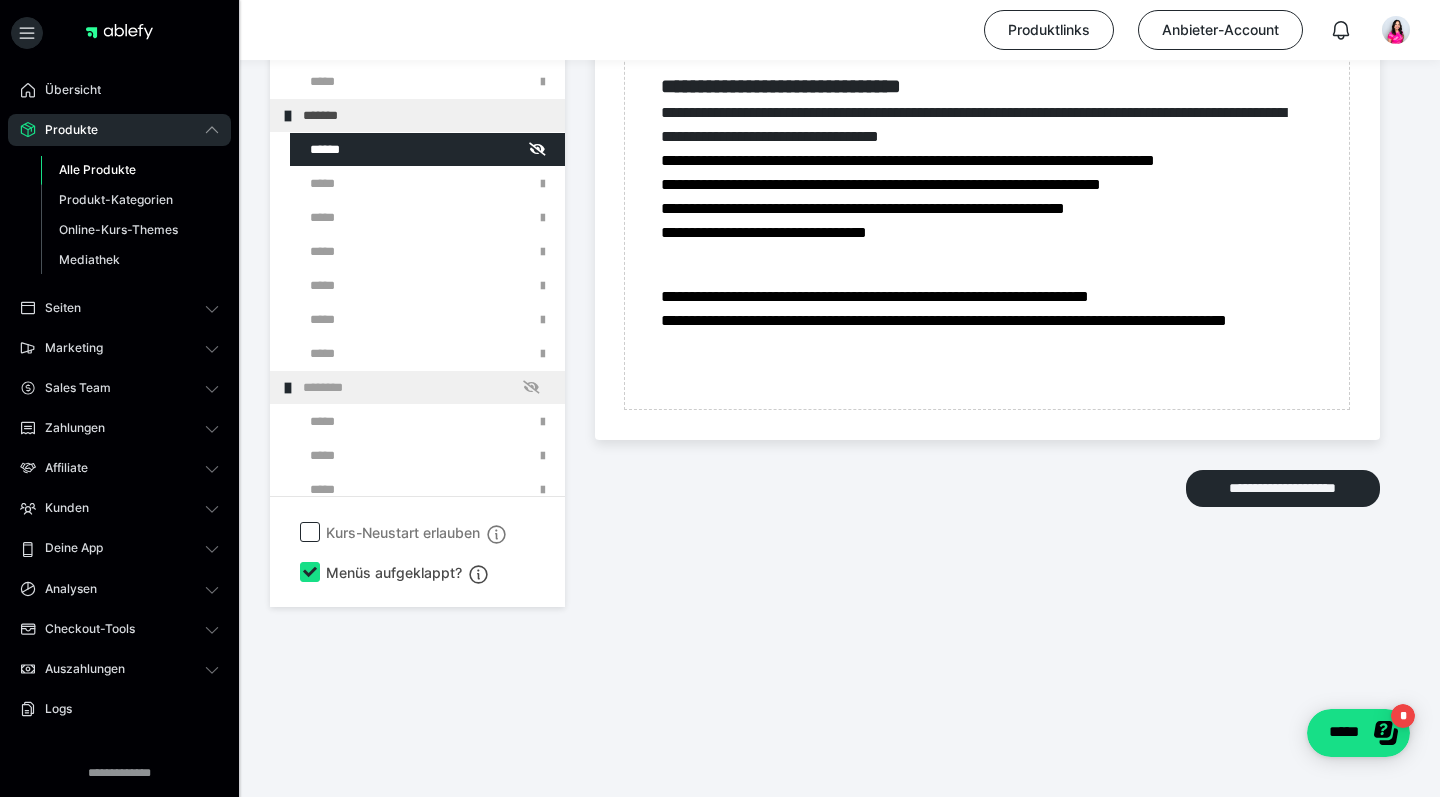 scroll, scrollTop: 4388, scrollLeft: 0, axis: vertical 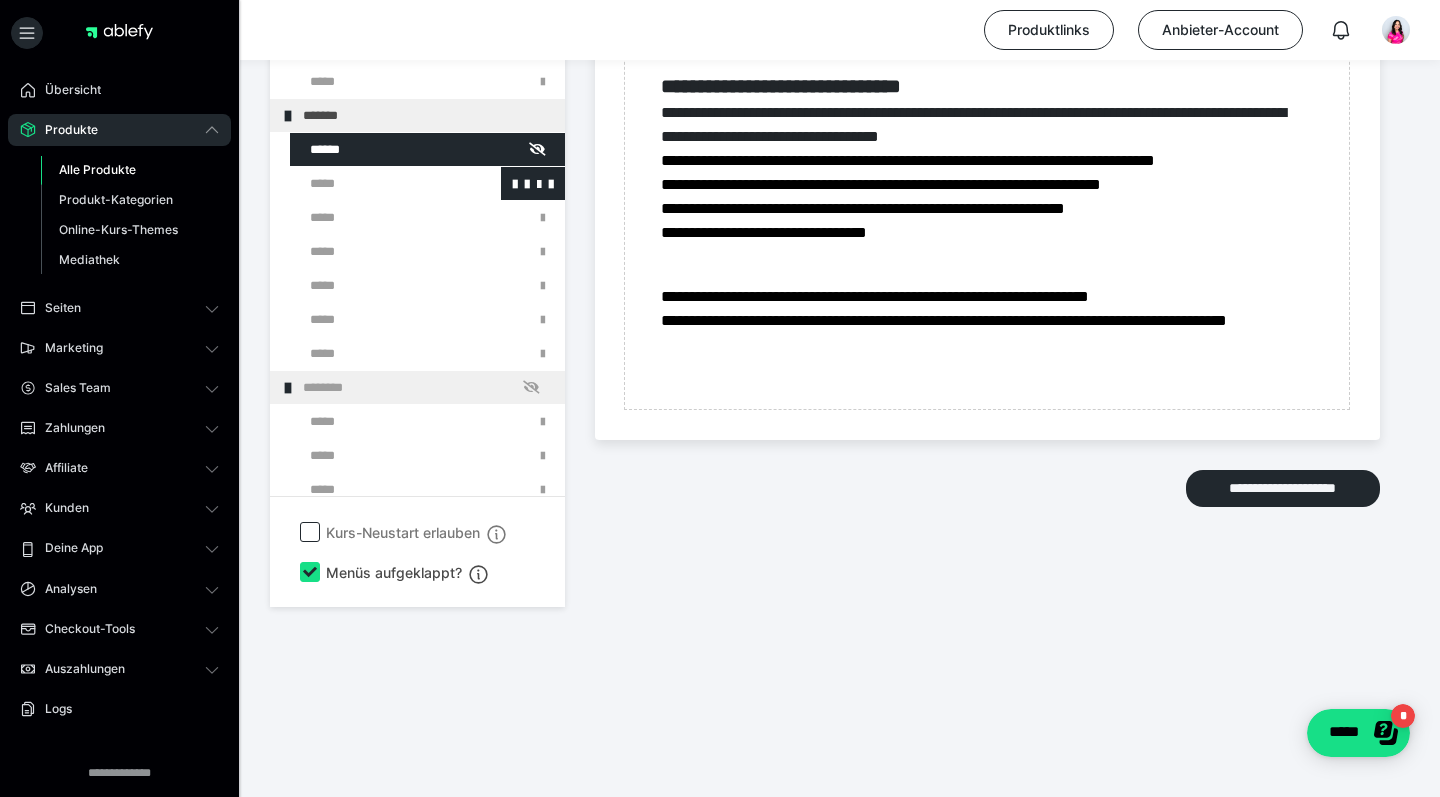 click at bounding box center [375, 183] 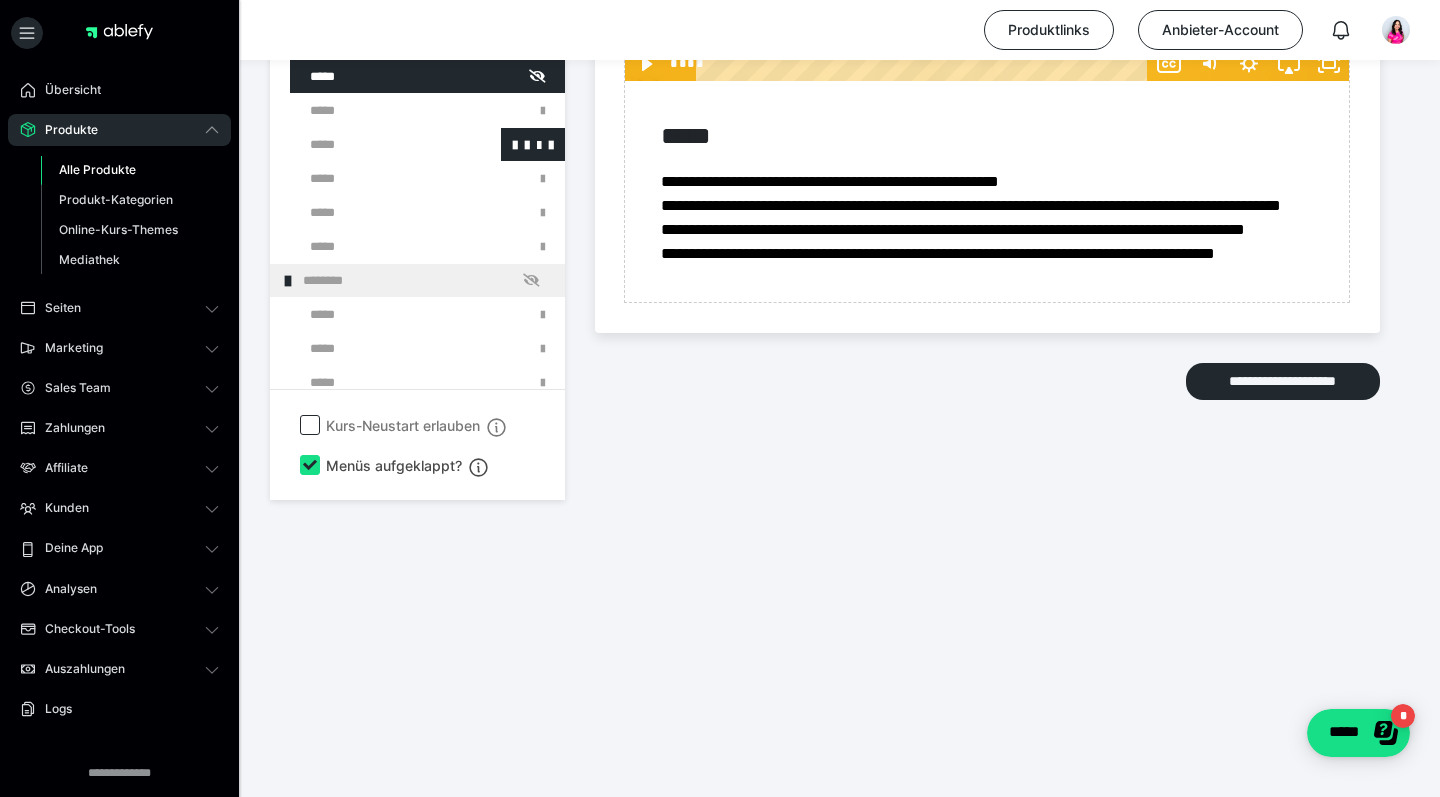 scroll, scrollTop: 4196, scrollLeft: 0, axis: vertical 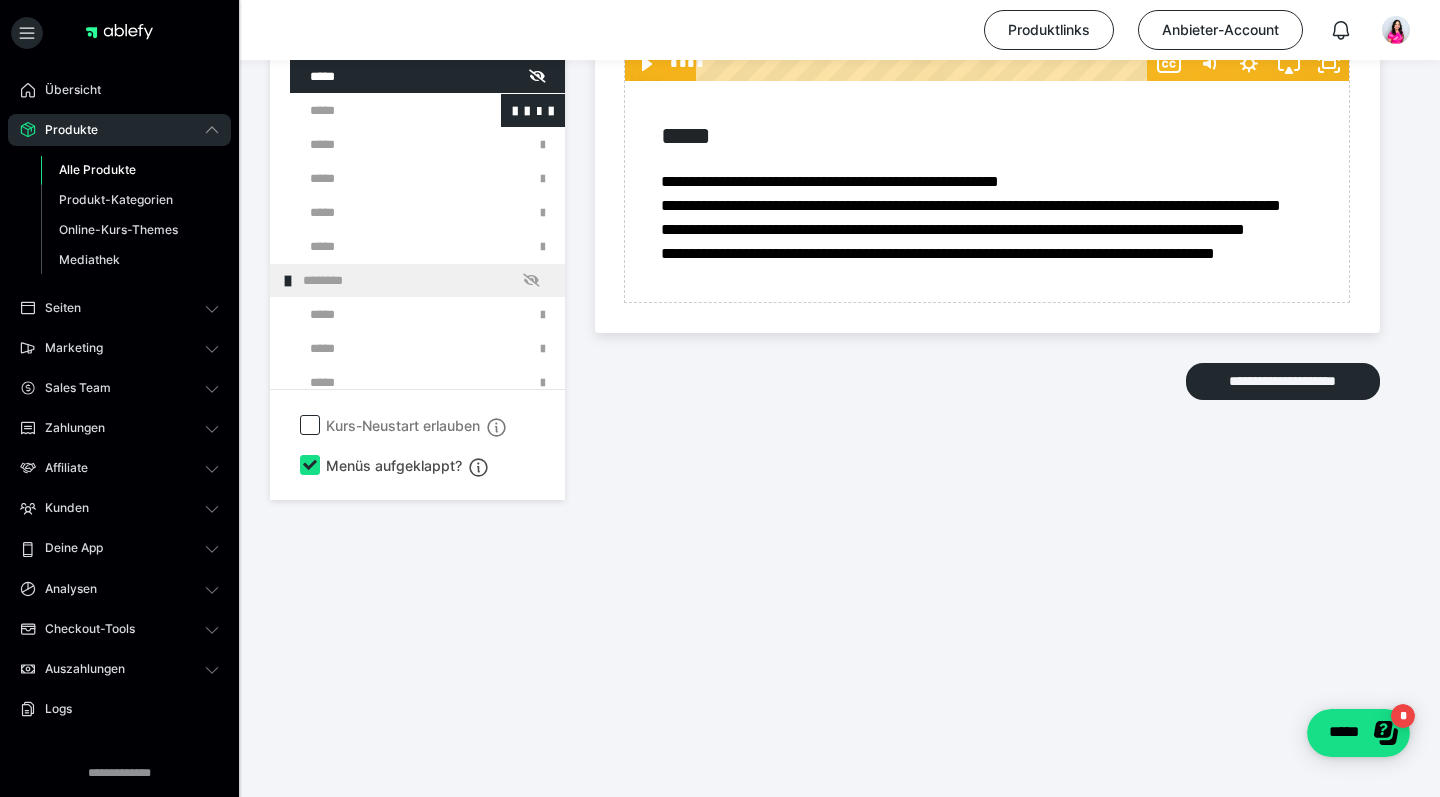 click at bounding box center (375, 110) 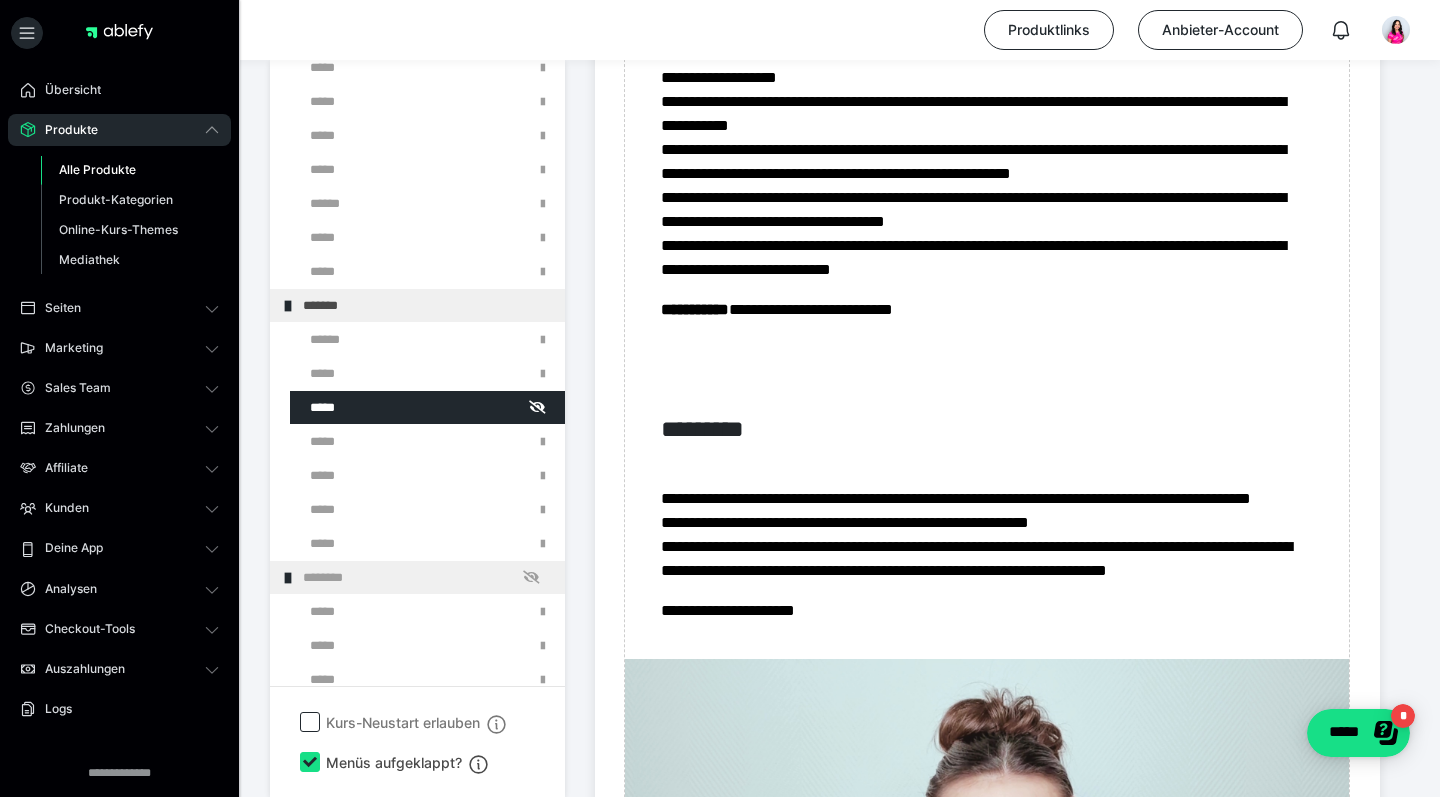 scroll, scrollTop: 501, scrollLeft: 0, axis: vertical 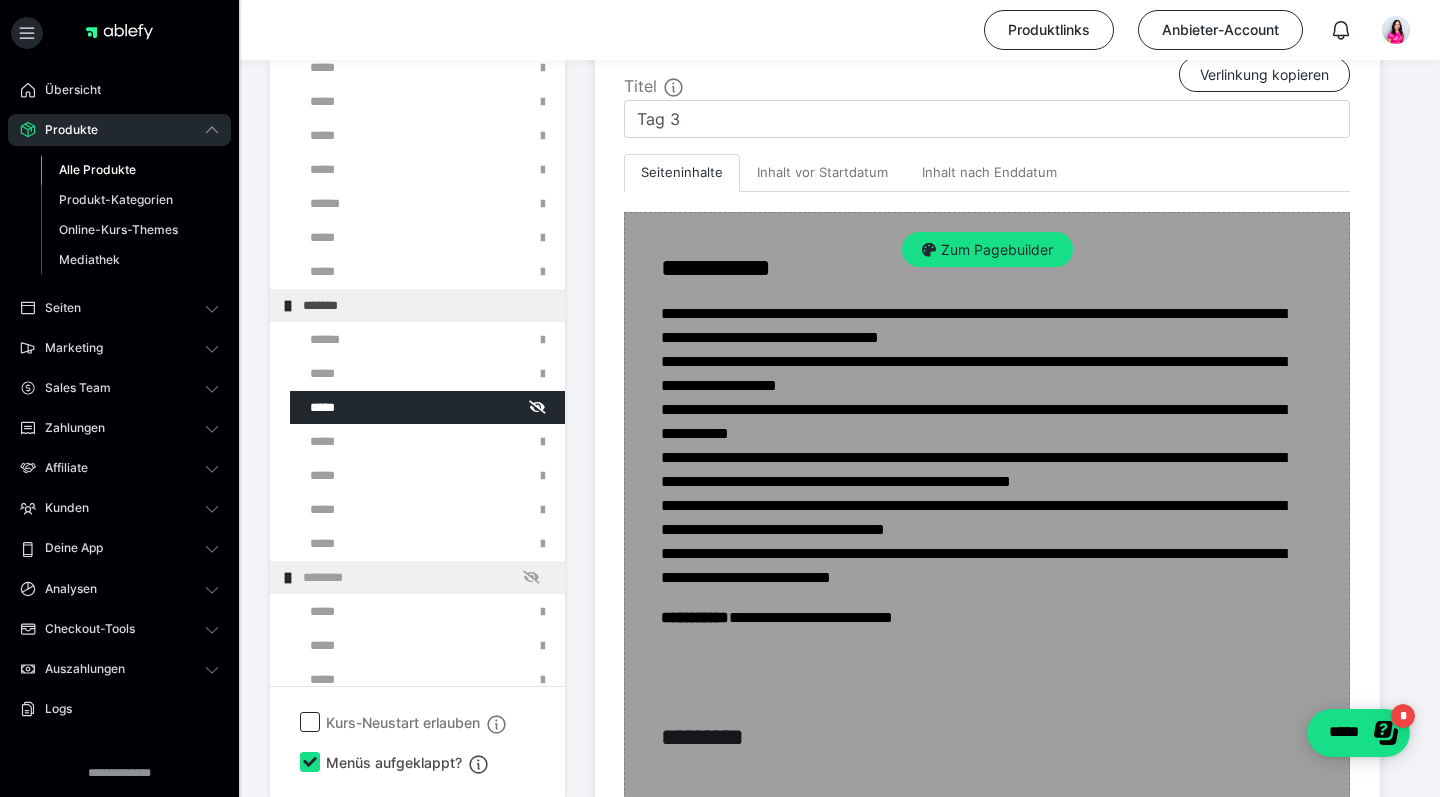 click on "Zum Pagebuilder" at bounding box center (987, 1399) 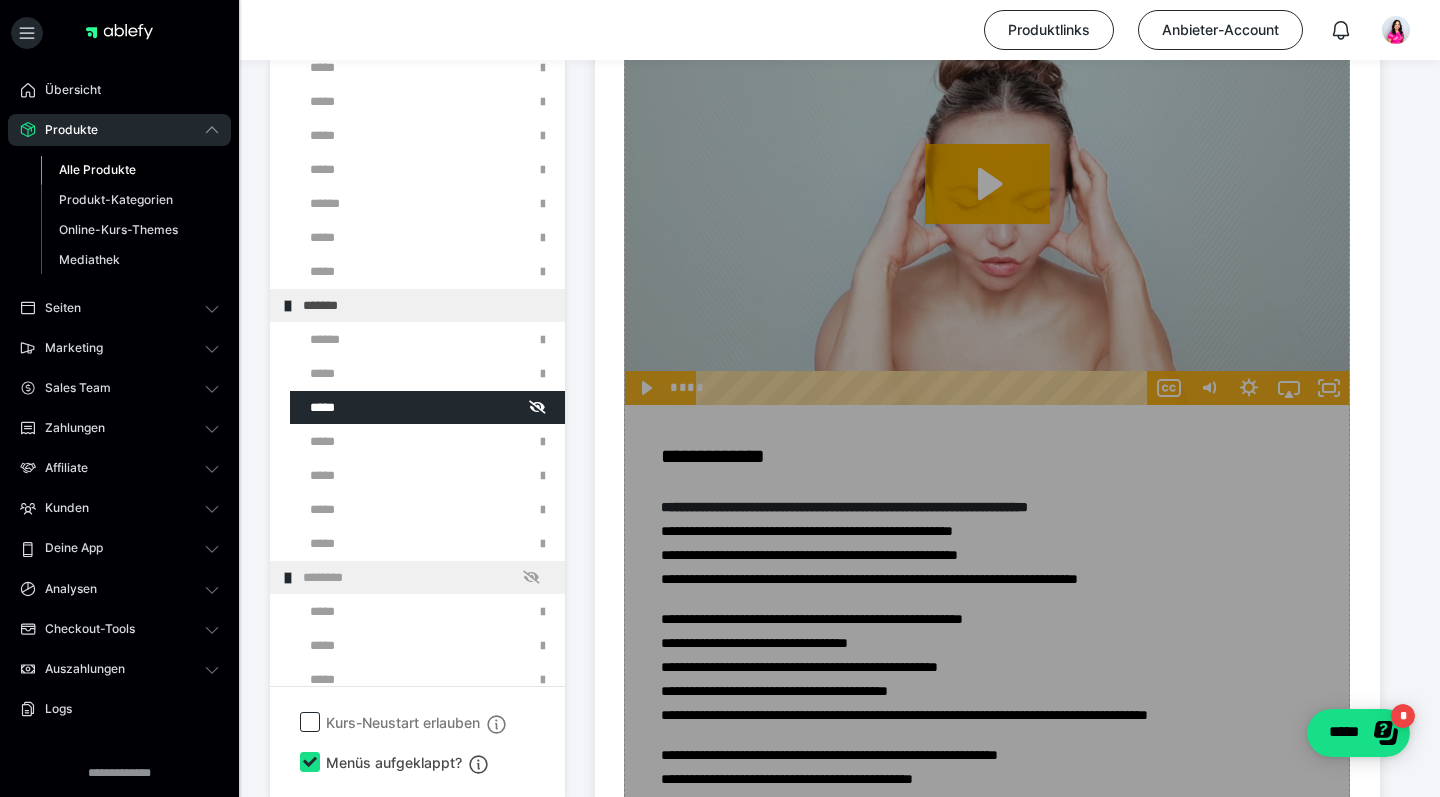 scroll, scrollTop: 1549, scrollLeft: 0, axis: vertical 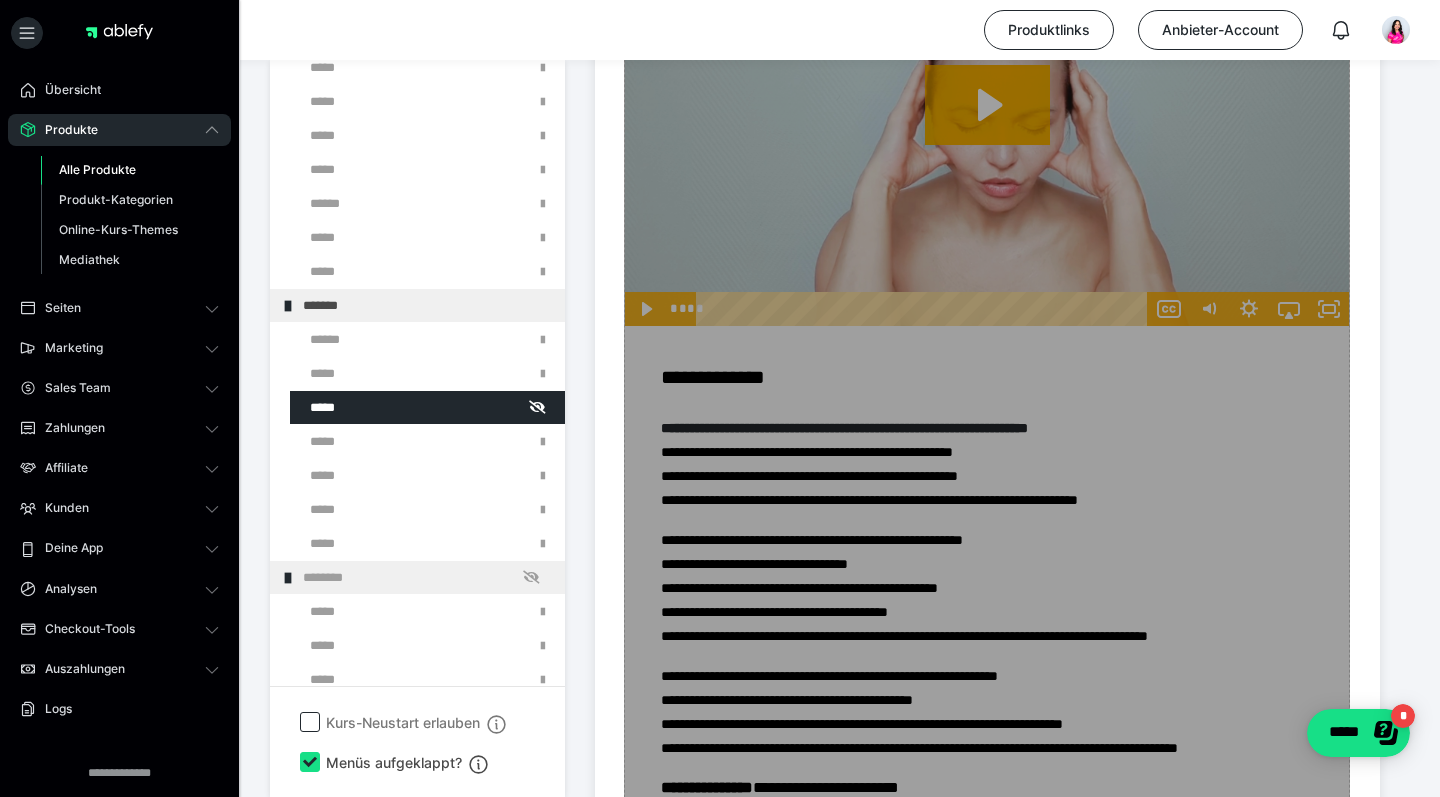 click on "Zum Pagebuilder" at bounding box center (987, 351) 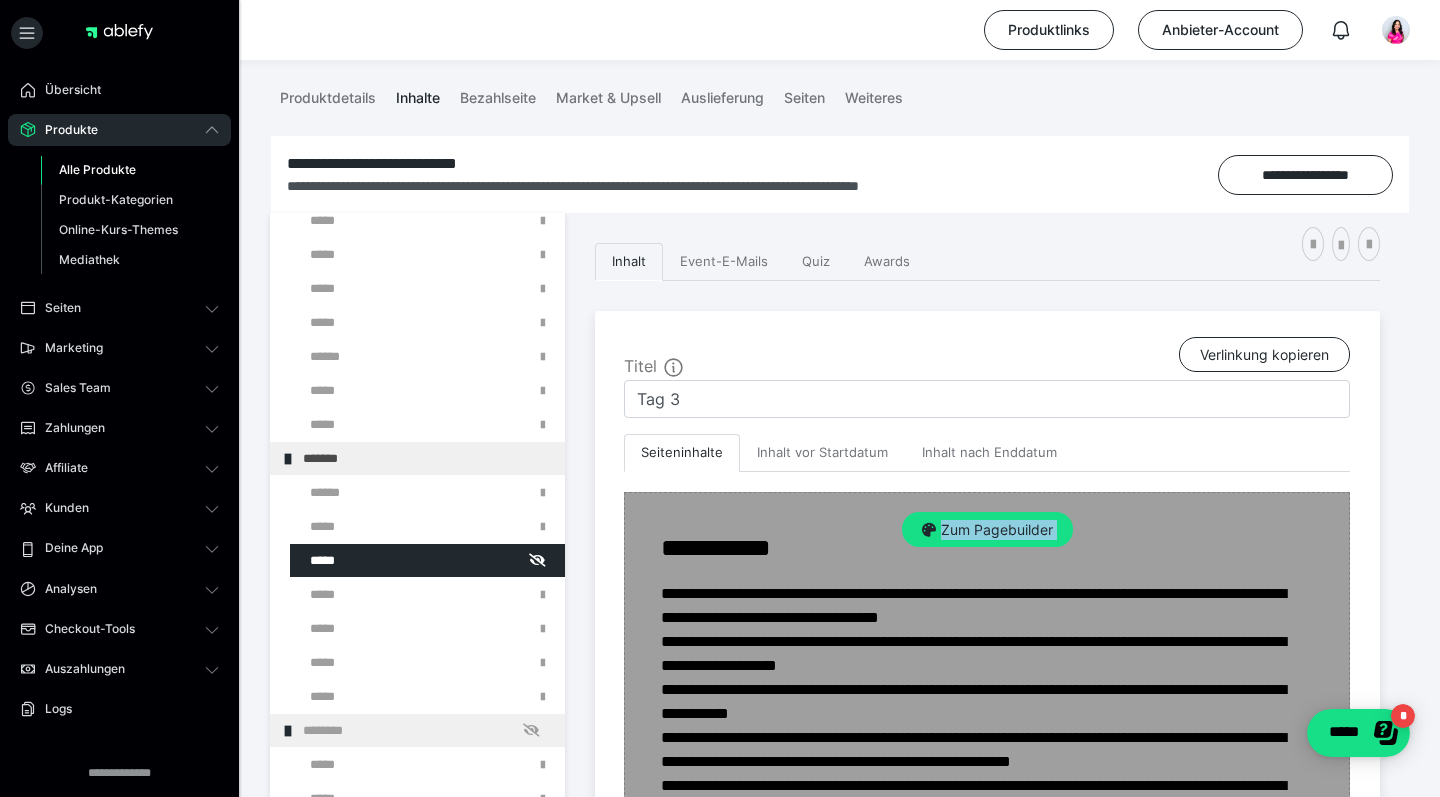 scroll, scrollTop: 182, scrollLeft: 0, axis: vertical 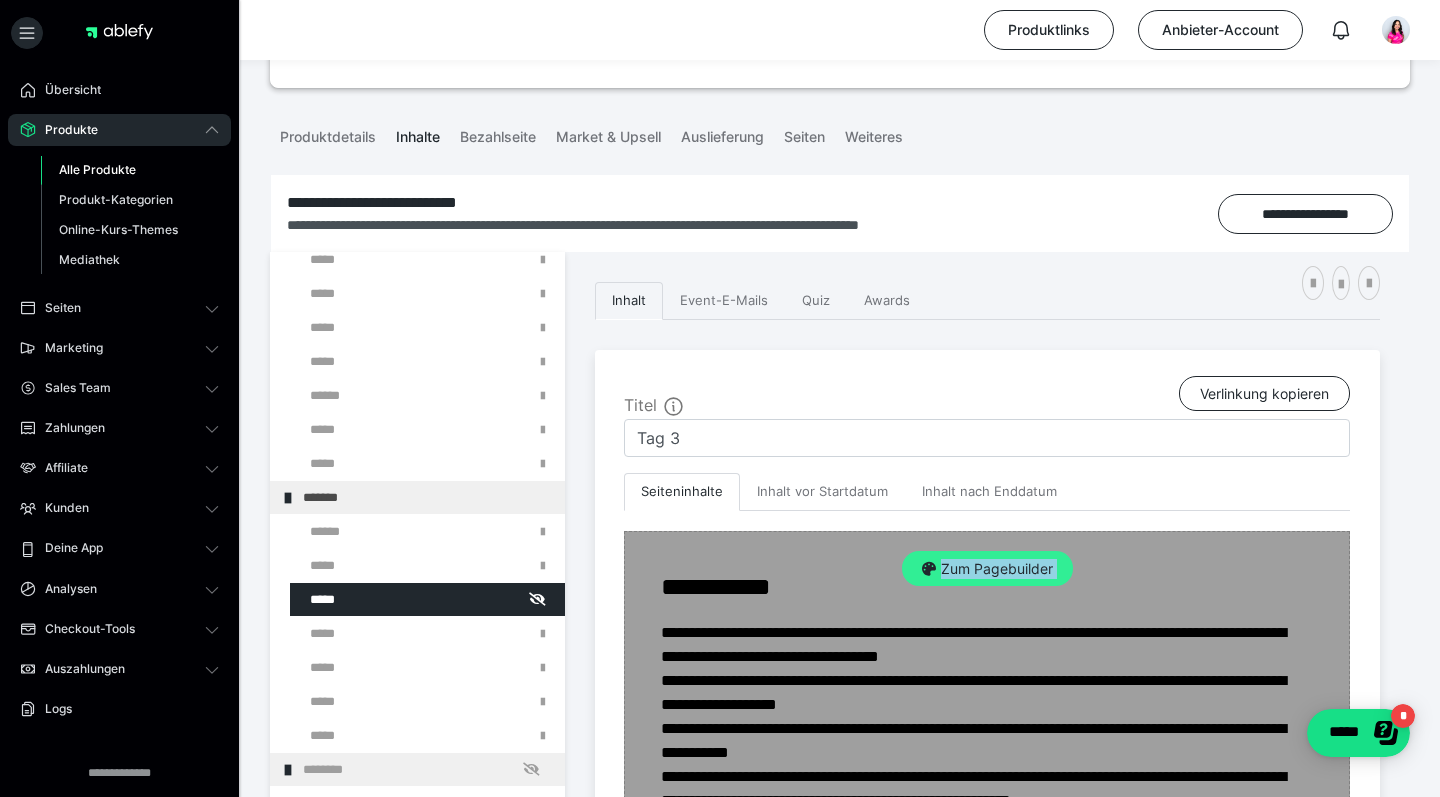 click on "Zum Pagebuilder" at bounding box center (987, 569) 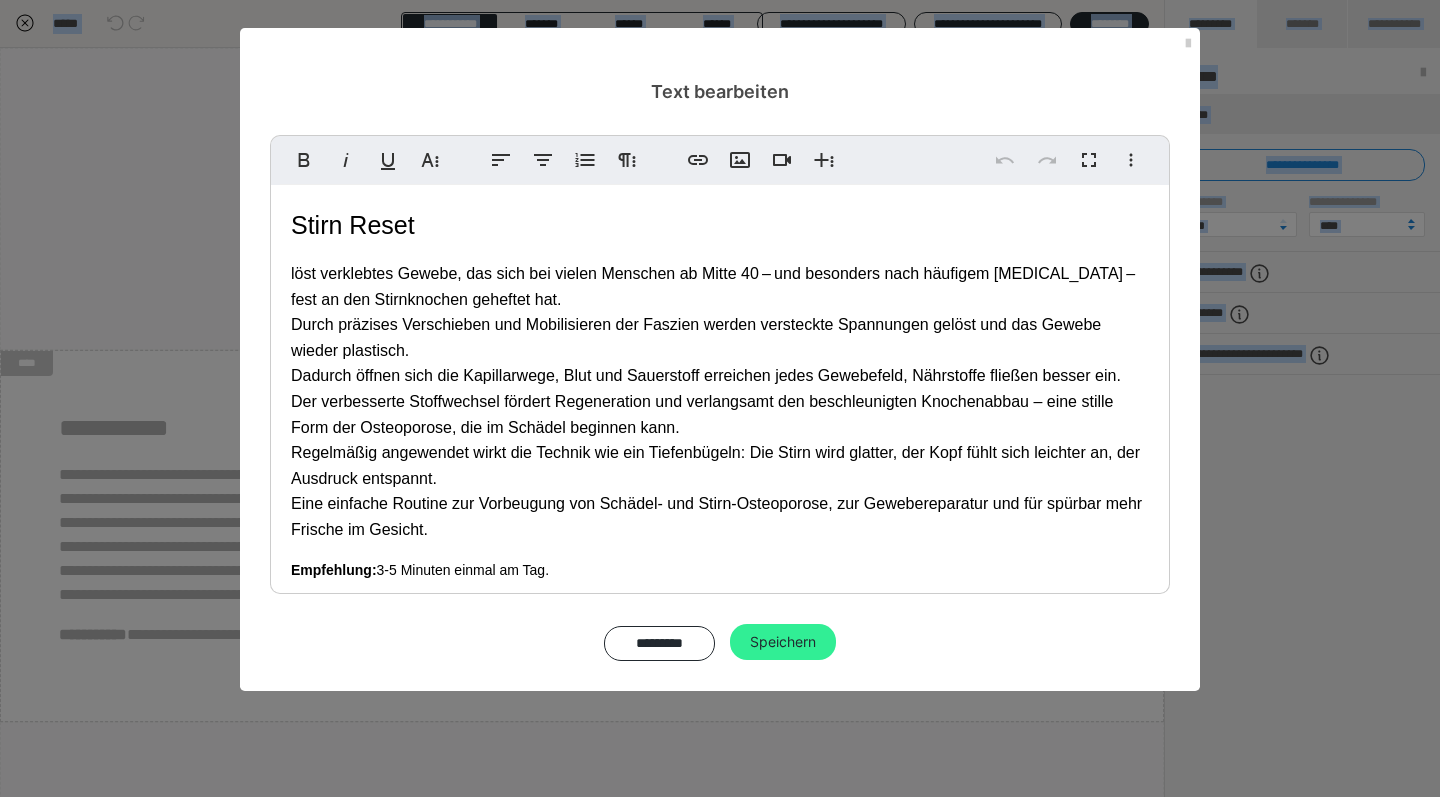 click on "Speichern" at bounding box center [783, 642] 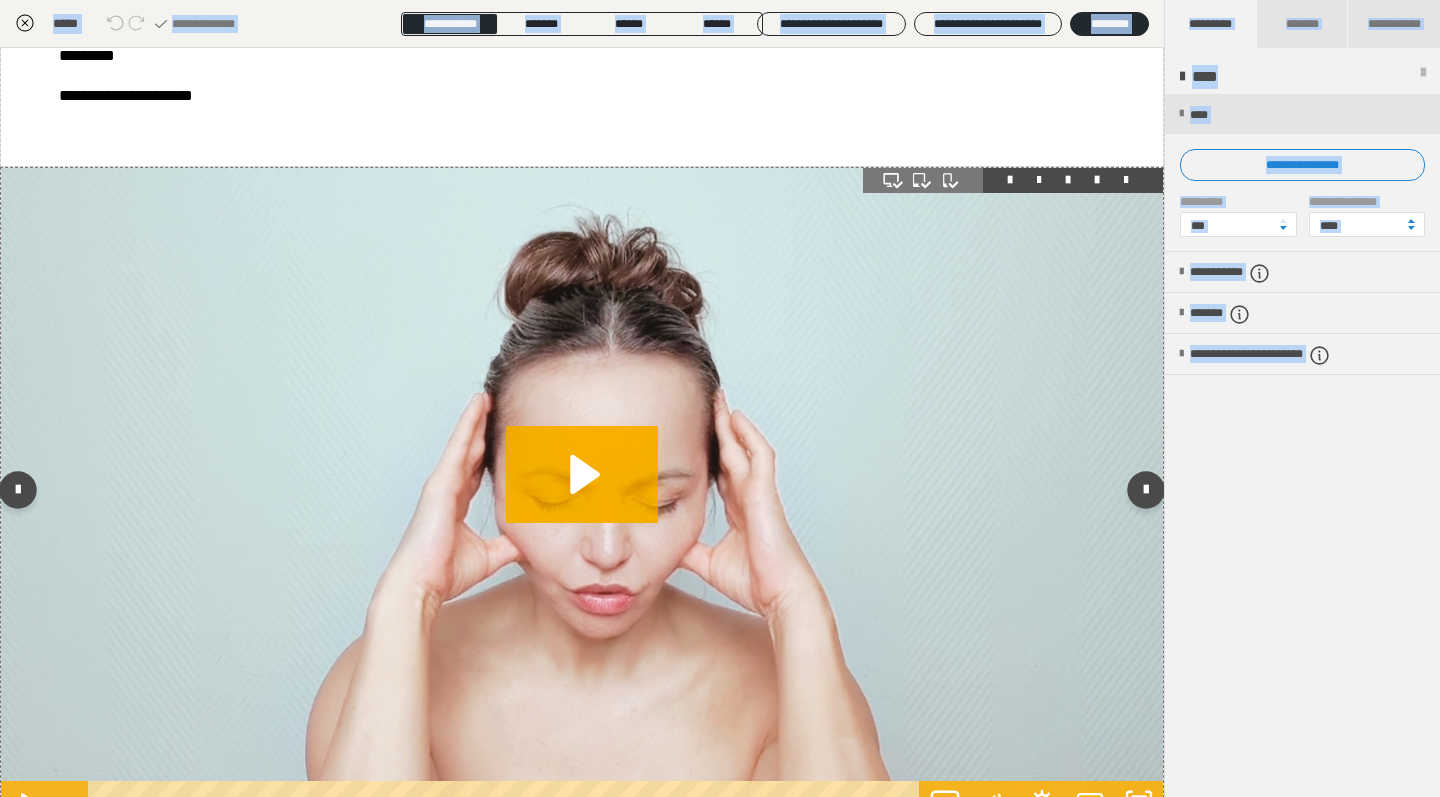 scroll, scrollTop: 1231, scrollLeft: 0, axis: vertical 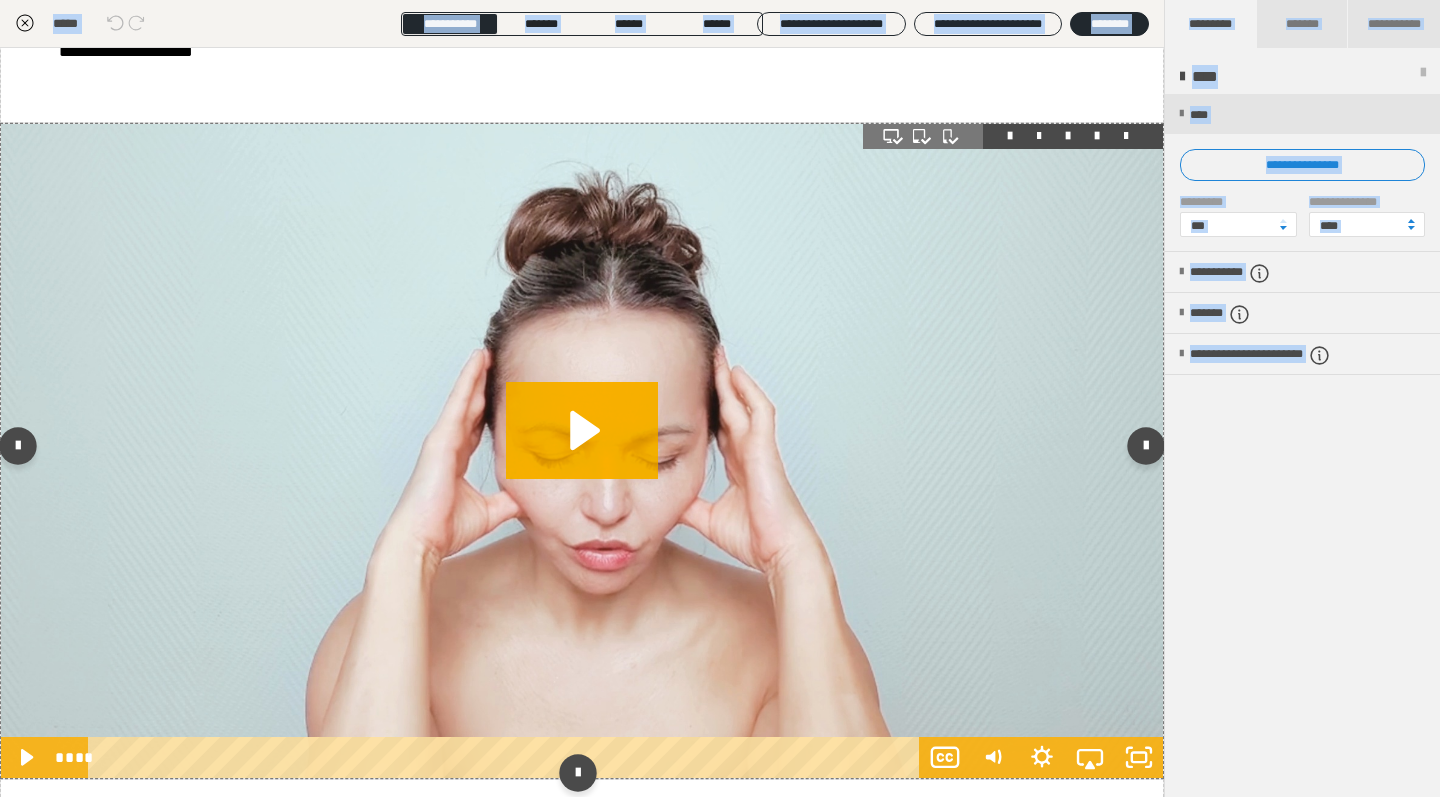 click at bounding box center (582, 451) 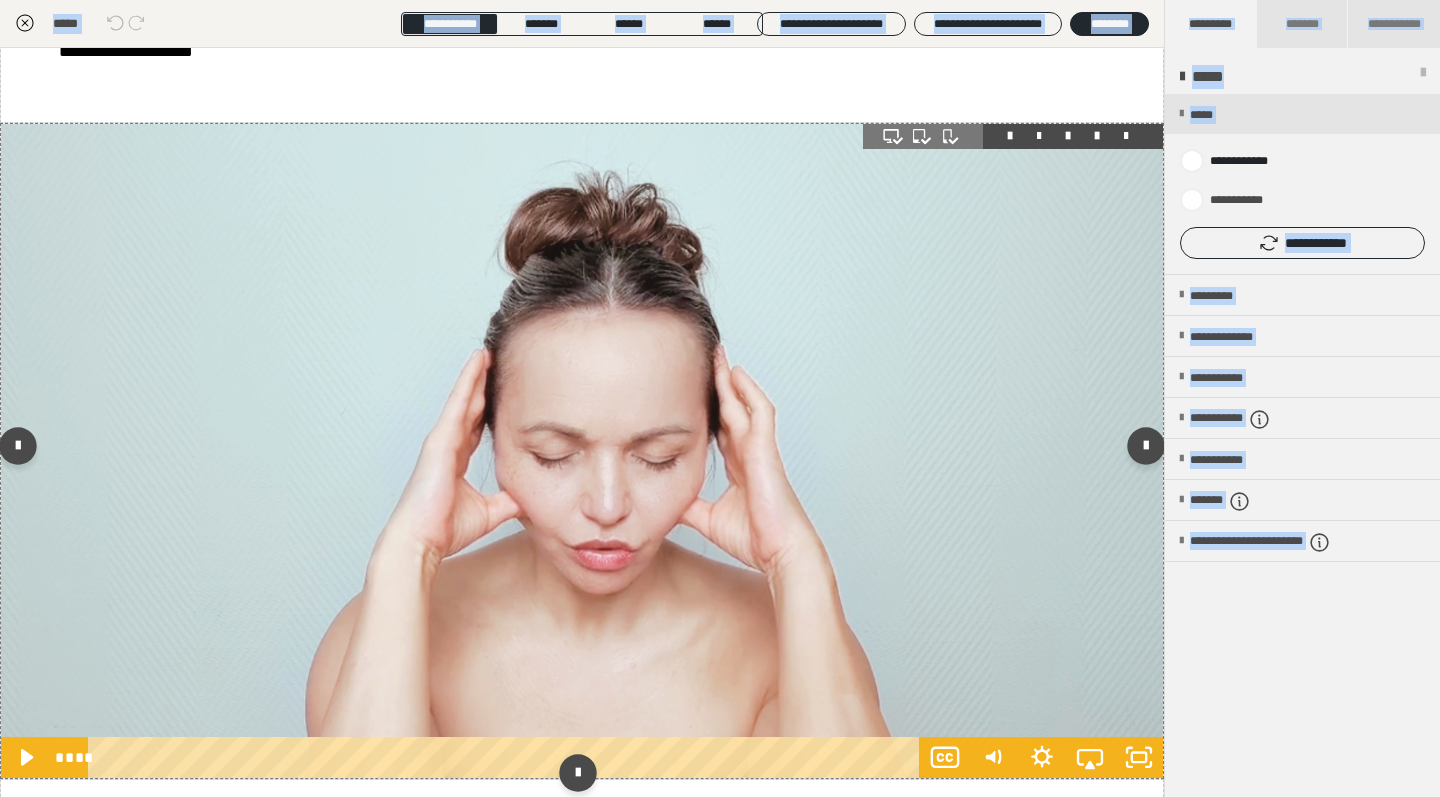 click at bounding box center [582, 451] 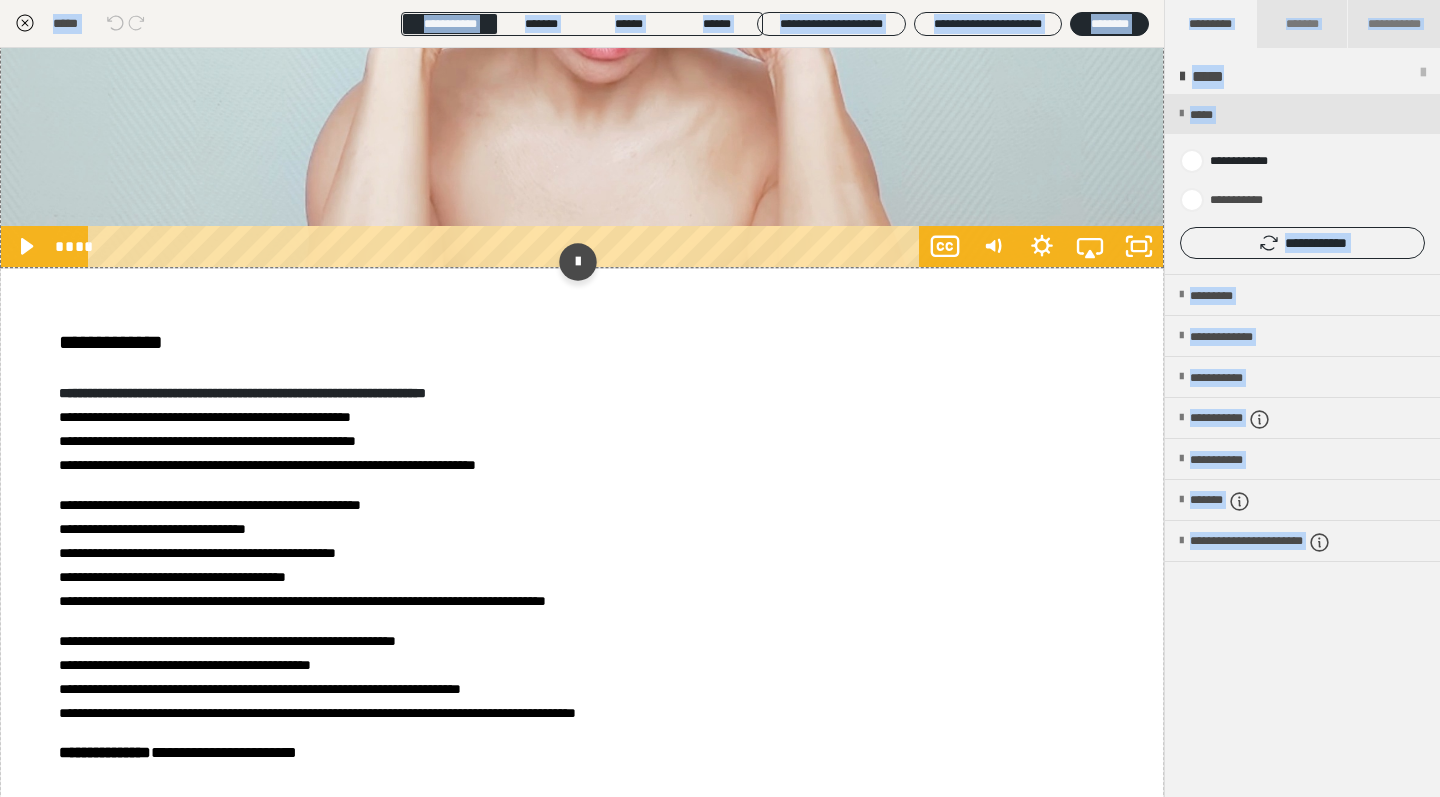 scroll, scrollTop: 1862, scrollLeft: 0, axis: vertical 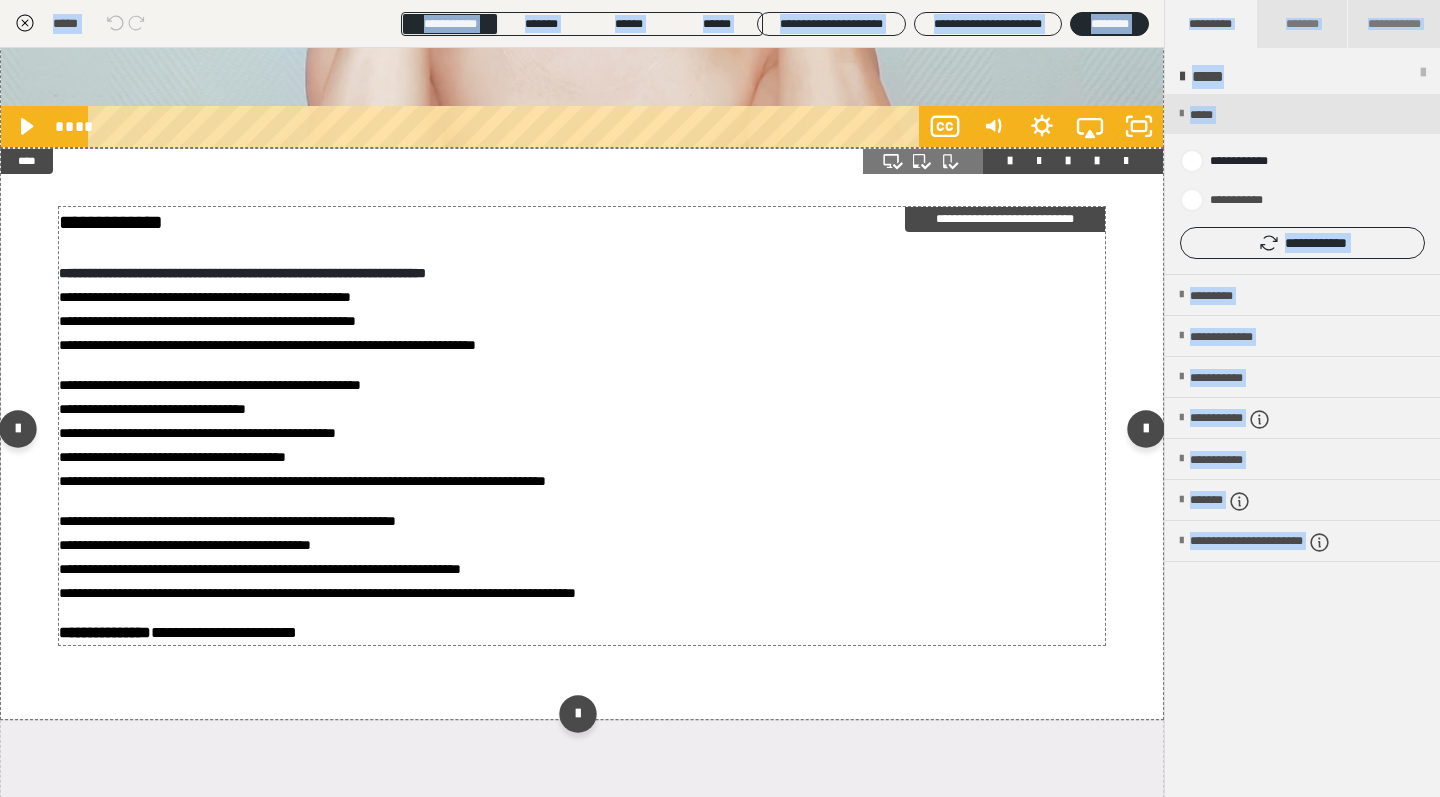 click on "**********" at bounding box center (302, 433) 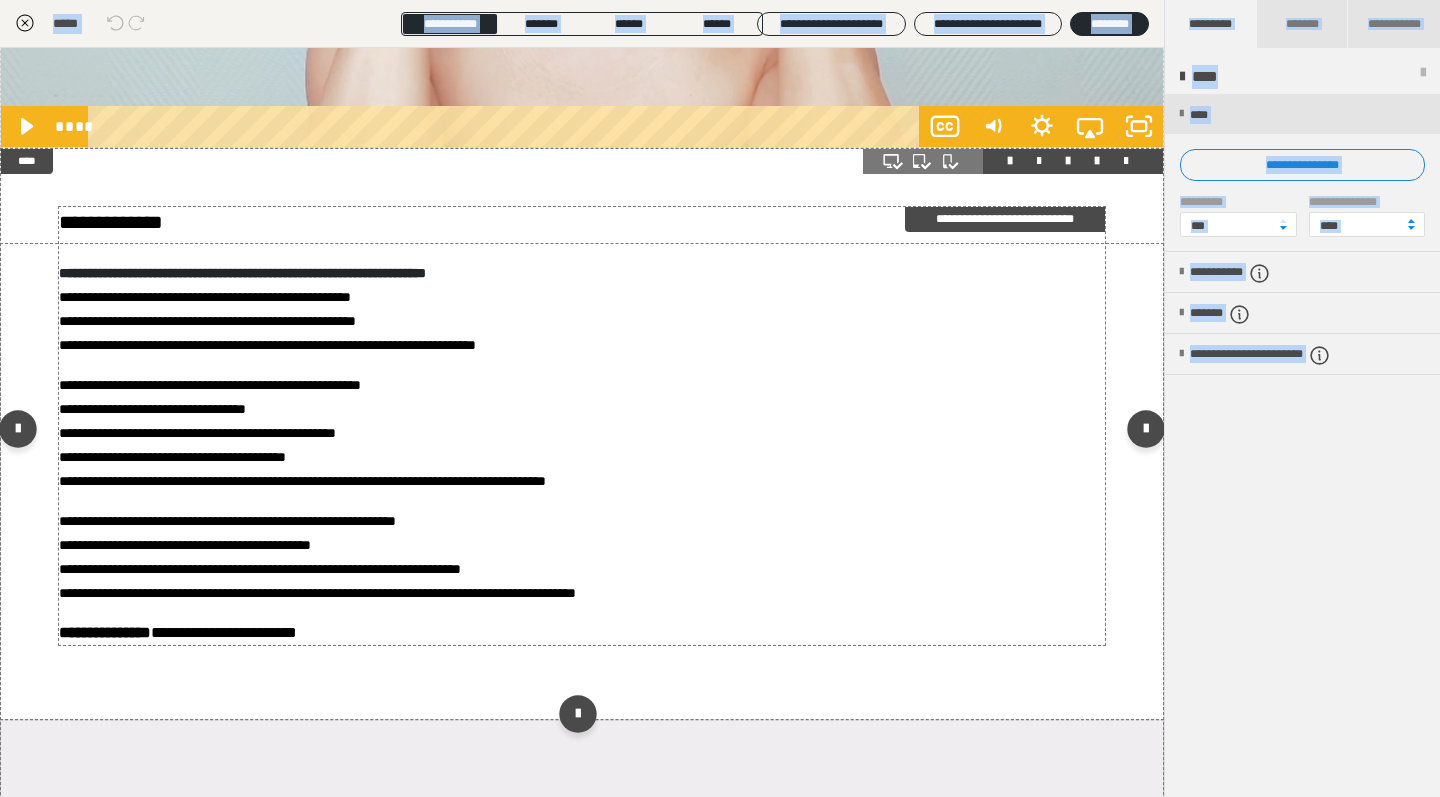 click on "**********" at bounding box center (302, 433) 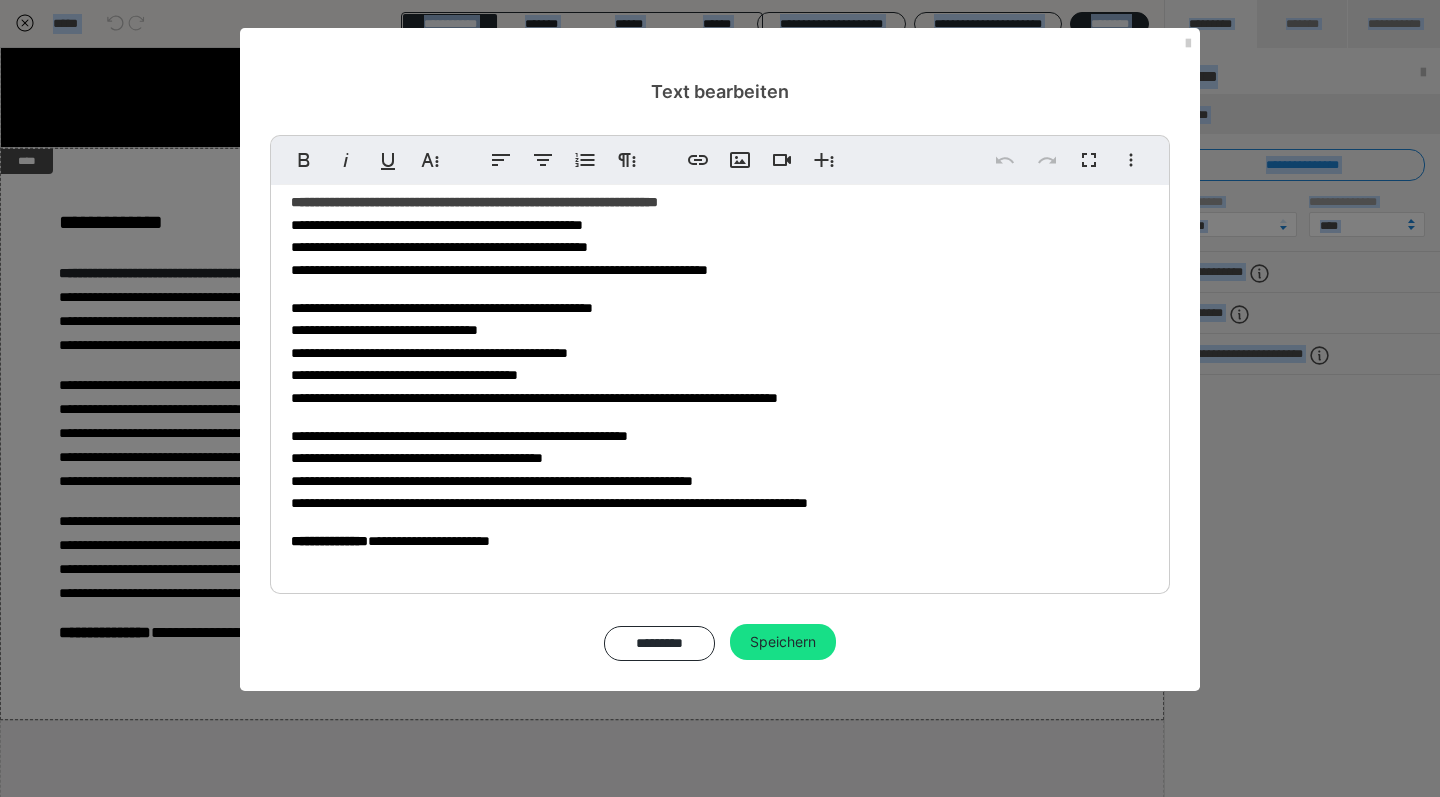 scroll, scrollTop: 67, scrollLeft: 0, axis: vertical 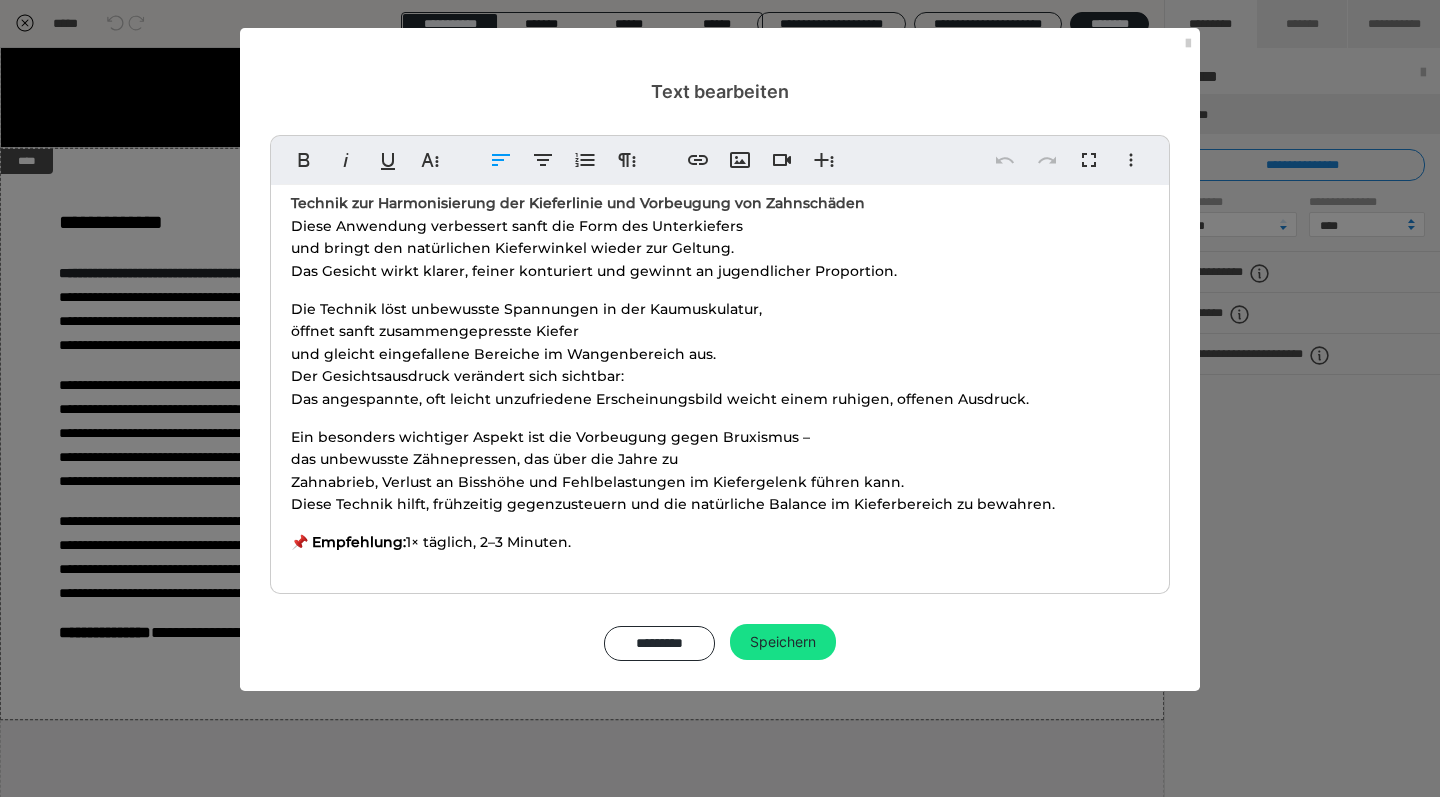 drag, startPoint x: 611, startPoint y: 532, endPoint x: 485, endPoint y: 534, distance: 126.01587 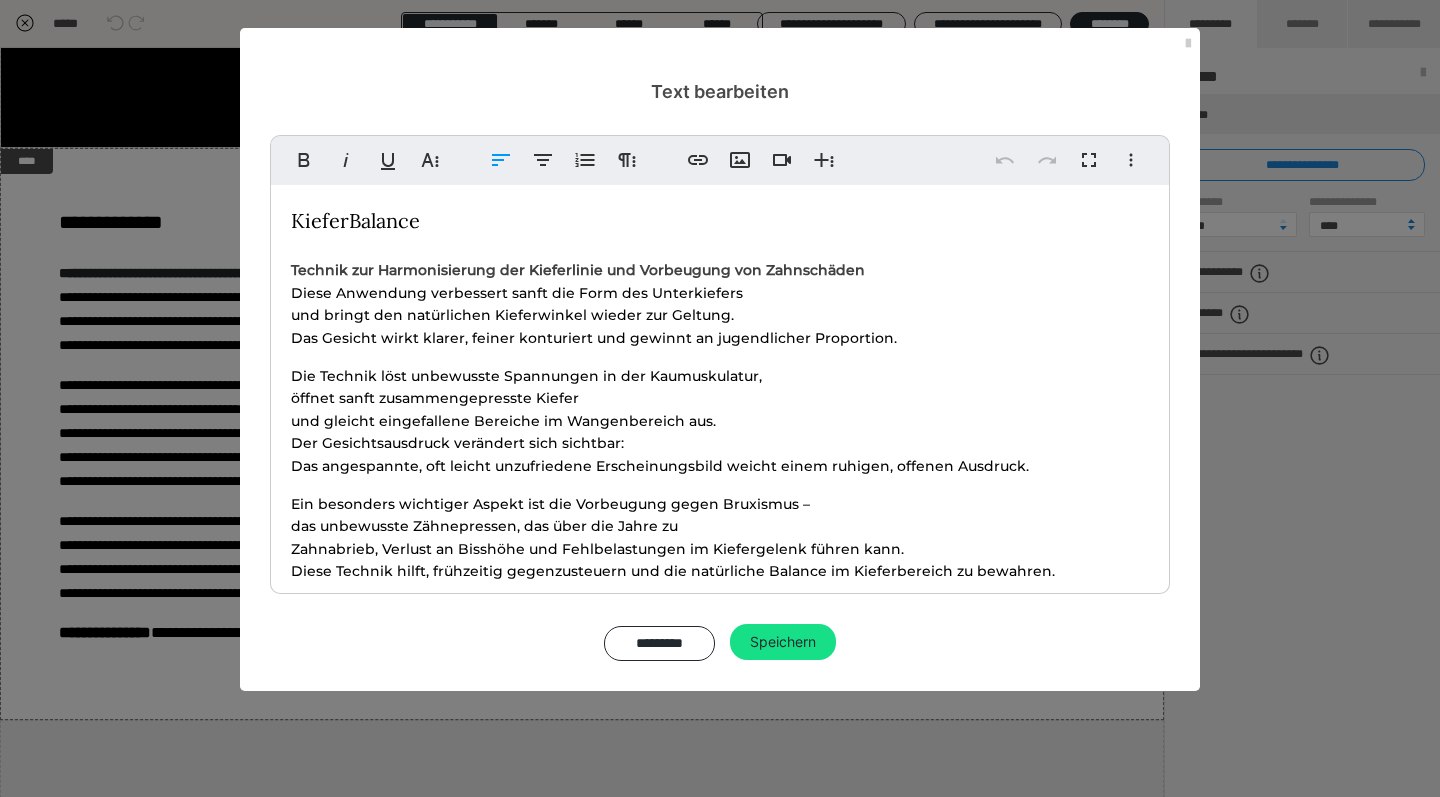 scroll, scrollTop: 67, scrollLeft: 0, axis: vertical 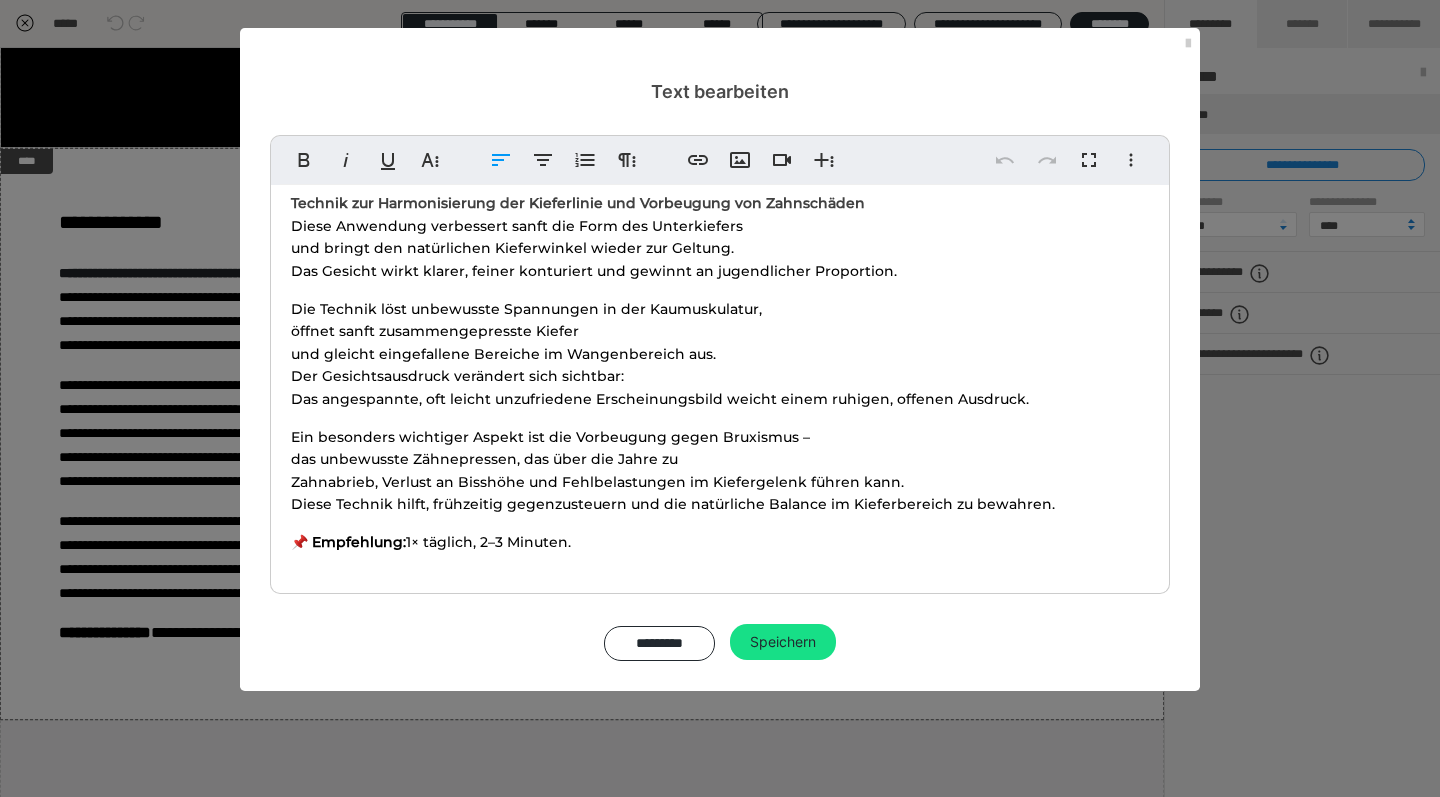 click on "📌 Empfehlung:" at bounding box center [348, 542] 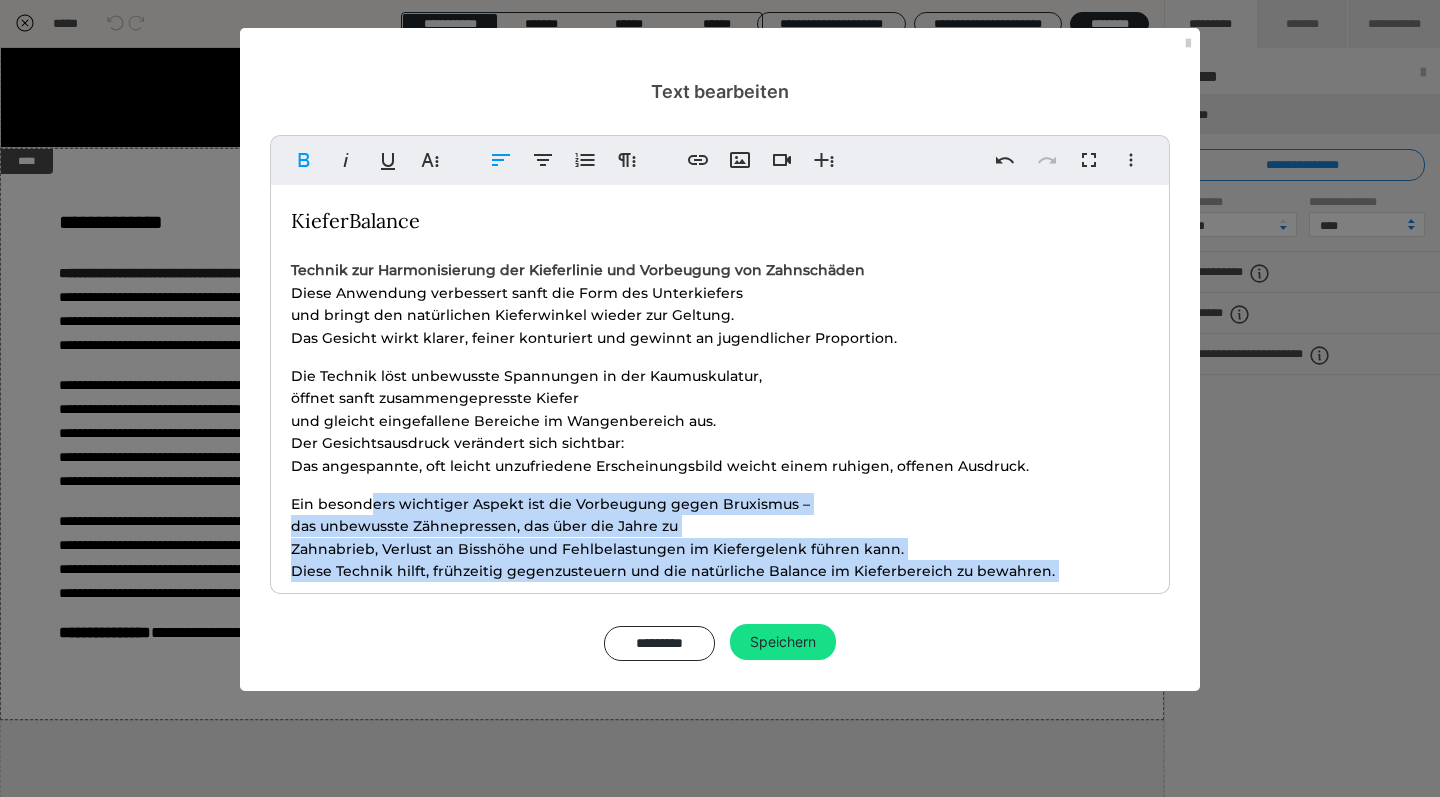 scroll, scrollTop: 0, scrollLeft: 0, axis: both 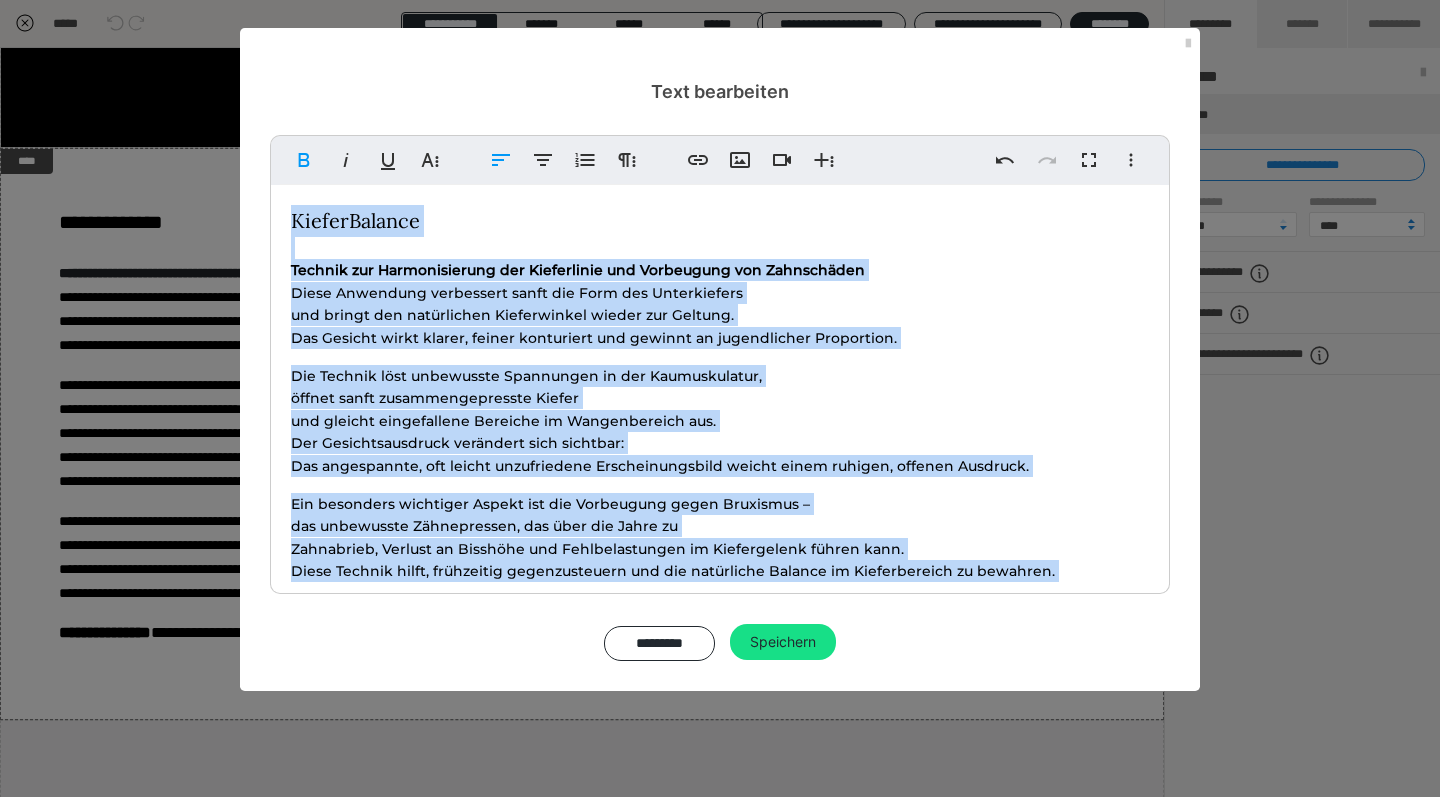 drag, startPoint x: 601, startPoint y: 538, endPoint x: 292, endPoint y: 208, distance: 452.08517 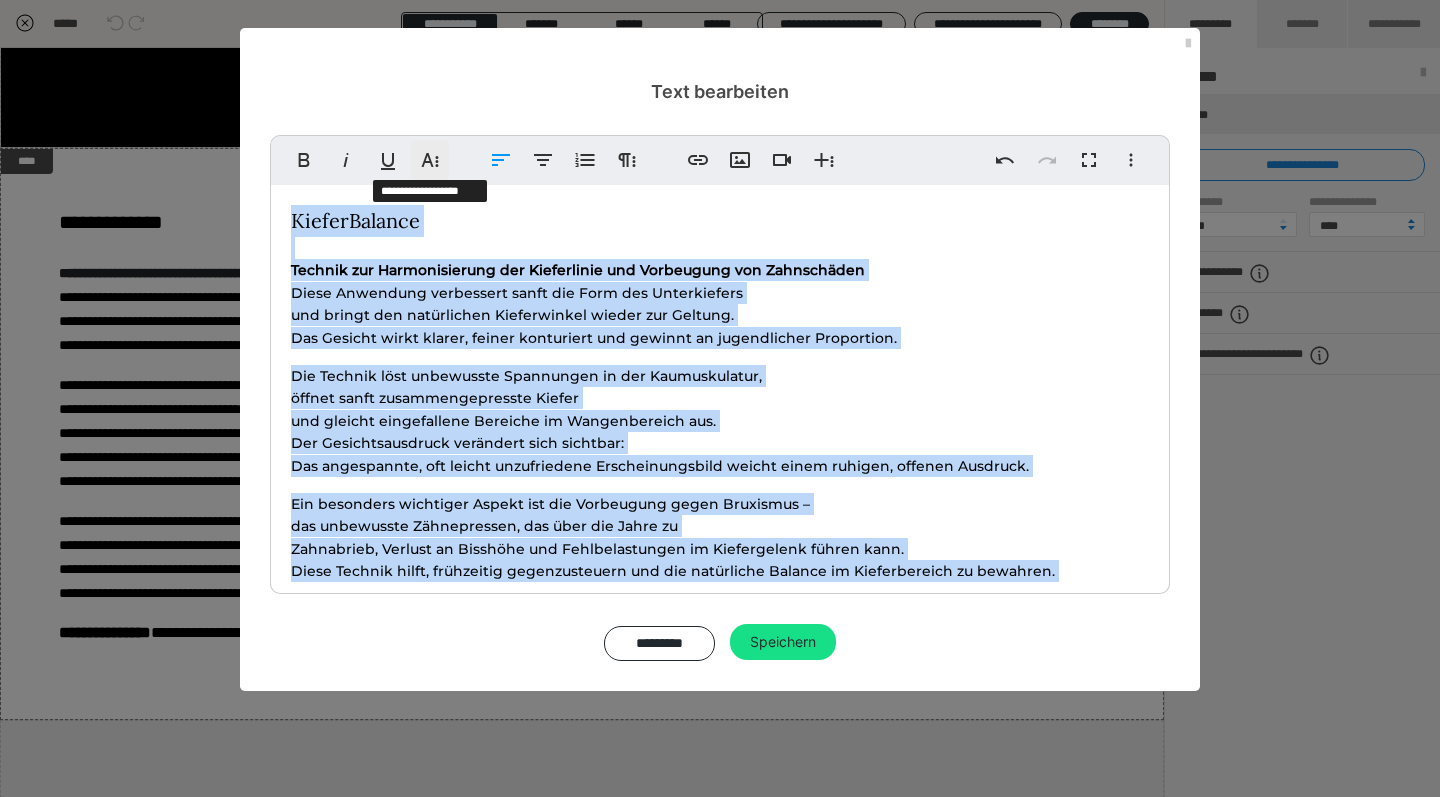 click 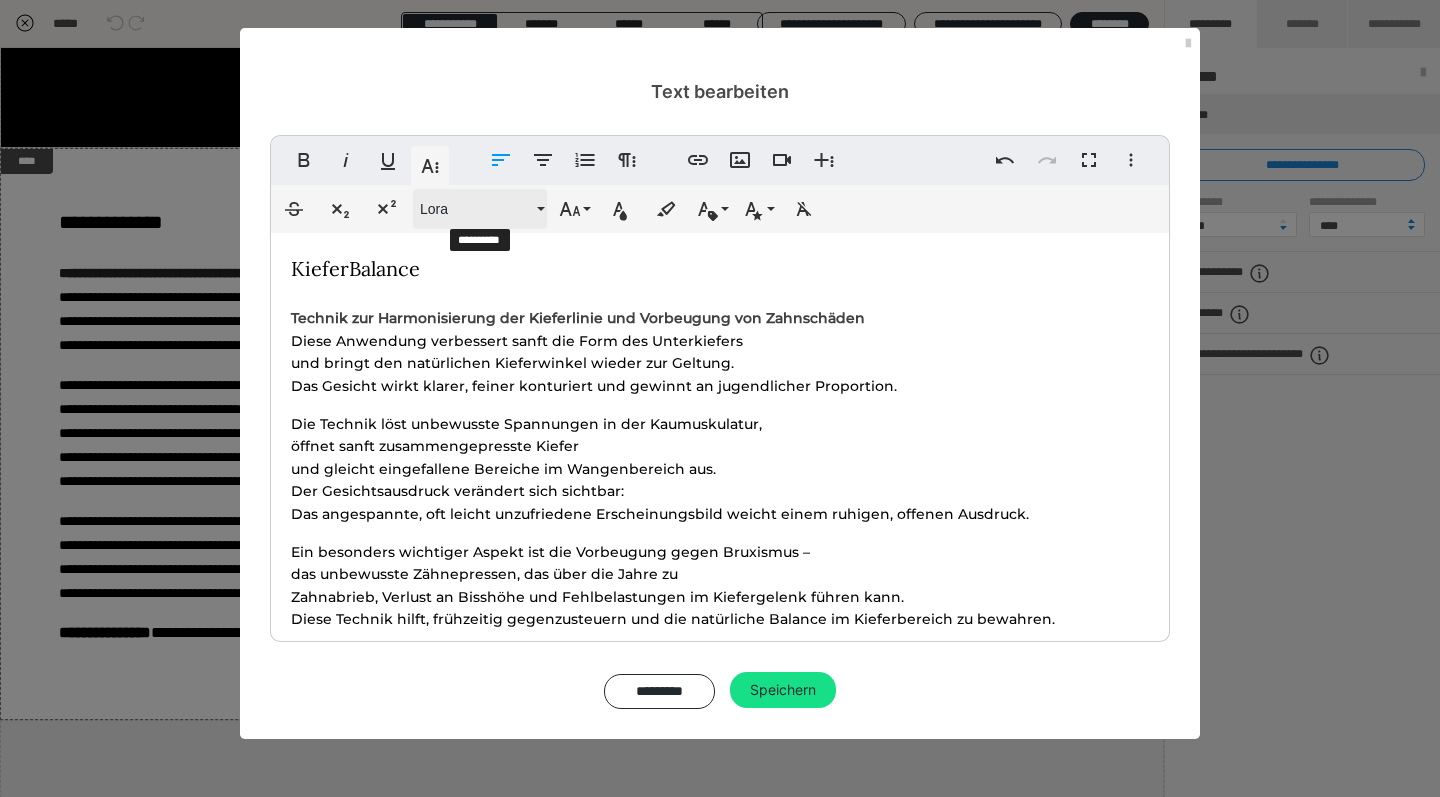 click on "Lora" at bounding box center [476, 209] 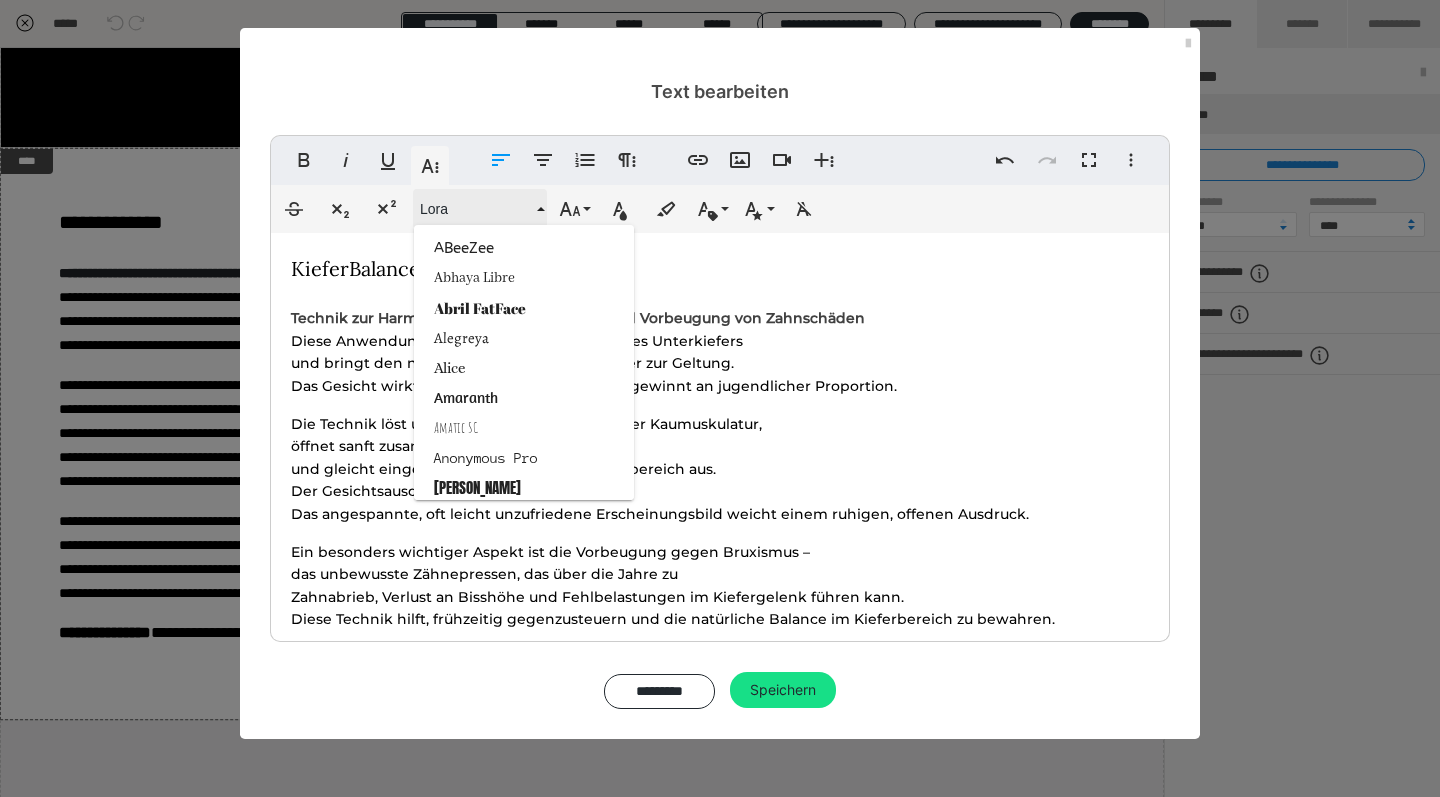 scroll, scrollTop: 1823, scrollLeft: 0, axis: vertical 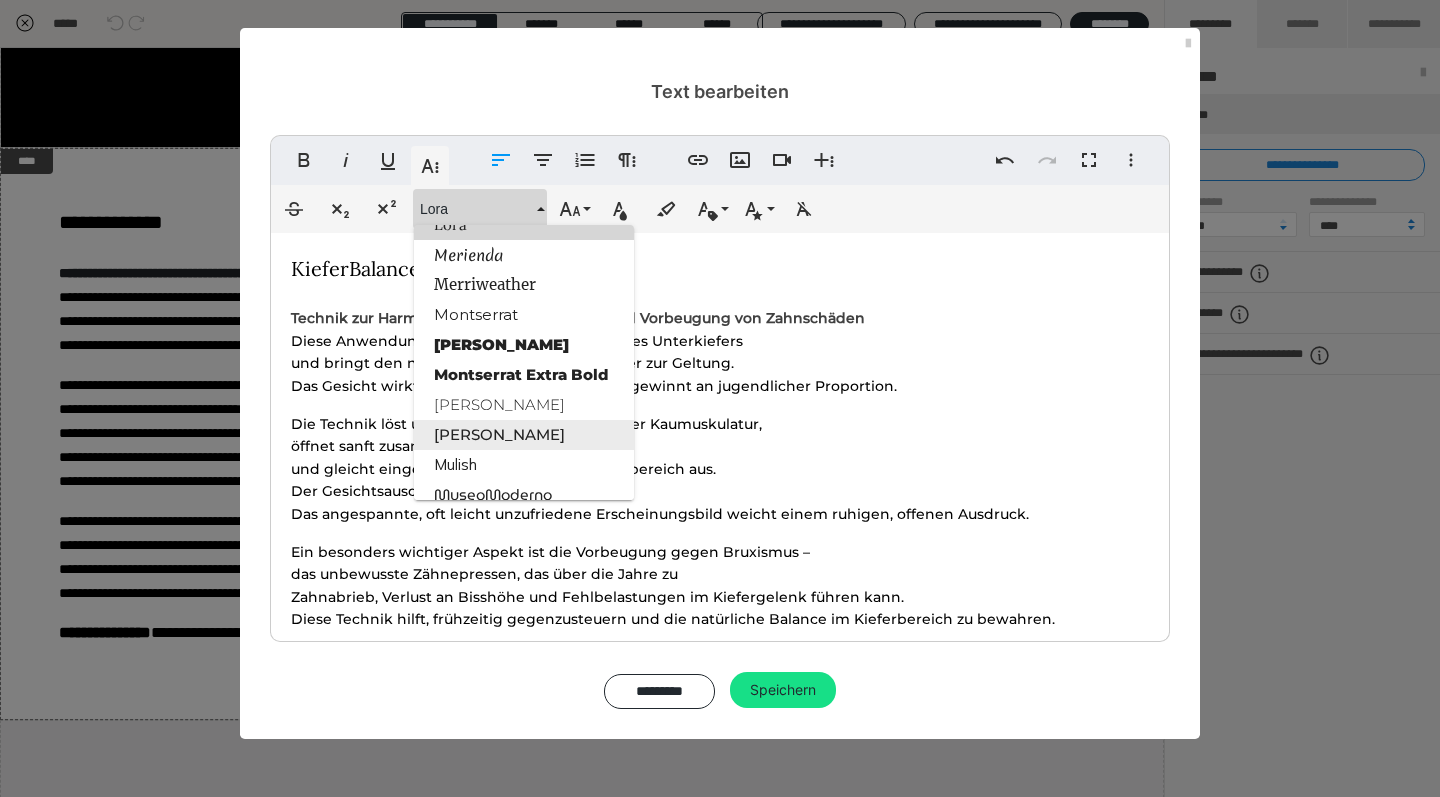 click on "[PERSON_NAME]" at bounding box center (524, 435) 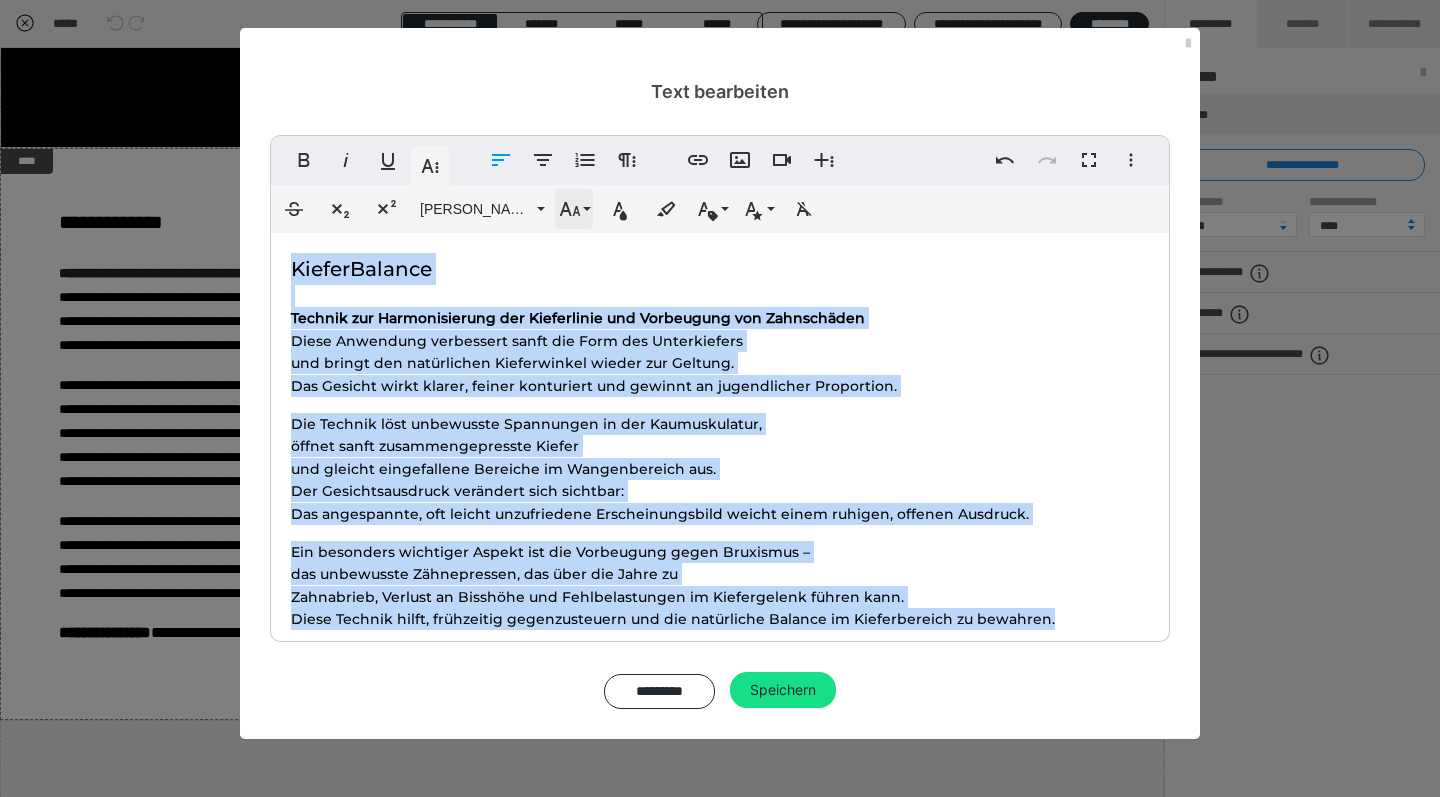 click on "Schriftgröße" at bounding box center [574, 209] 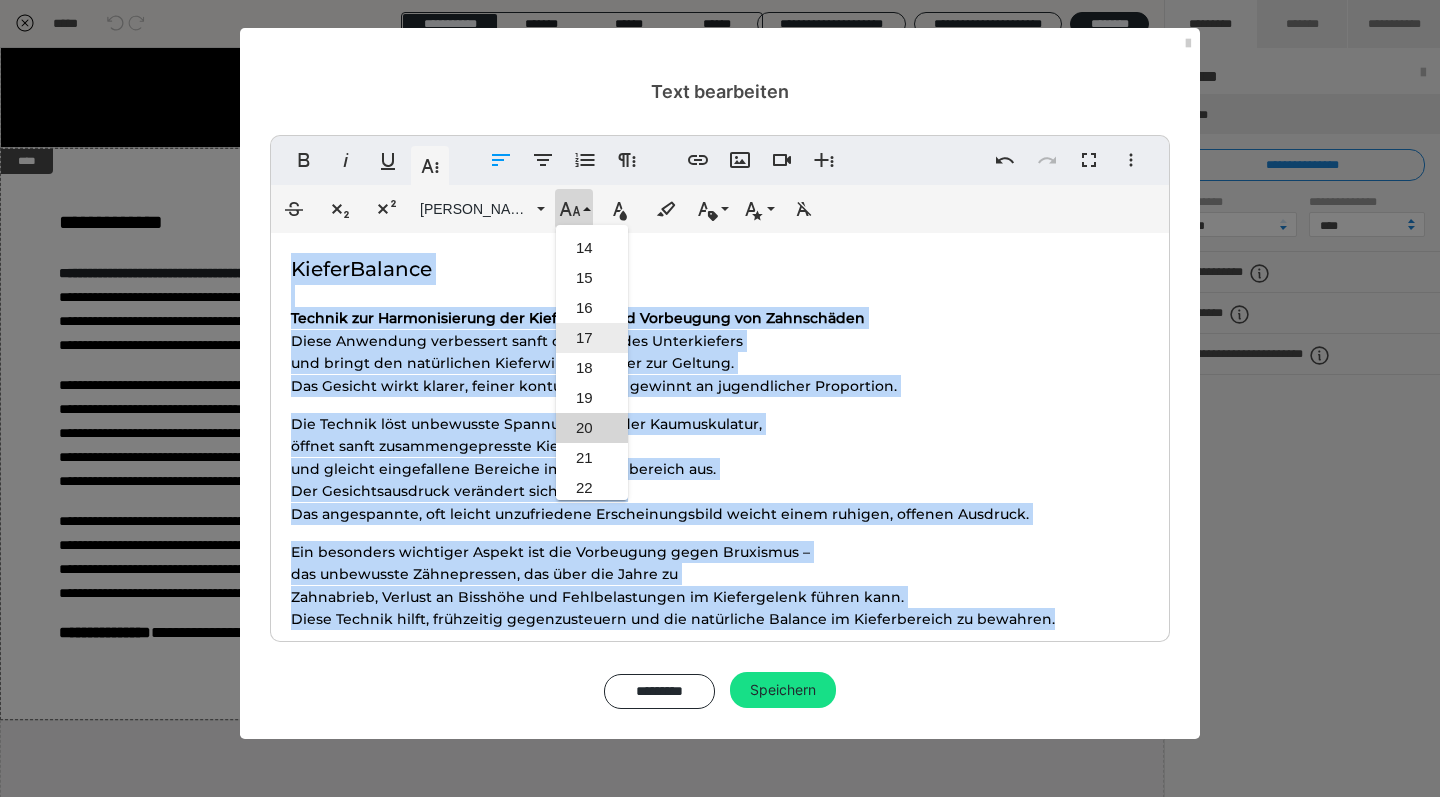 scroll, scrollTop: 384, scrollLeft: 0, axis: vertical 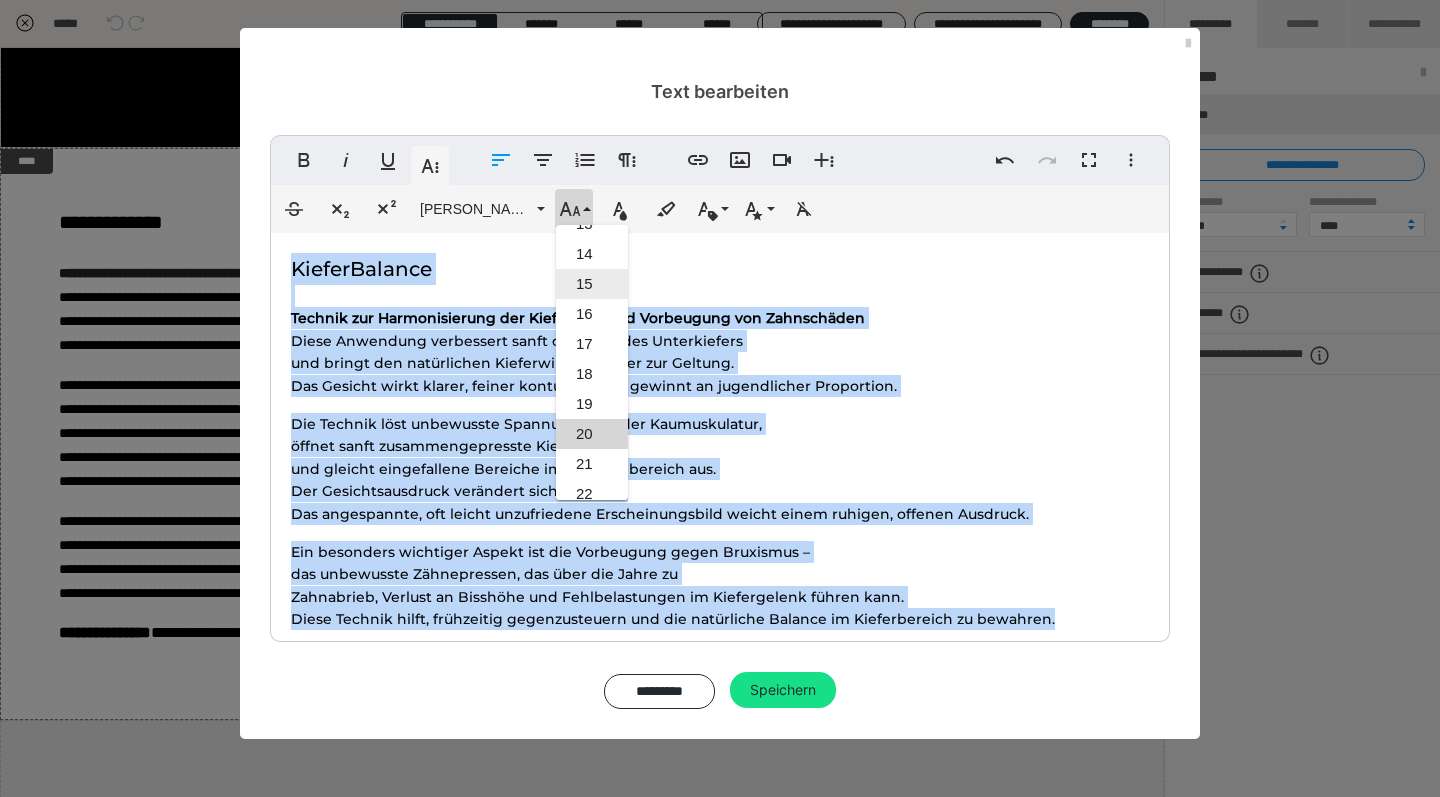 click on "15" at bounding box center [592, 284] 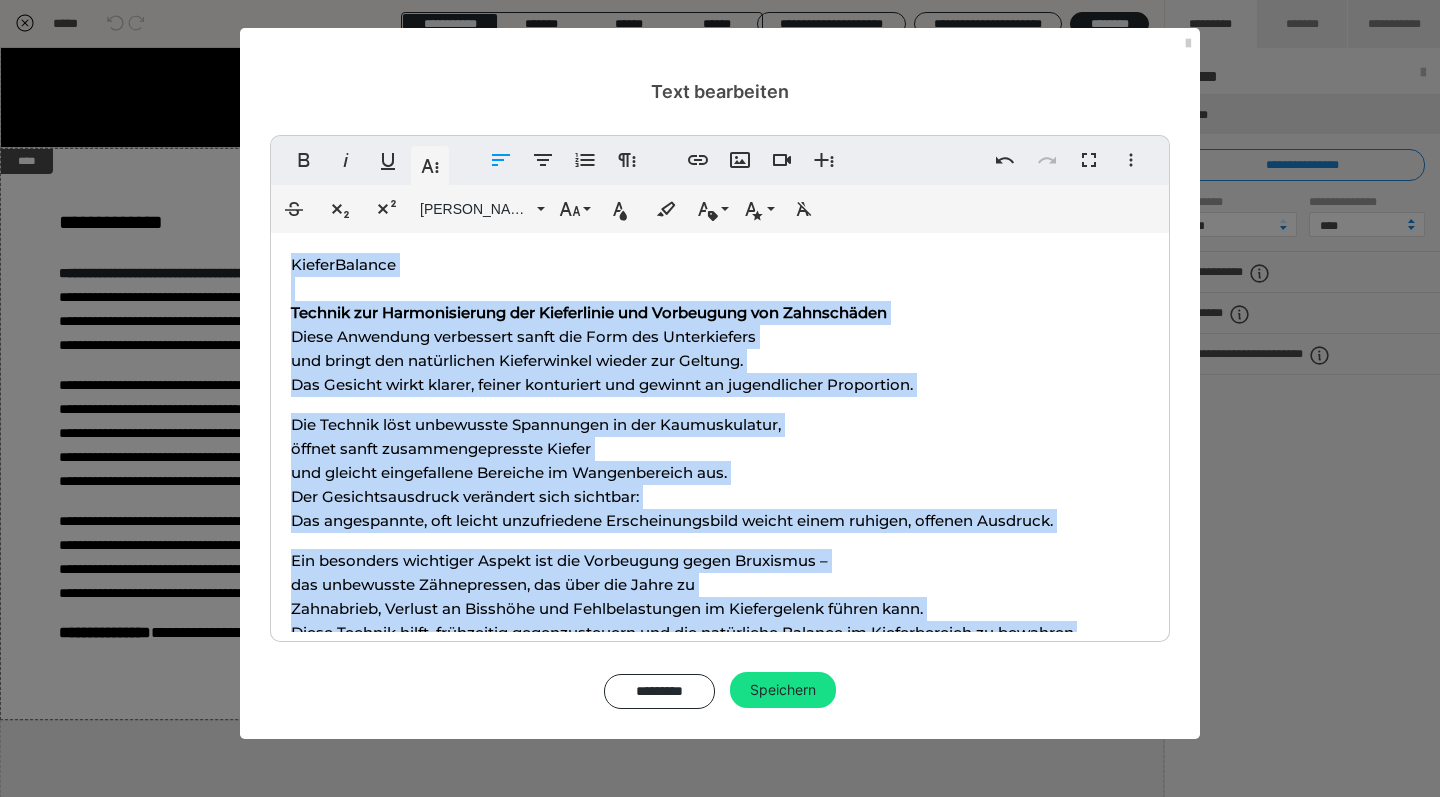 click on "KieferBalance Technik zur Harmonisierung der Kieferlinie und Vorbeugung von Zahnschäden Diese Anwendung verbessert sanft die Form des Unterkiefers und bringt den natürlichen Kieferwinkel wieder zur Geltung. Das Gesicht wirkt klarer, feiner konturiert und gewinnt an jugendlicher Proportion. Die Technik löst unbewusste Spannungen in der [GEOGRAPHIC_DATA], öffnet sanft zusammengepresste Kiefer und gleicht eingefallene Bereiche im Wangenbereich aus. Der Gesichtsausdruck verändert sich sichtbar: Das angespannte, oft leicht unzufriedene Erscheinungsbild weicht einem ruhigen, offenen Ausdruck. Ein besonders wichtiger Aspekt ist die Vorbeugung gegen Bruxismus – das unbewusste Zähnepressen, das über die Jahre zu Zahnabrieb, Verlust an Bisshöhe und Fehlbelastungen im Kiefergelenk führen kann. Diese Technik hilft, frühzeitig gegenzusteuern und die natürliche Balance im Kieferbereich zu bewahren.  Empfehlung:  1× täglich, 2–3 Minuten." at bounding box center (720, 477) 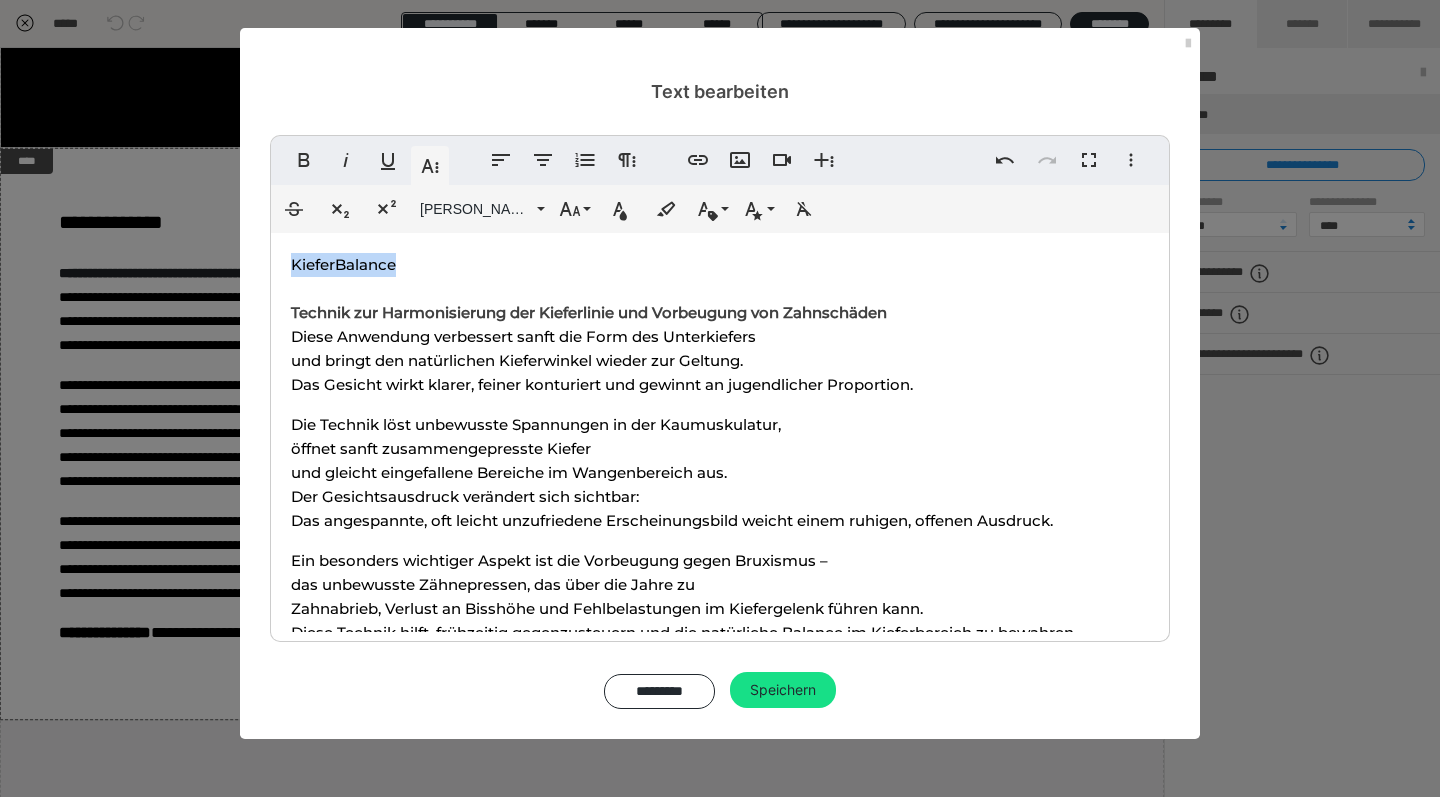 drag, startPoint x: 402, startPoint y: 261, endPoint x: 276, endPoint y: 262, distance: 126.00397 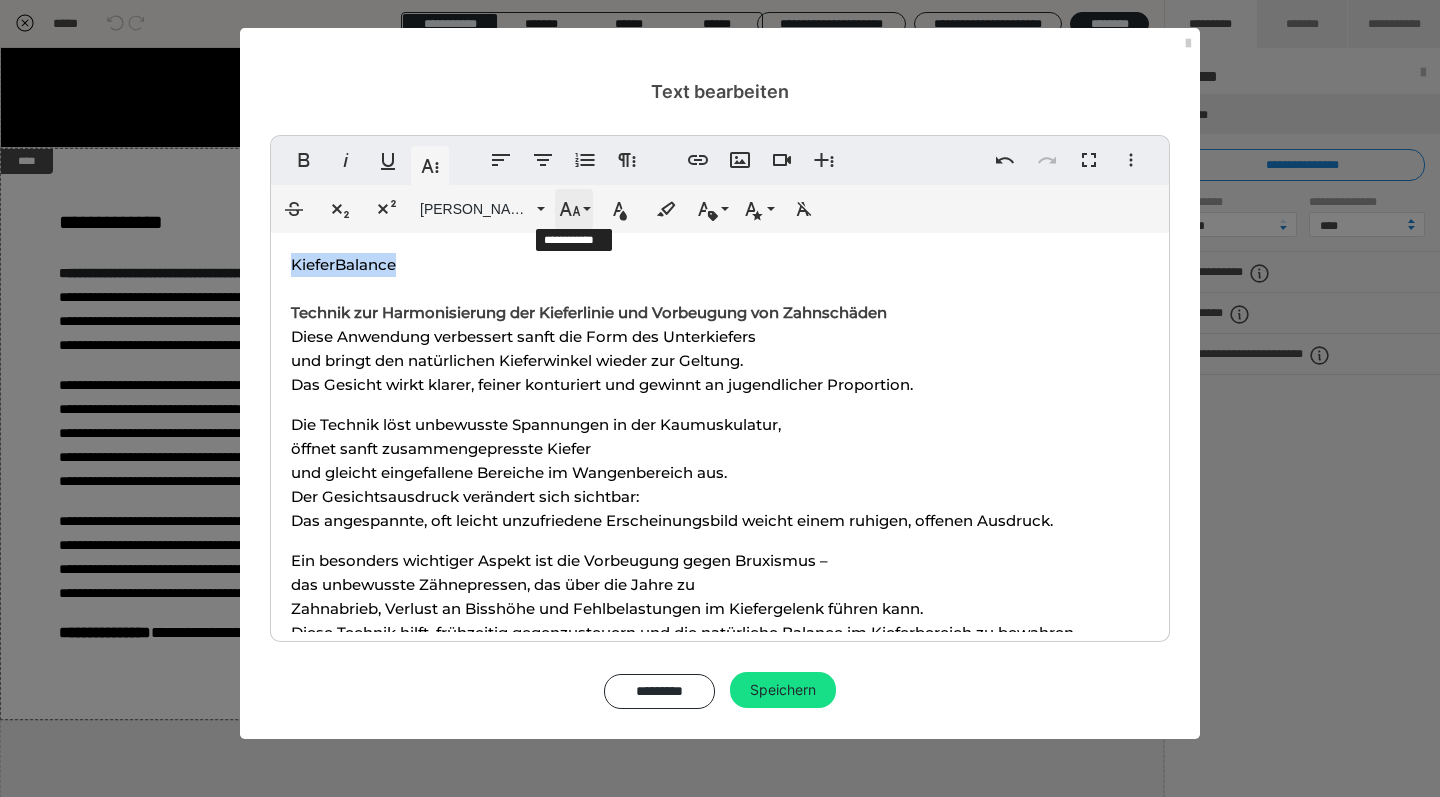 click 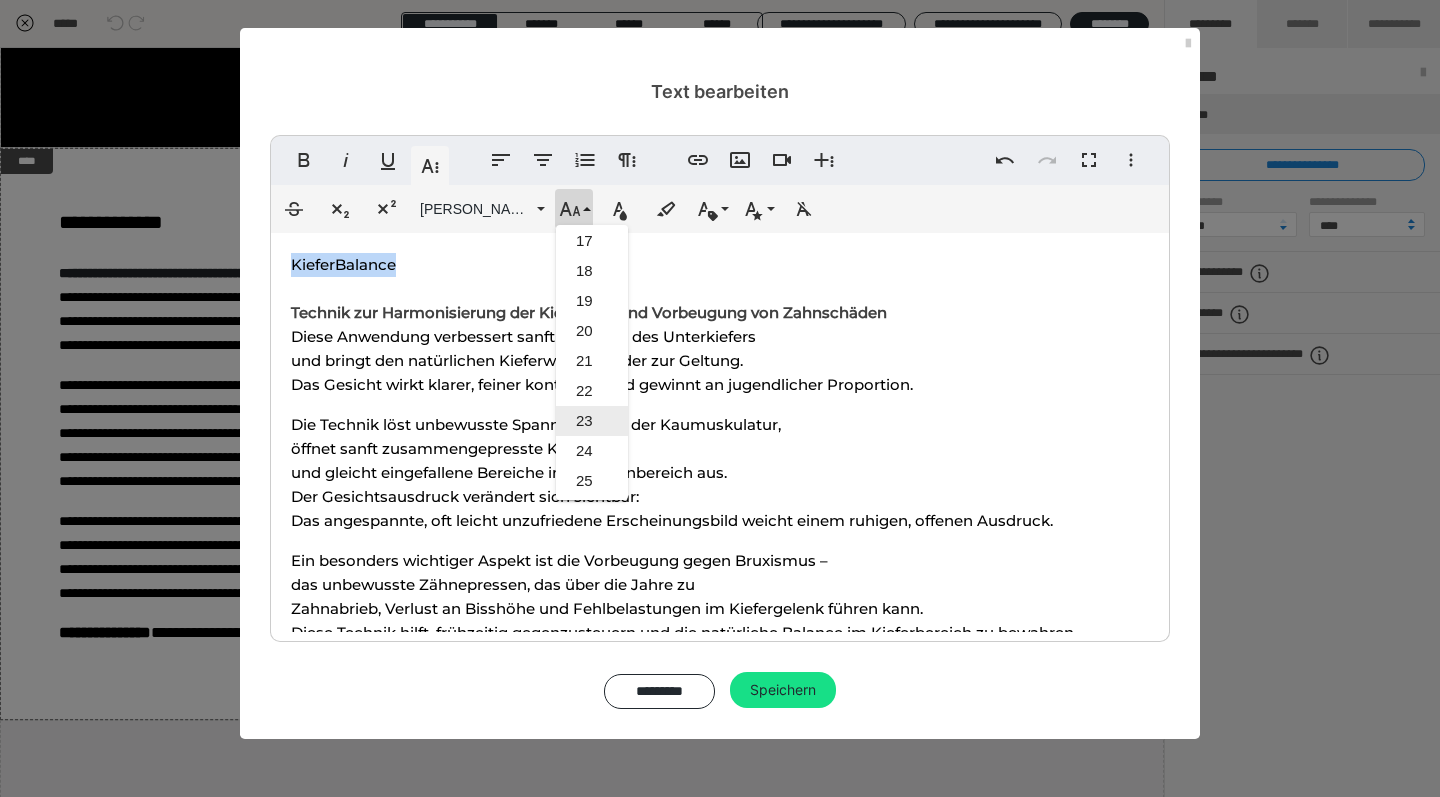 scroll, scrollTop: 490, scrollLeft: 0, axis: vertical 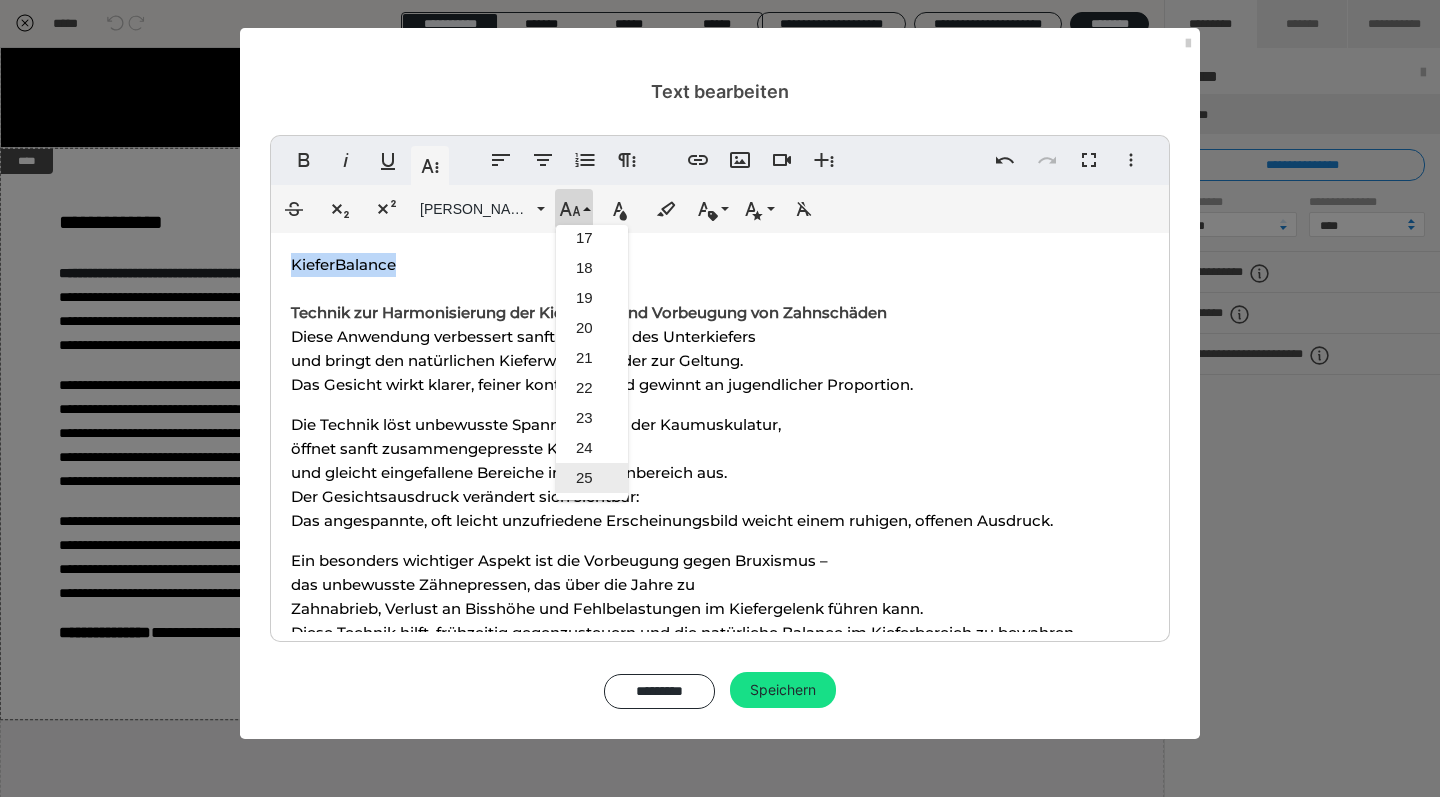 click on "25" at bounding box center (592, 478) 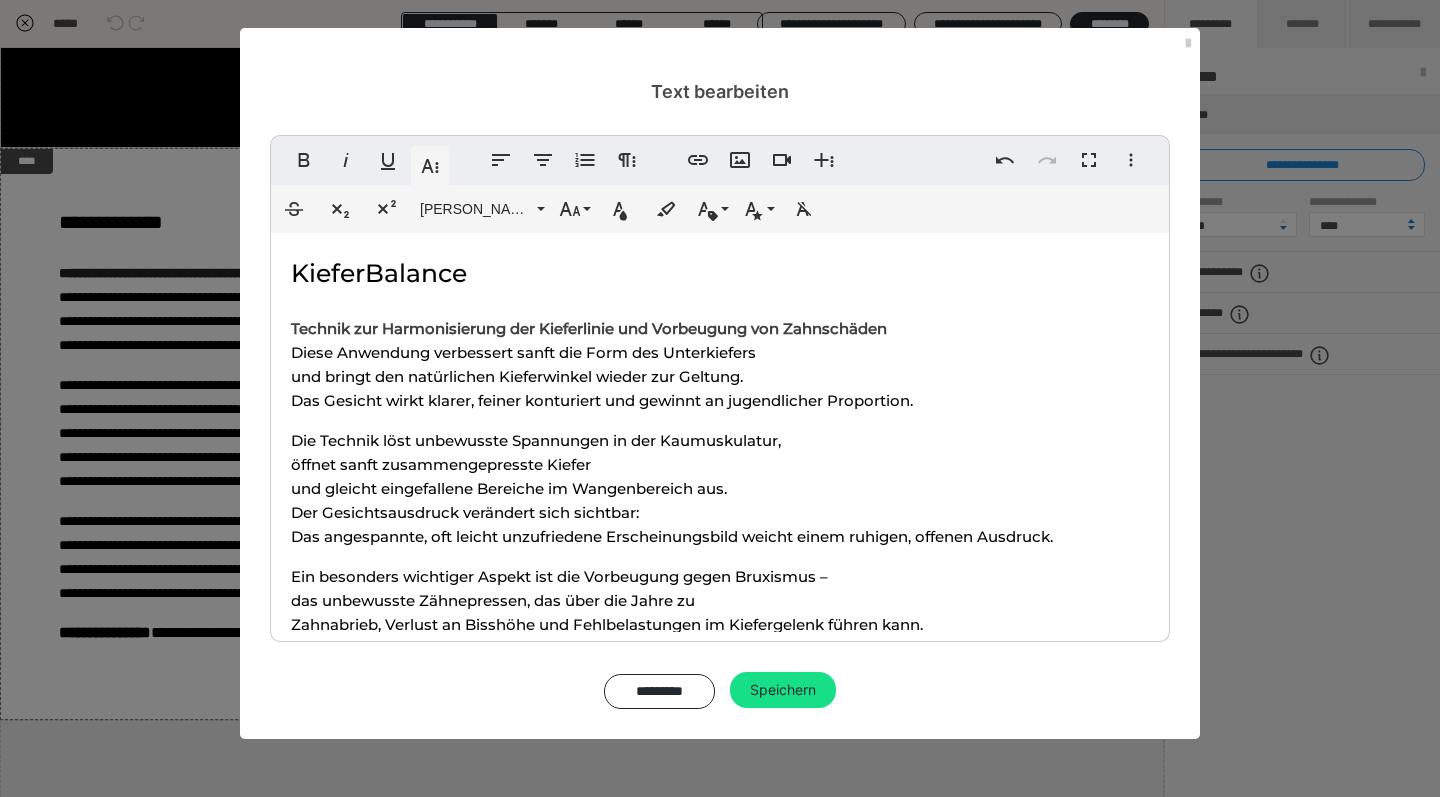 click on "KieferBalance" at bounding box center (379, 273) 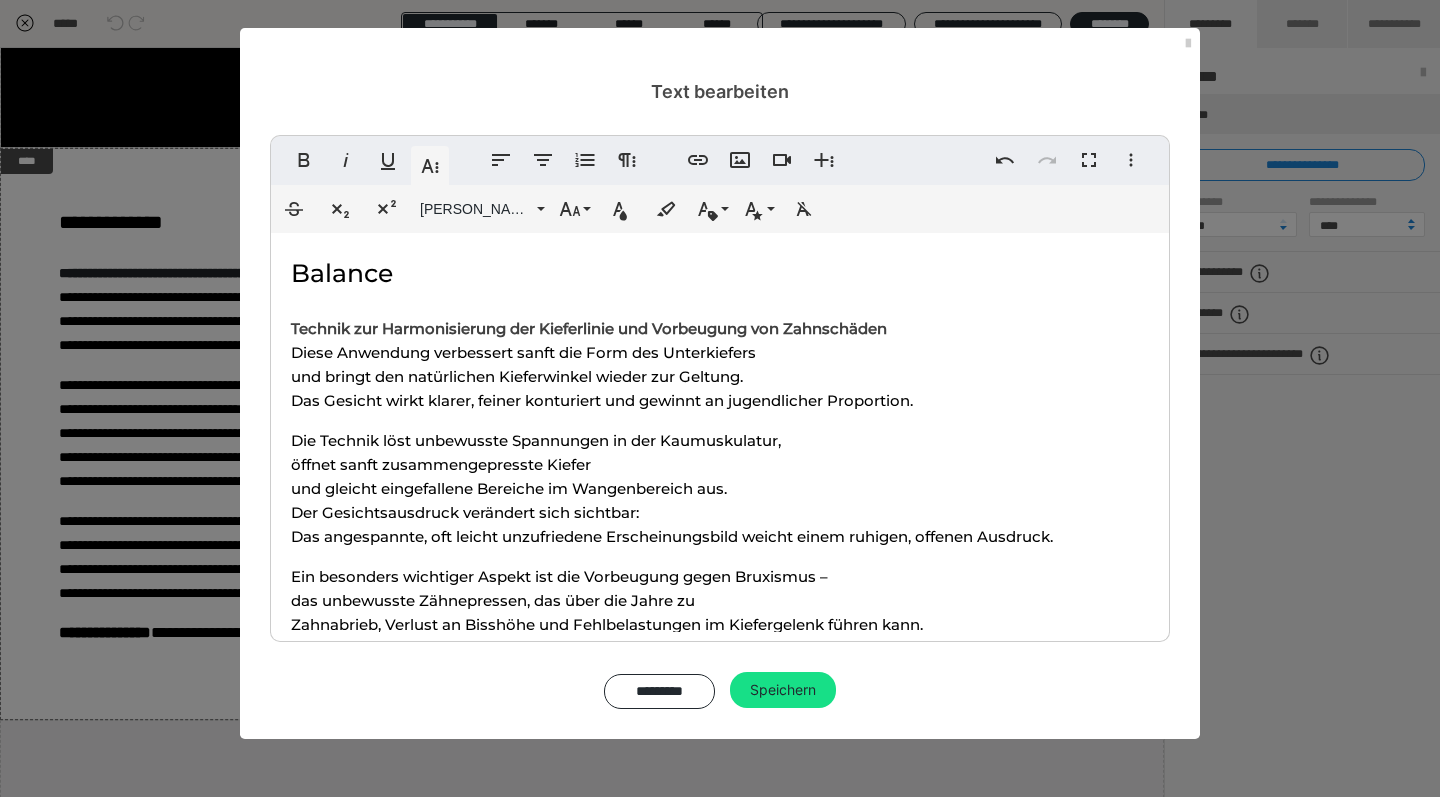 type 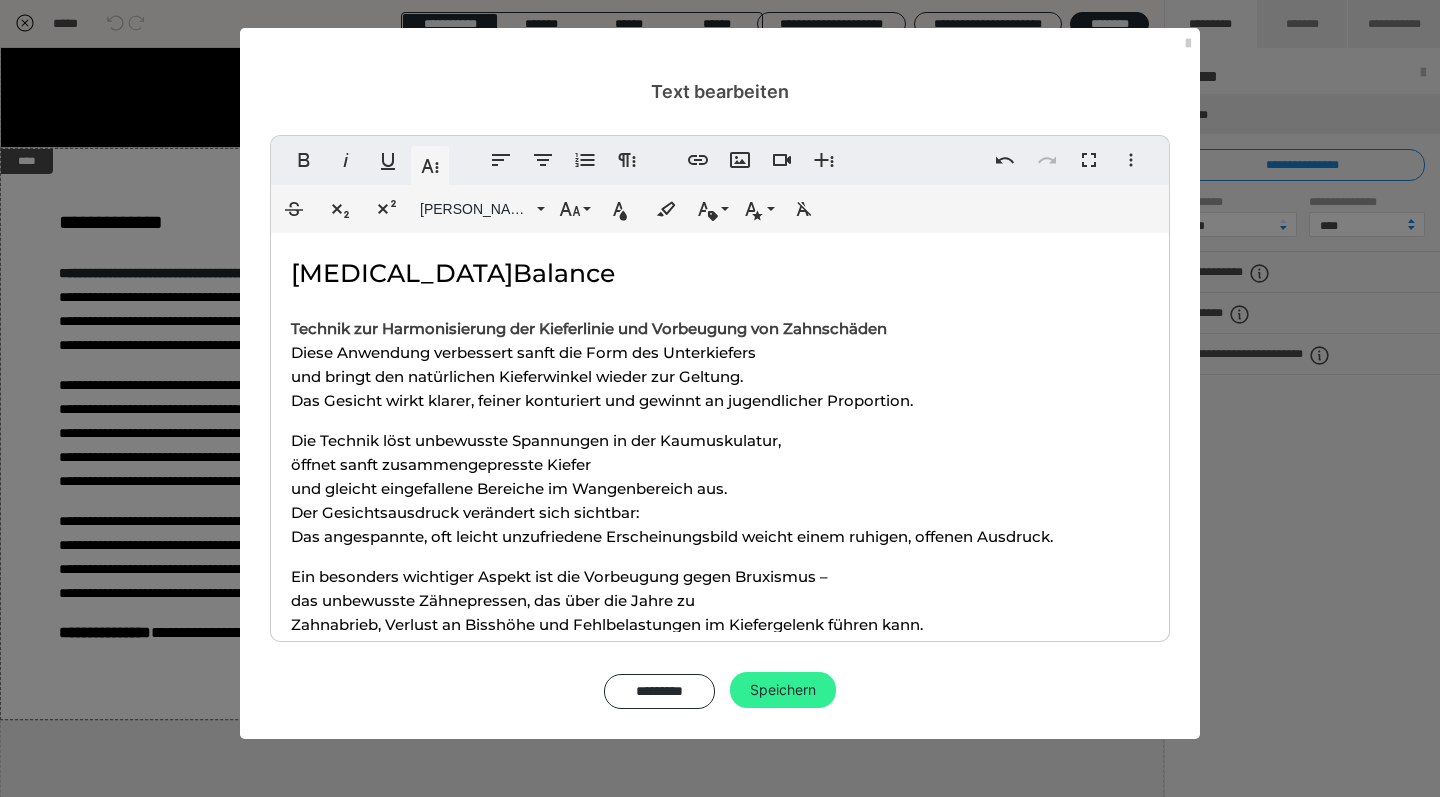 click on "Speichern" at bounding box center (783, 690) 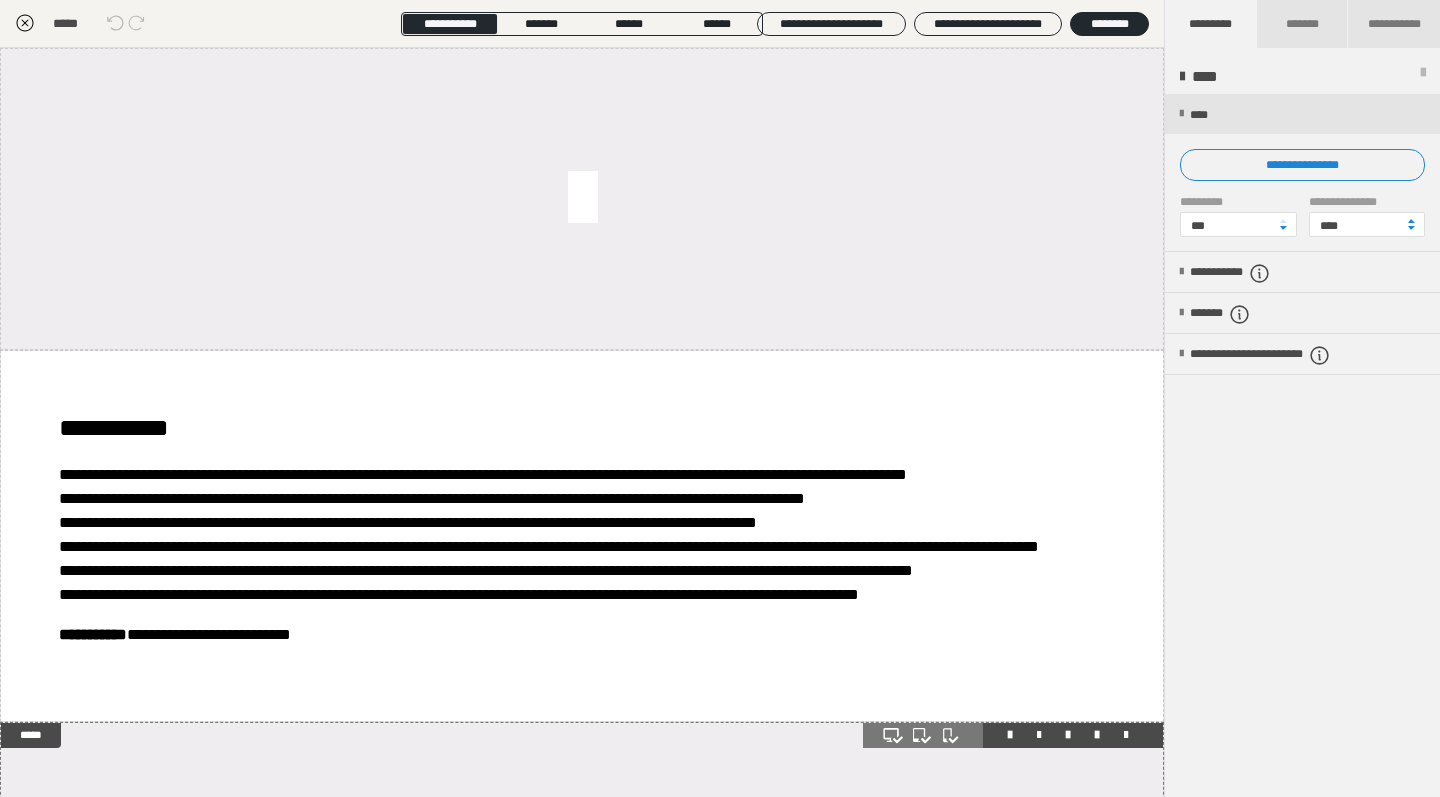 scroll, scrollTop: 0, scrollLeft: 0, axis: both 